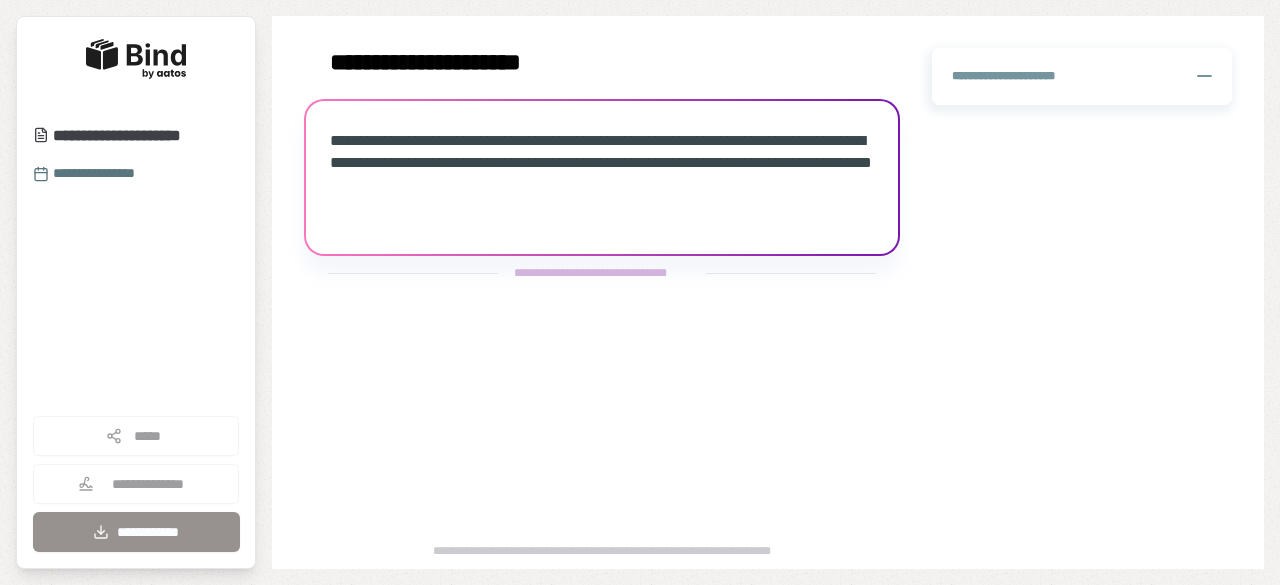 scroll, scrollTop: 0, scrollLeft: 0, axis: both 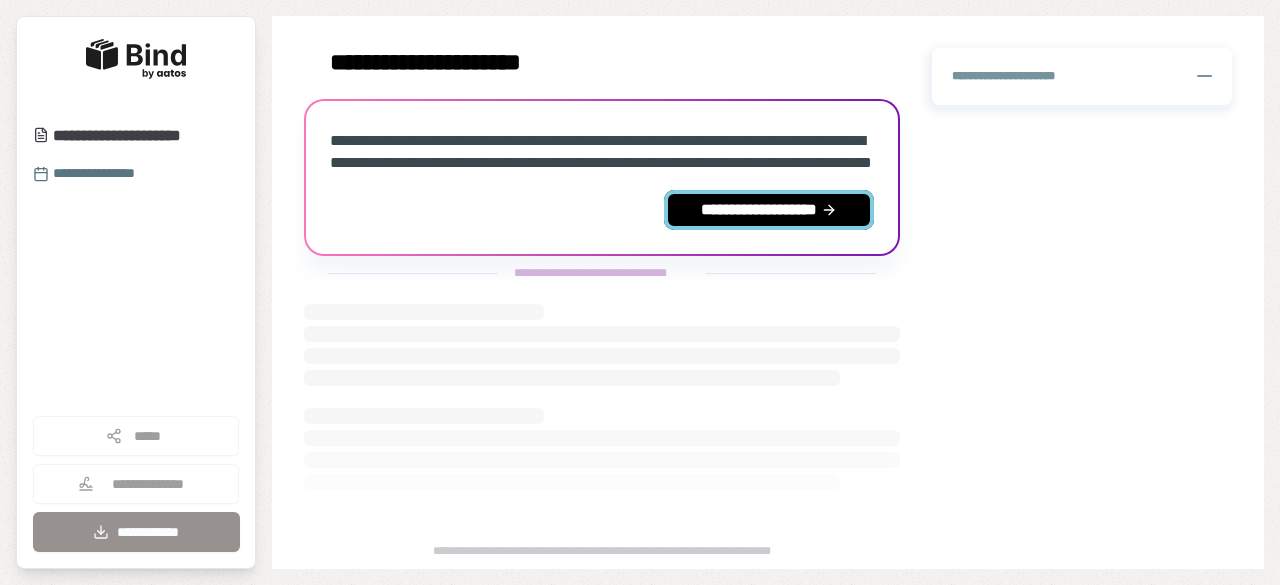 click on "**********" at bounding box center (769, 210) 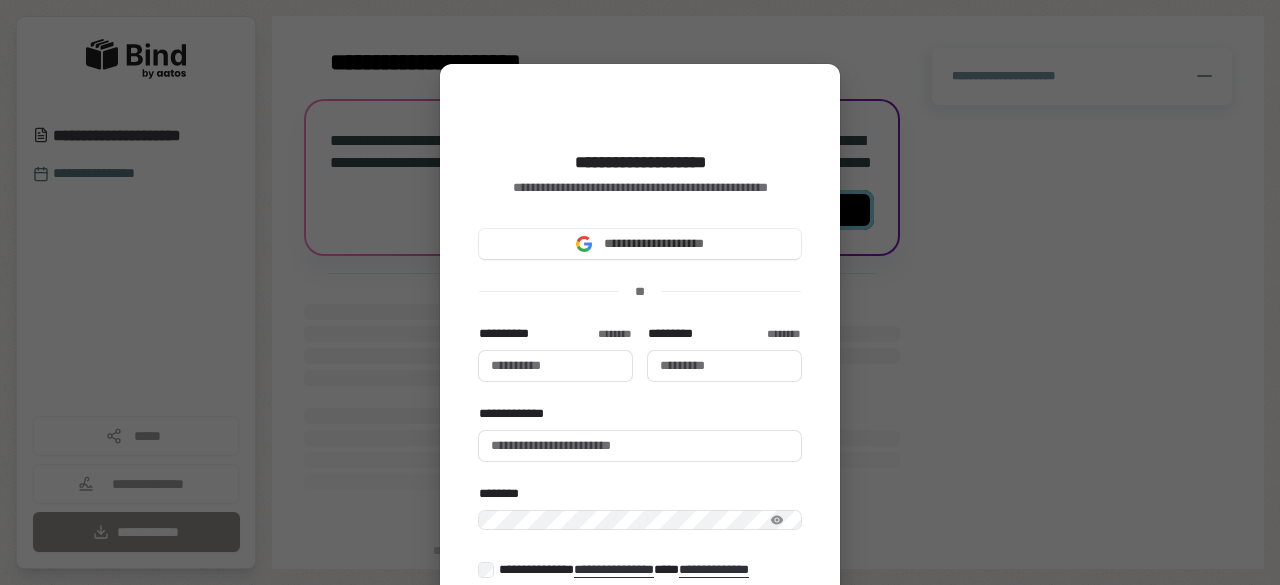 type 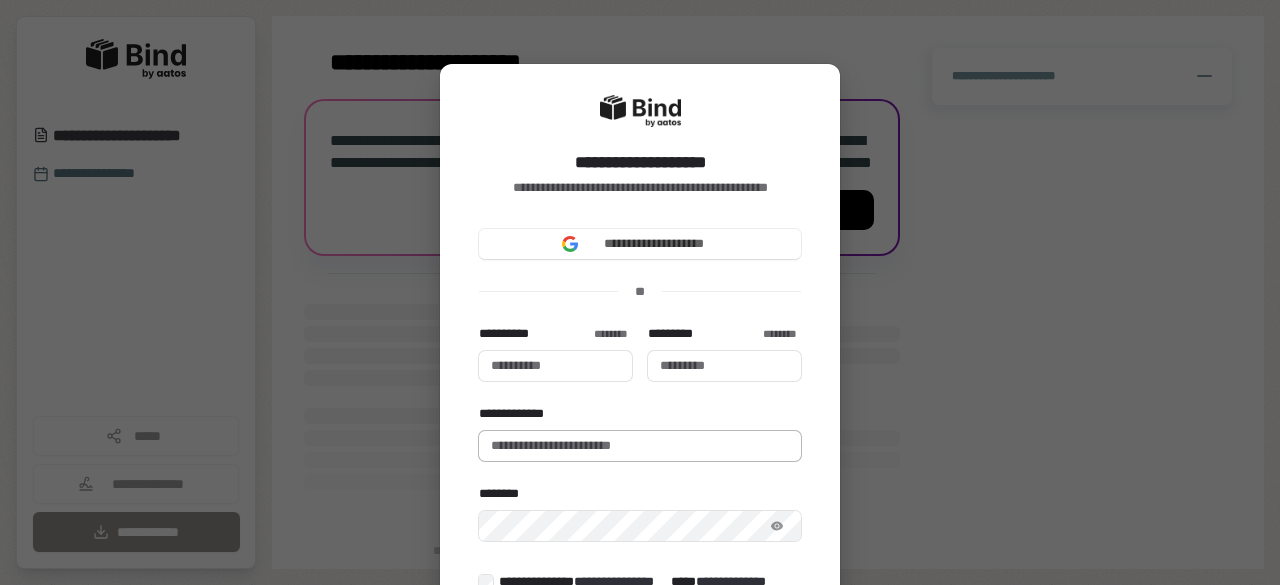 scroll, scrollTop: 0, scrollLeft: 0, axis: both 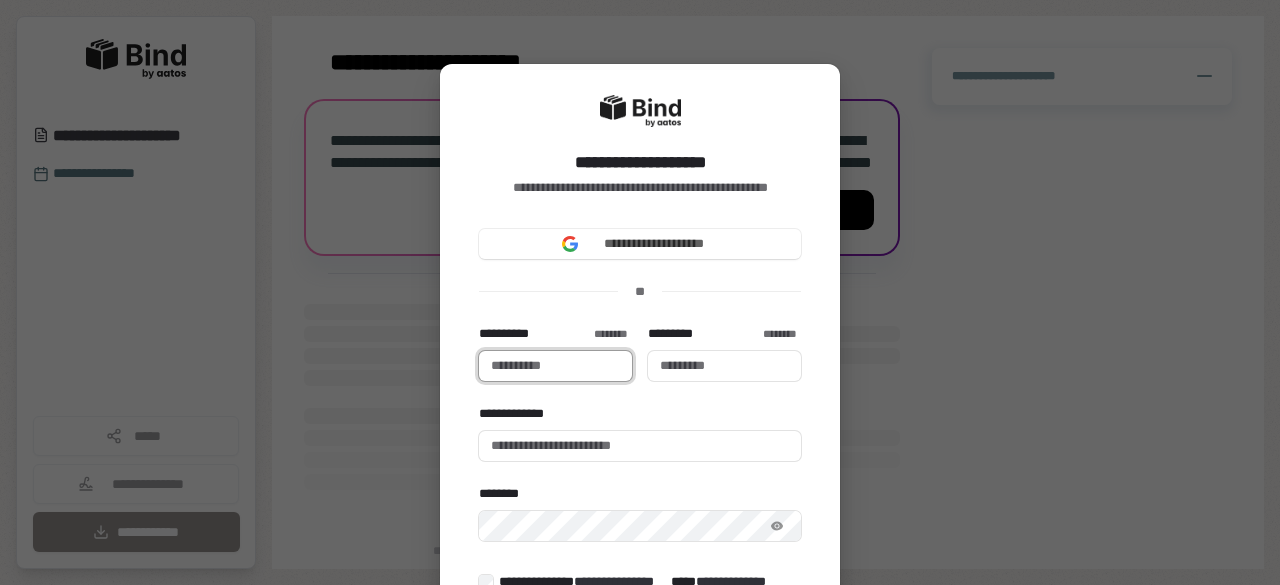 type 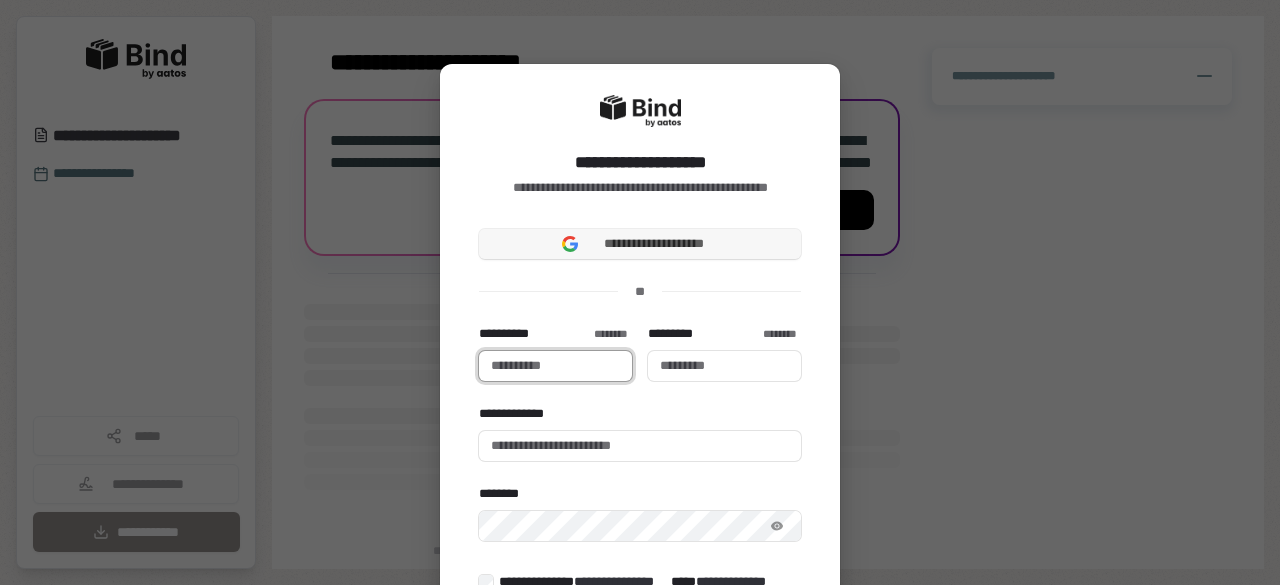 type on "*" 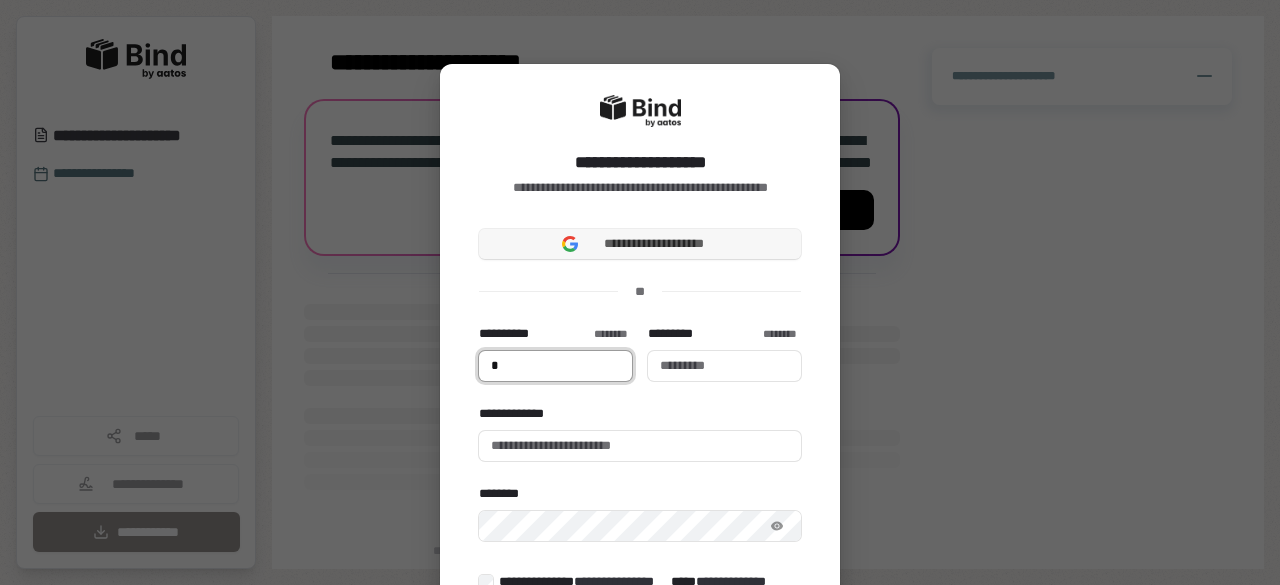 type on "**" 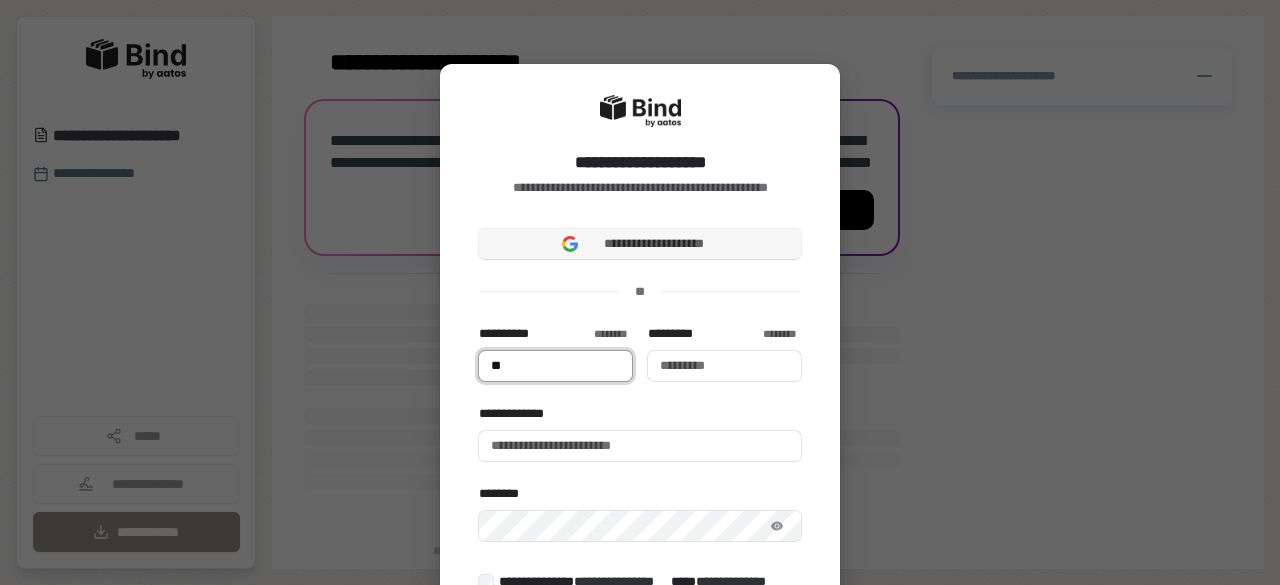 type 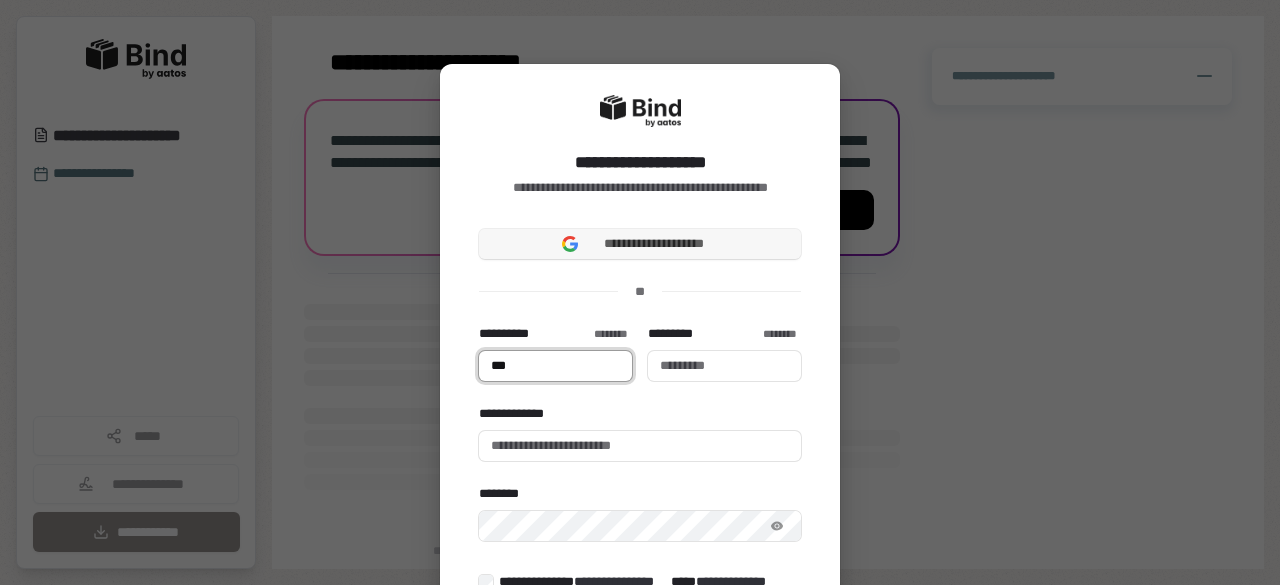 type on "****" 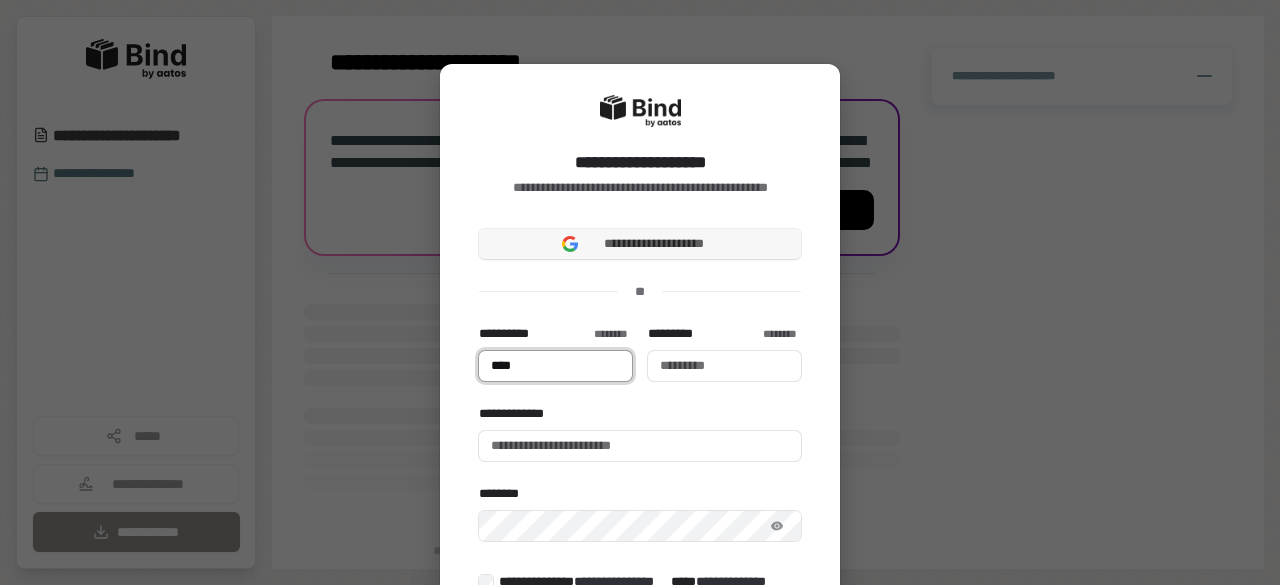 type on "*****" 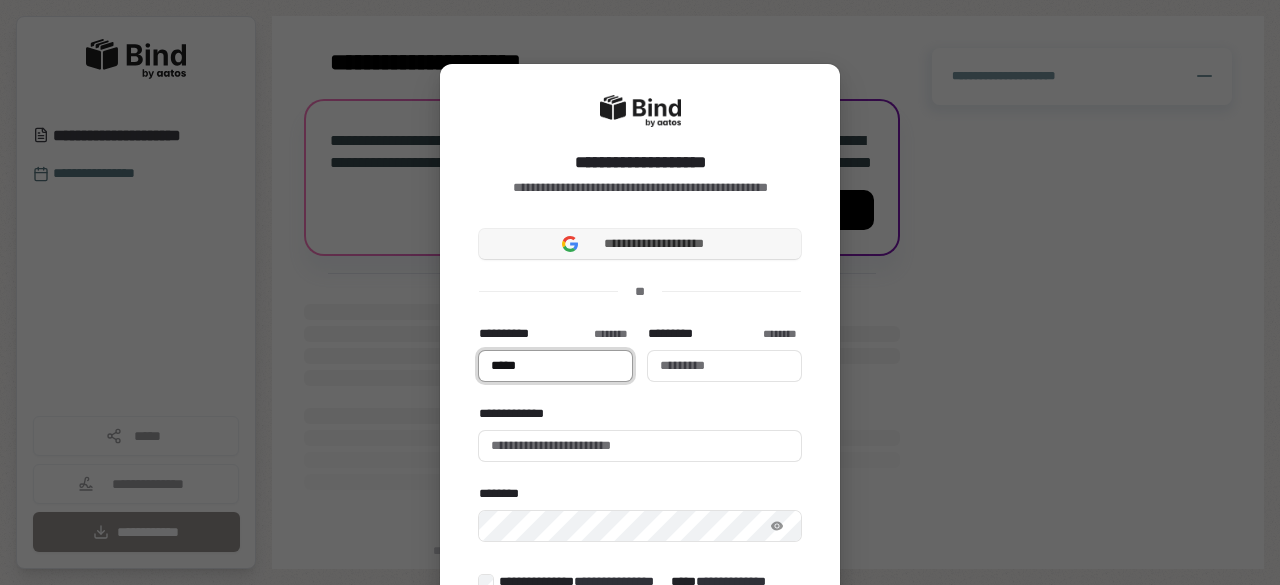 type 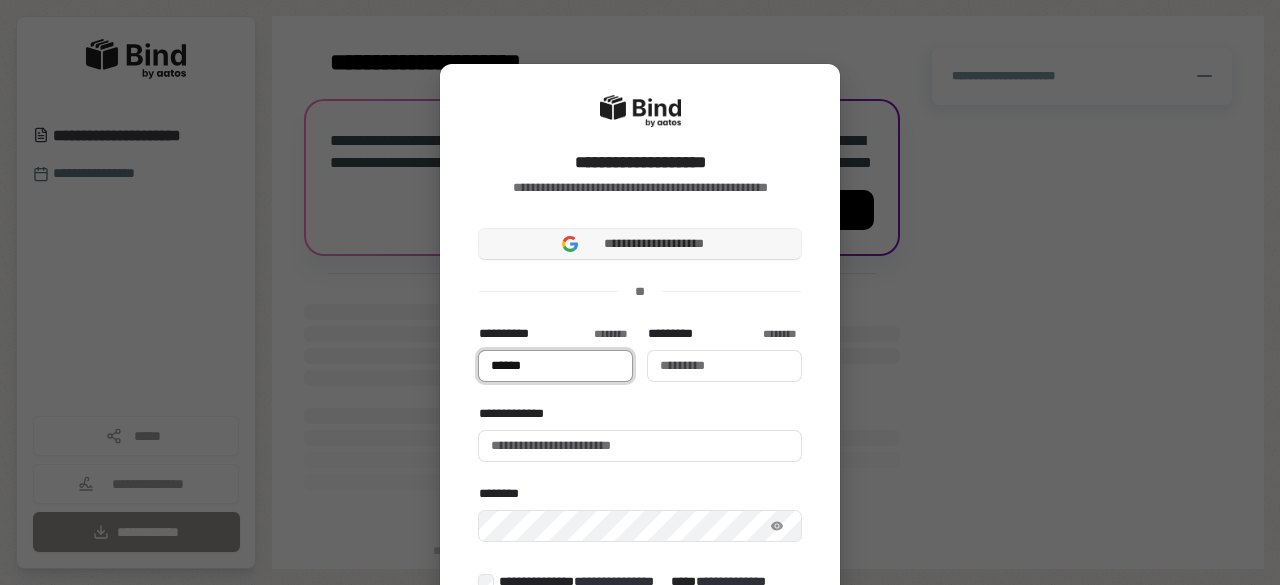 type on "******" 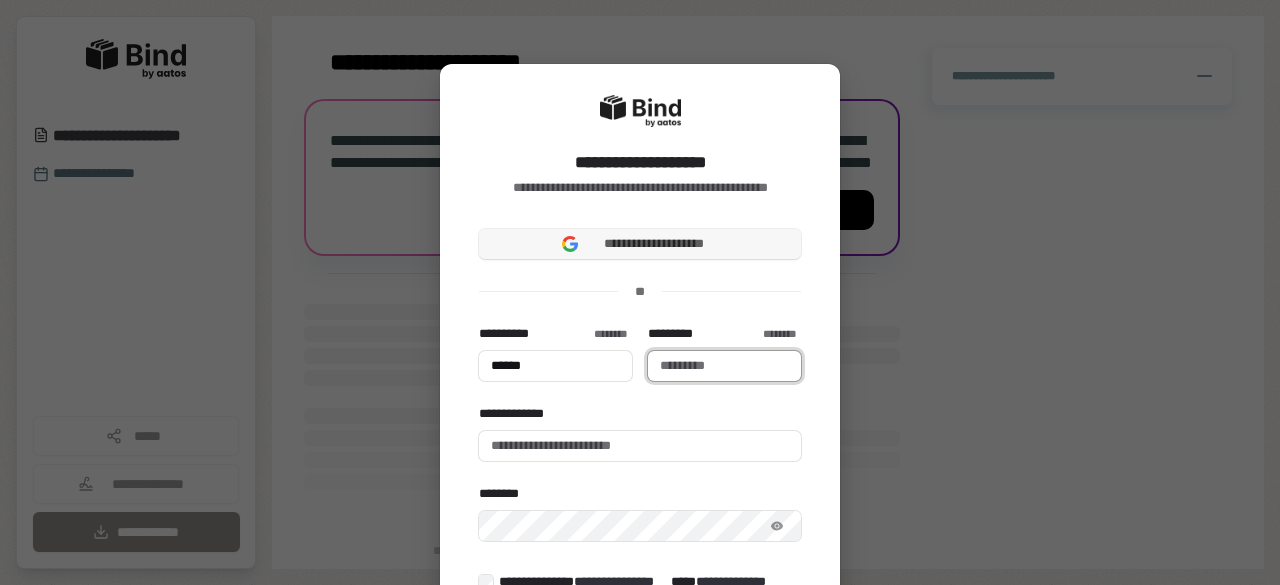 type on "******" 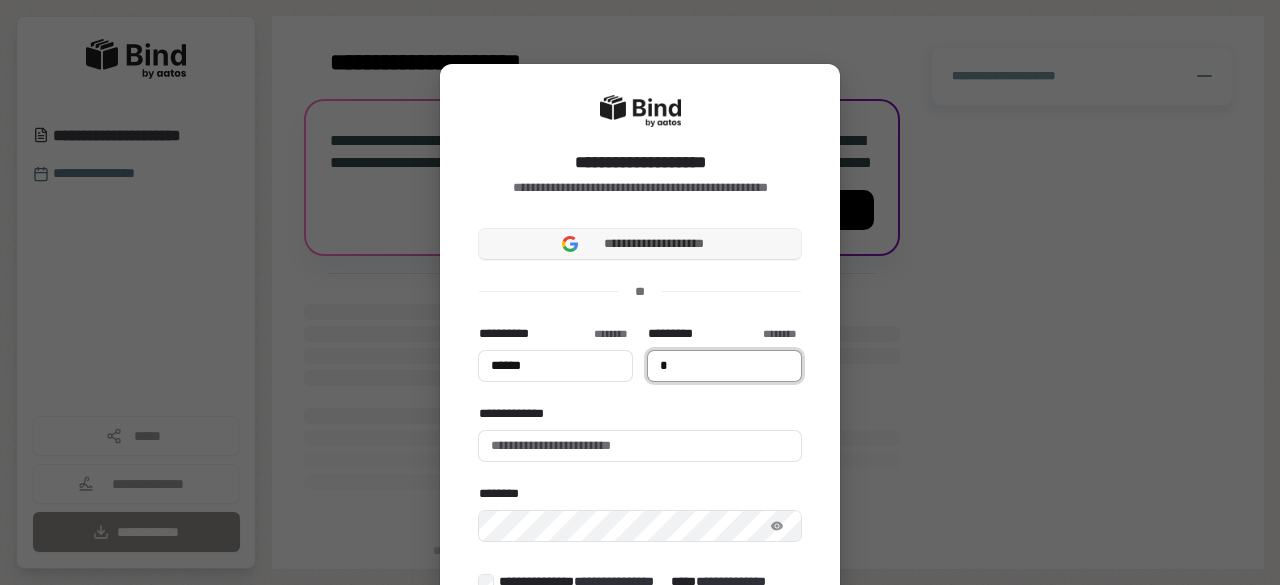 type on "******" 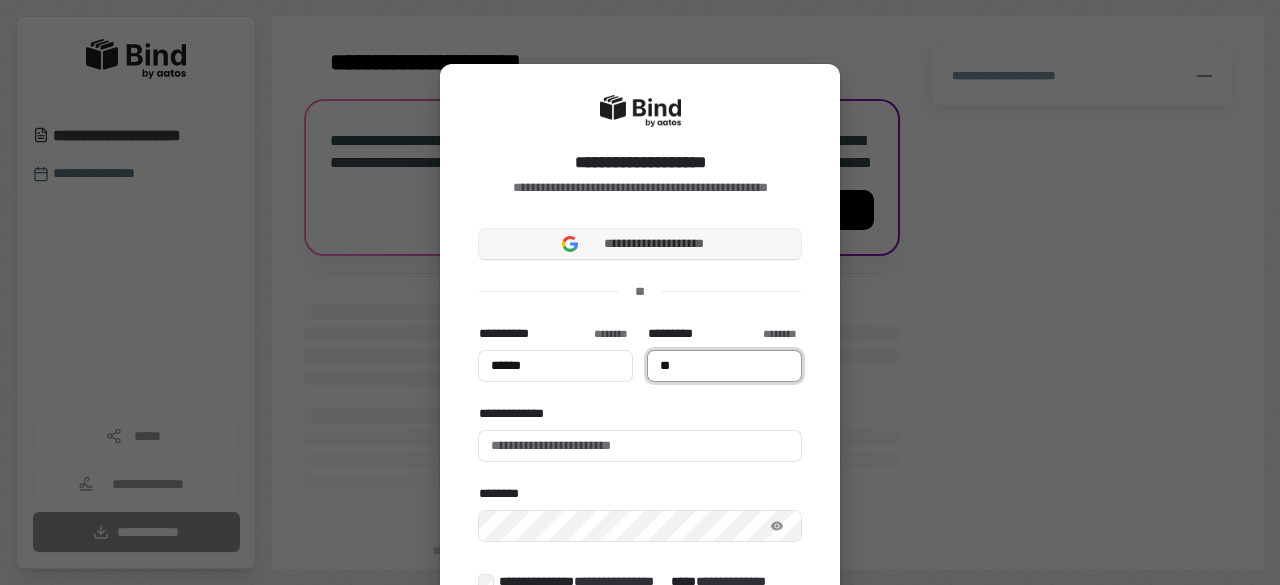 type on "******" 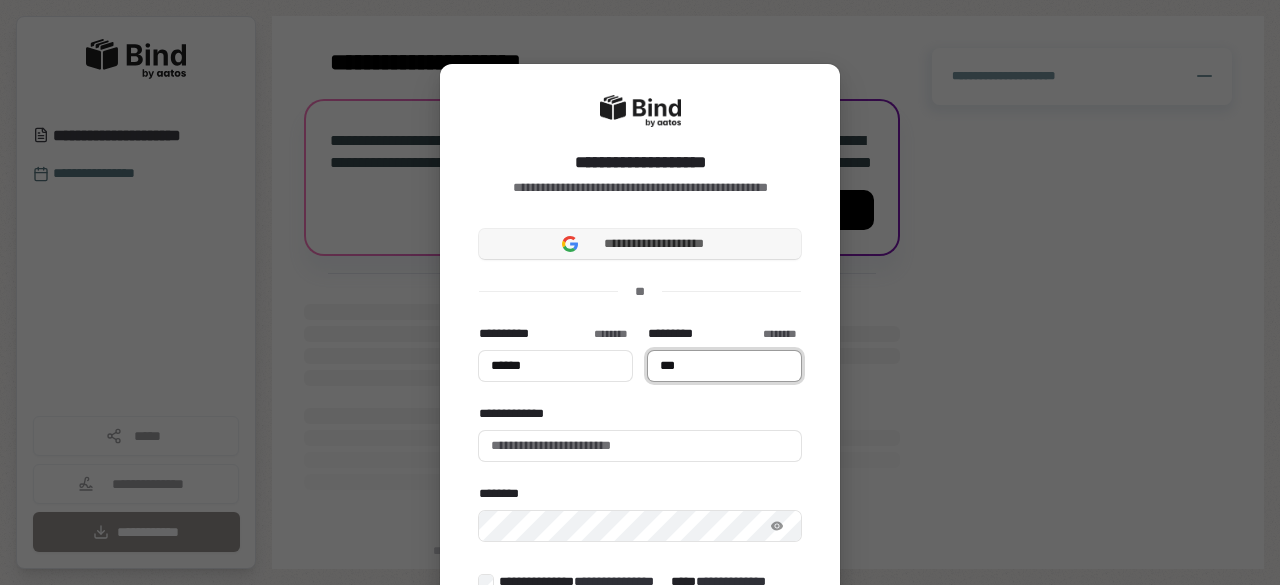 type on "******" 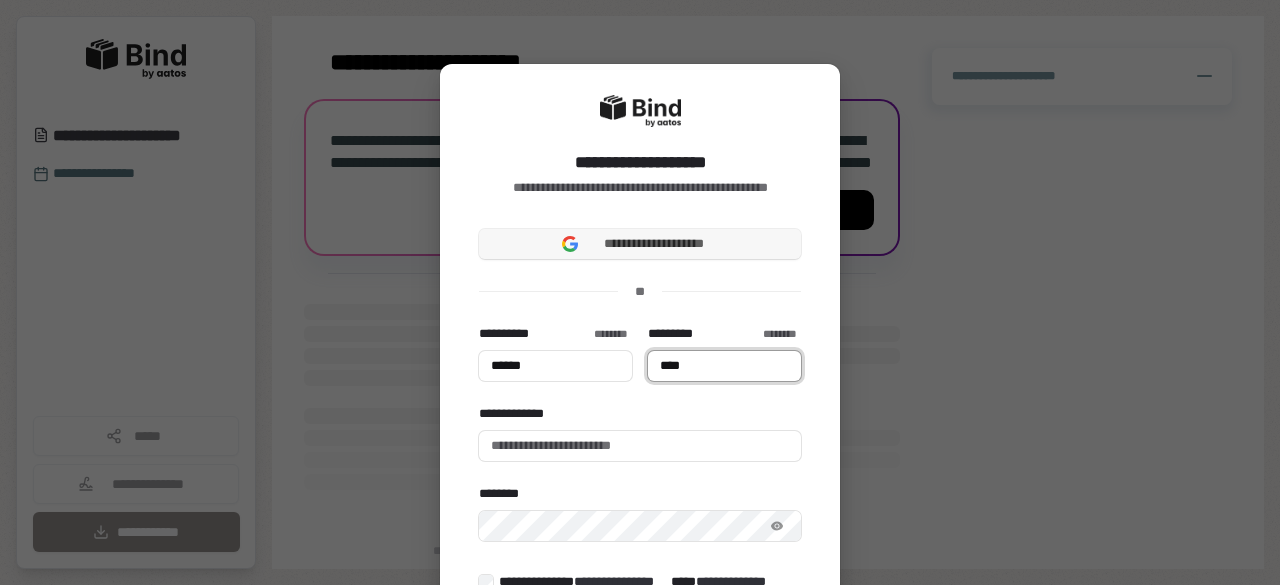 type on "****" 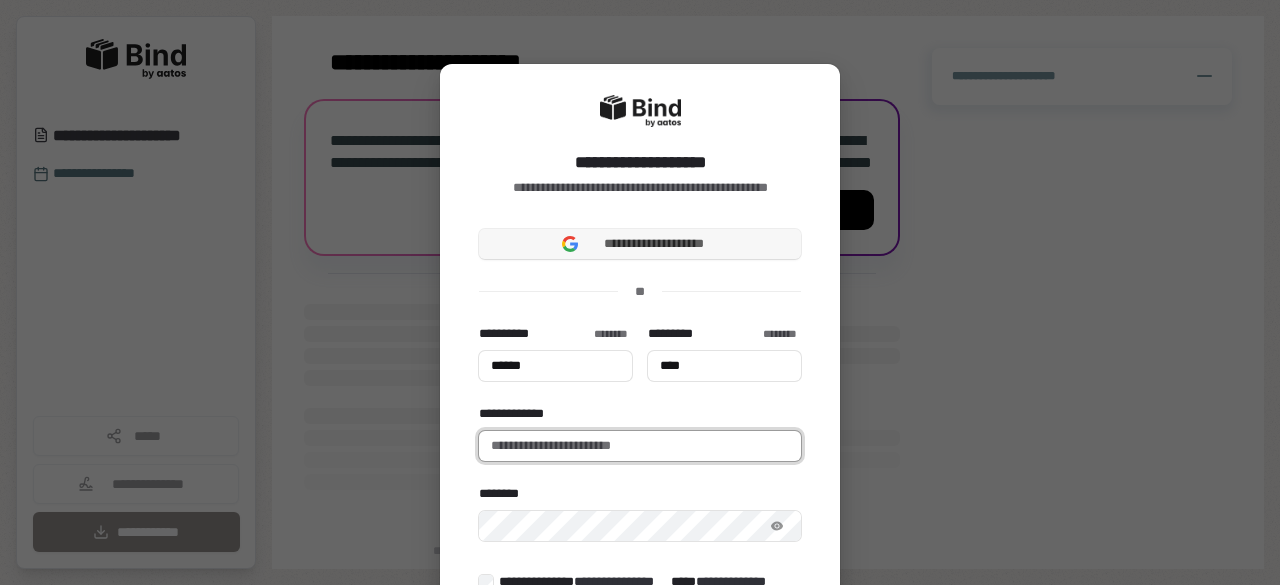 type on "******" 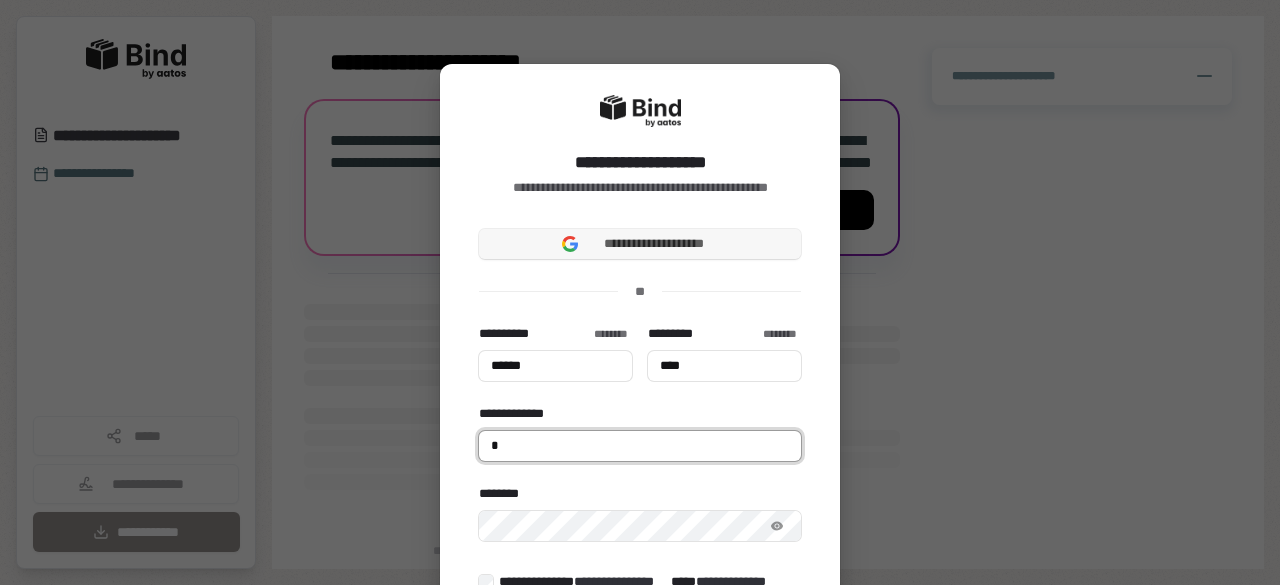 type on "******" 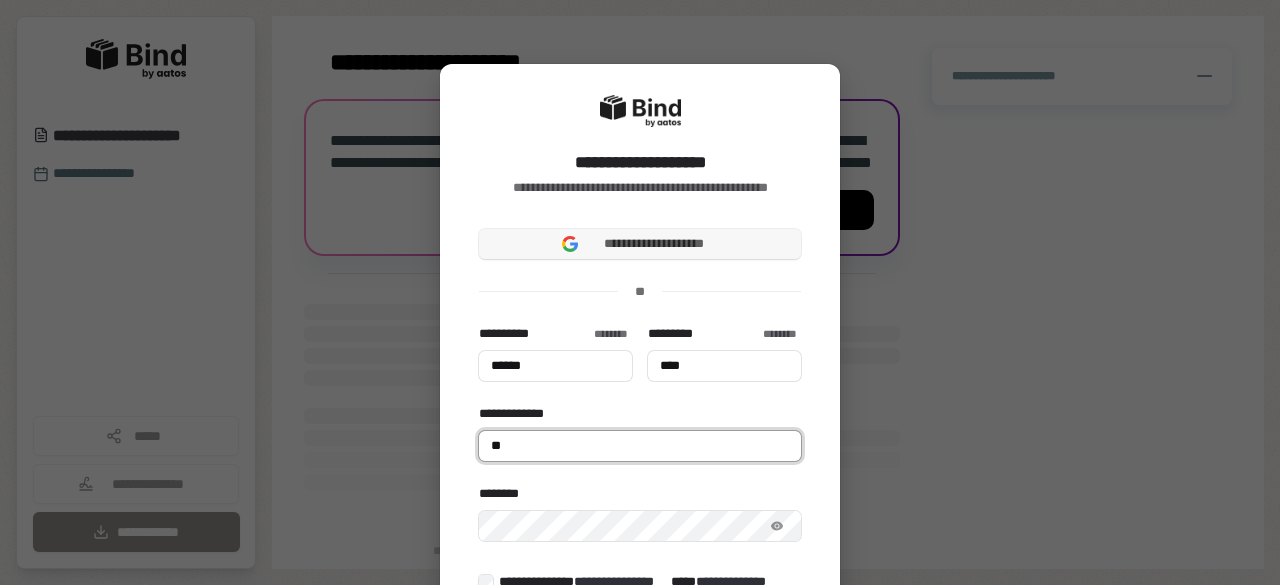type on "******" 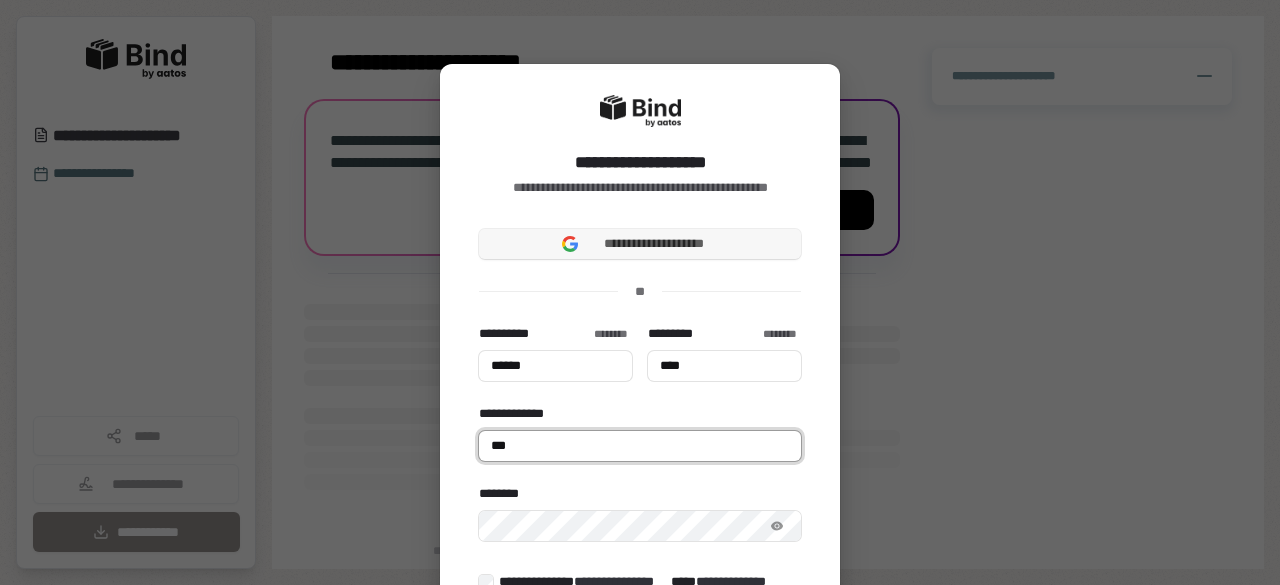 type on "******" 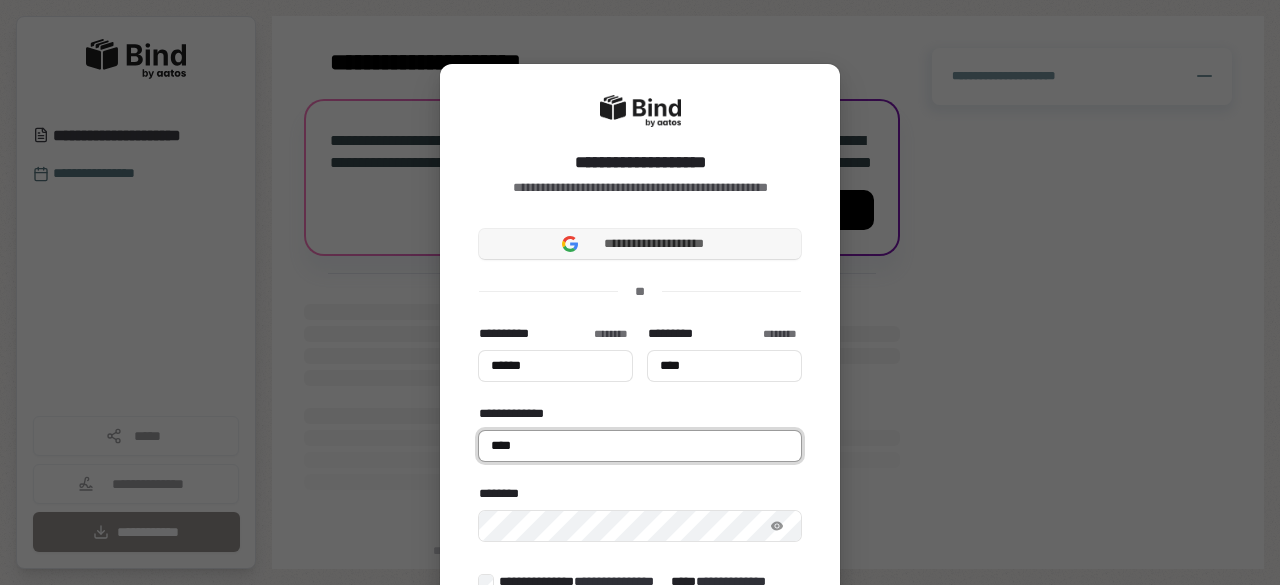 type on "******" 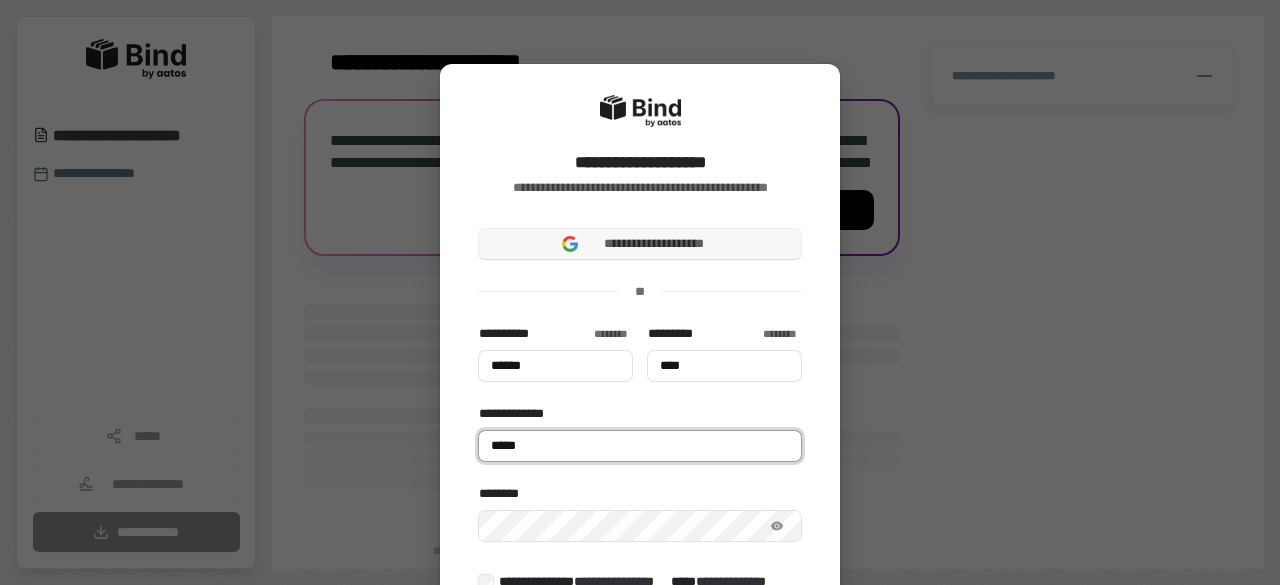 type on "******" 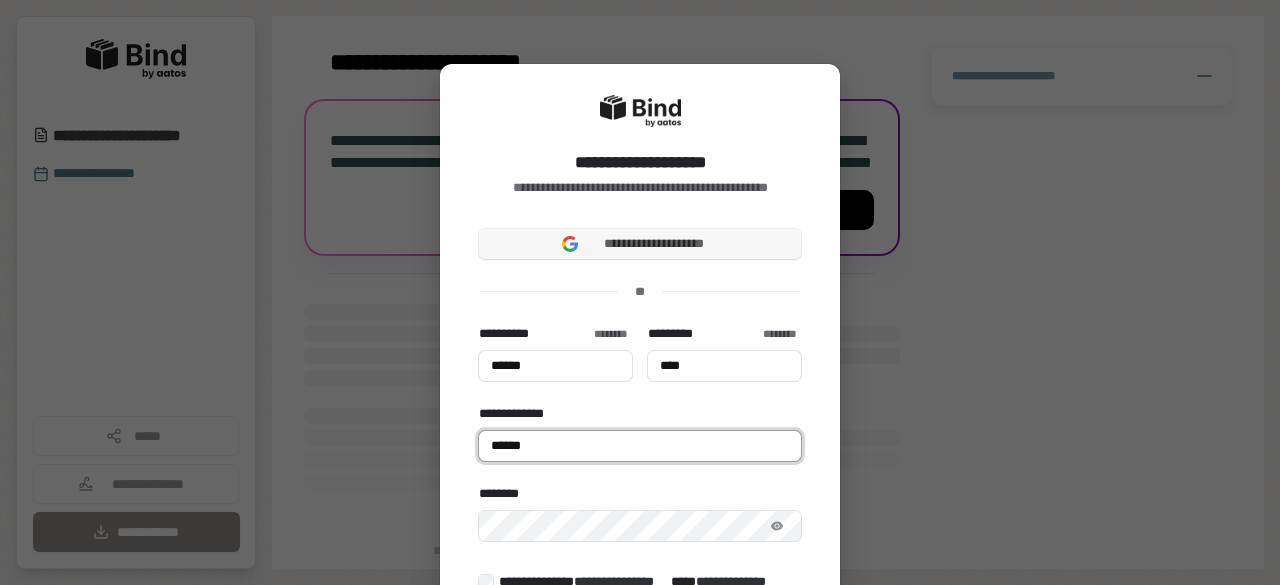 type on "******" 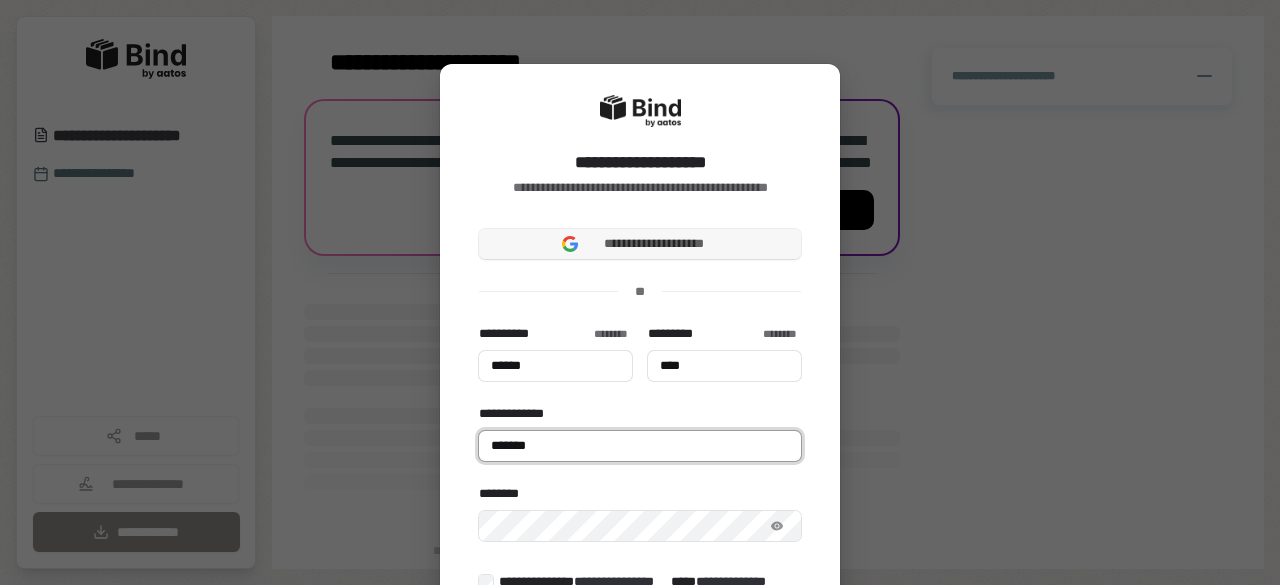 type on "******" 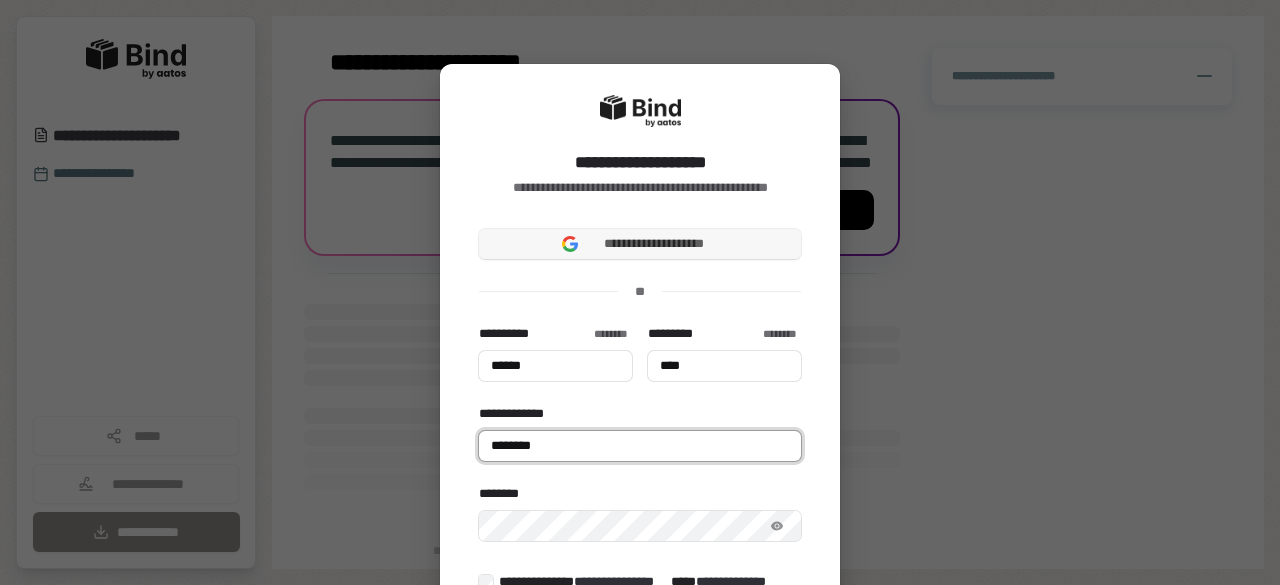 type on "*********" 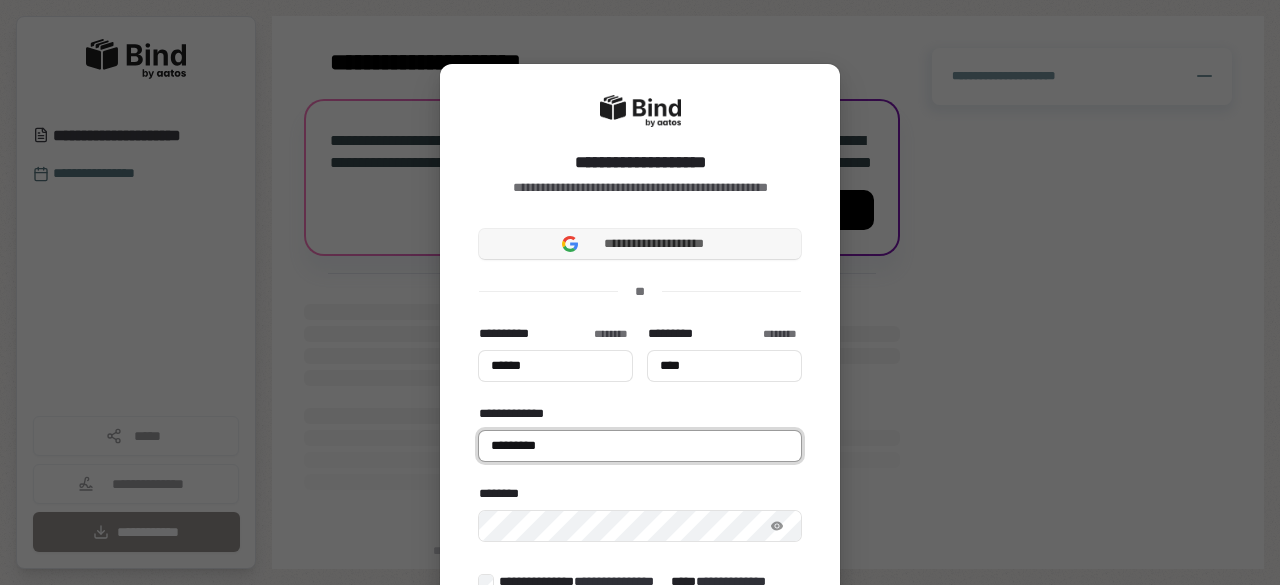 type on "******" 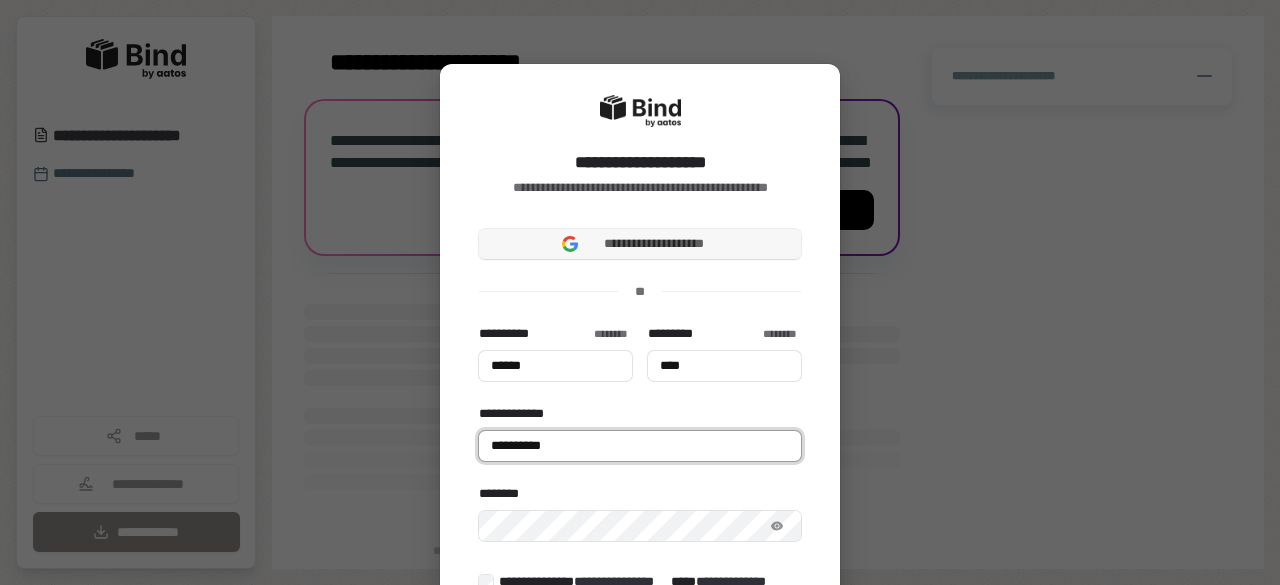 type on "**********" 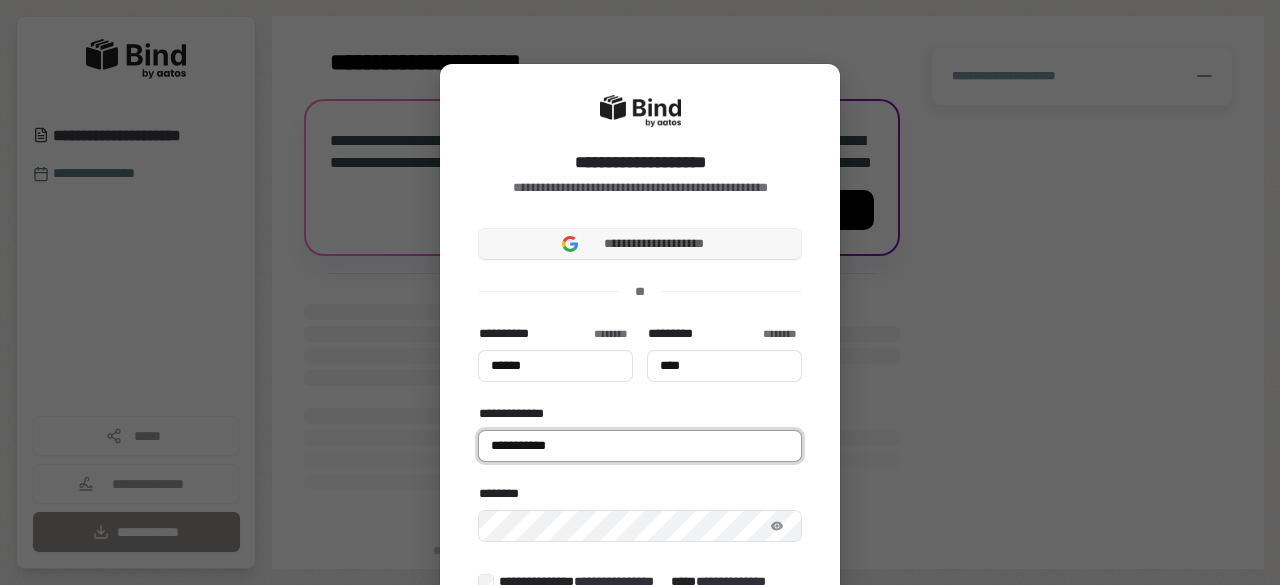 type on "******" 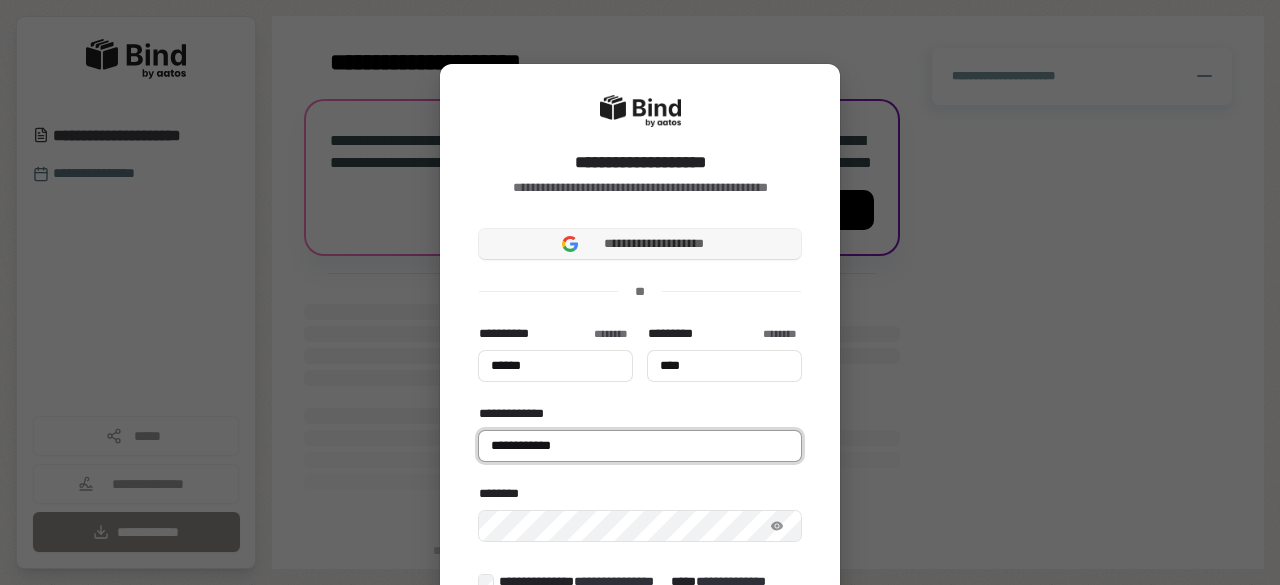 type on "**********" 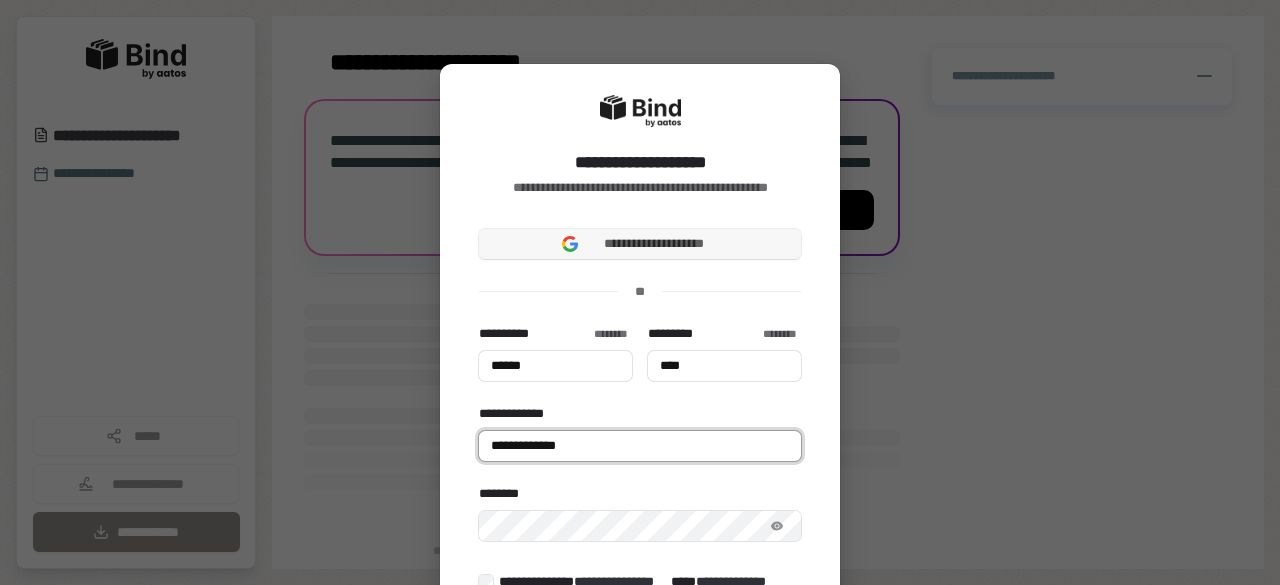 type on "******" 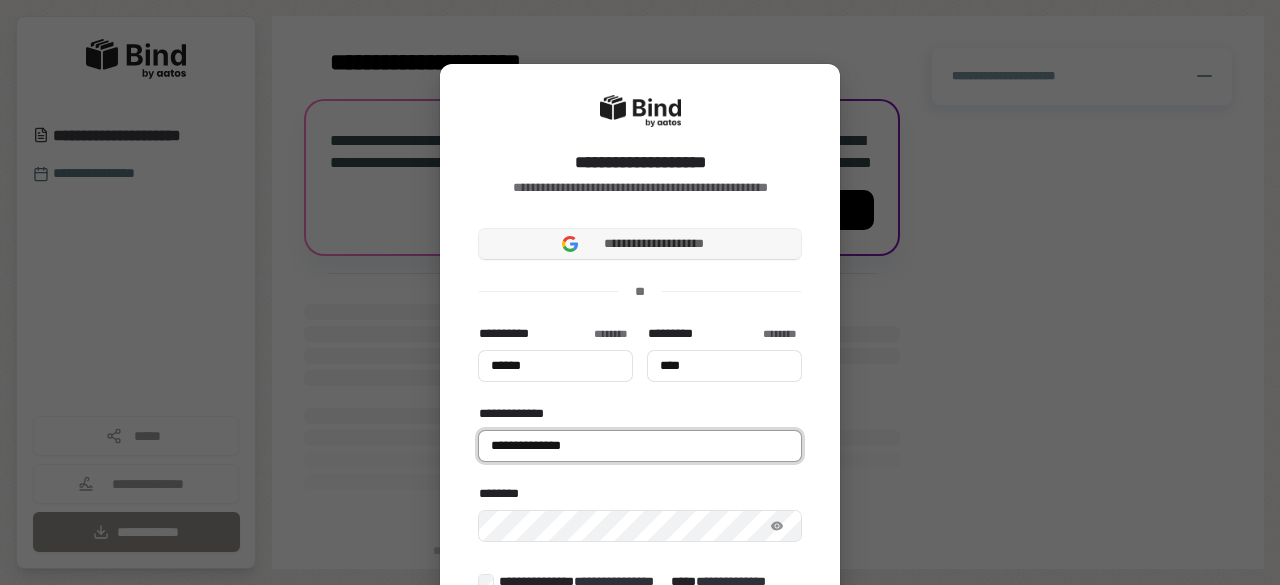 type on "******" 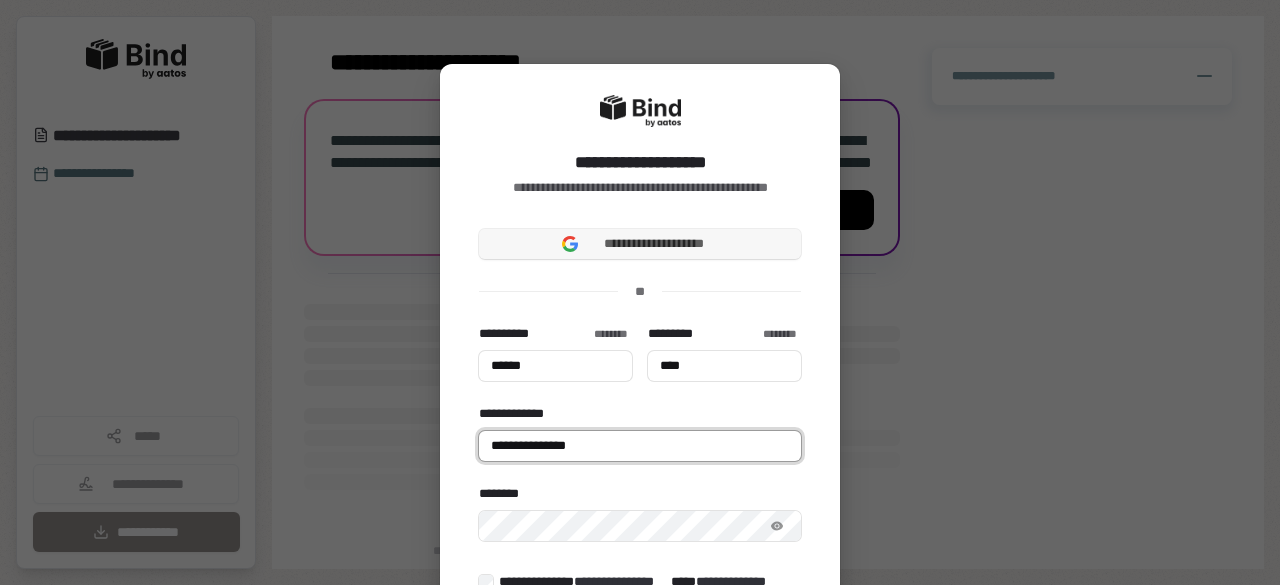 type on "******" 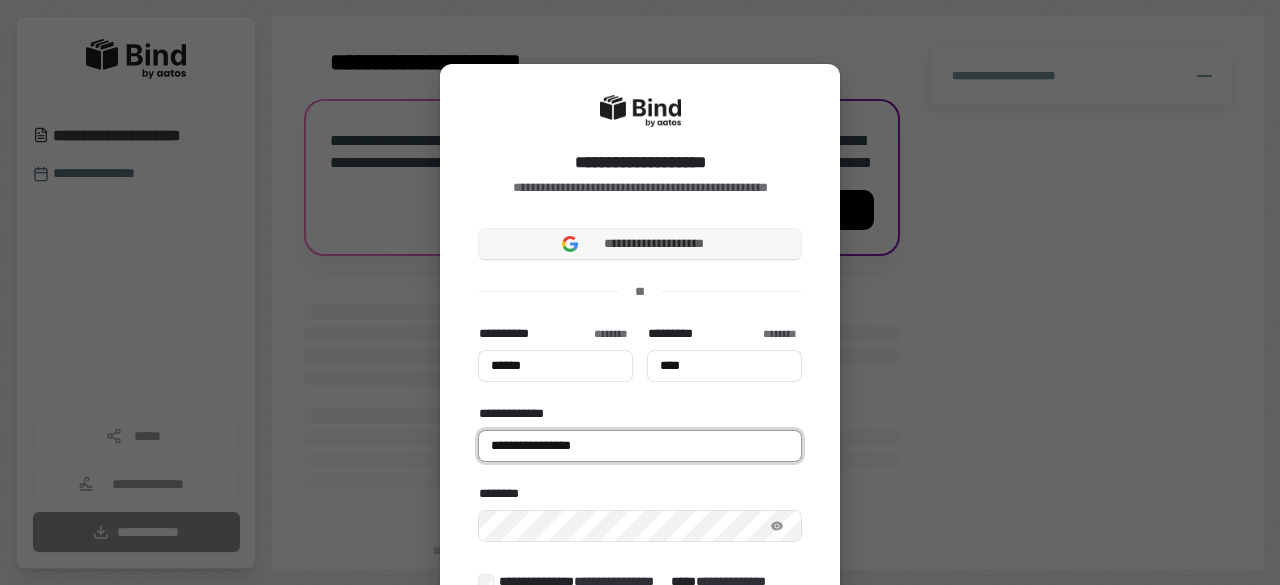 type on "******" 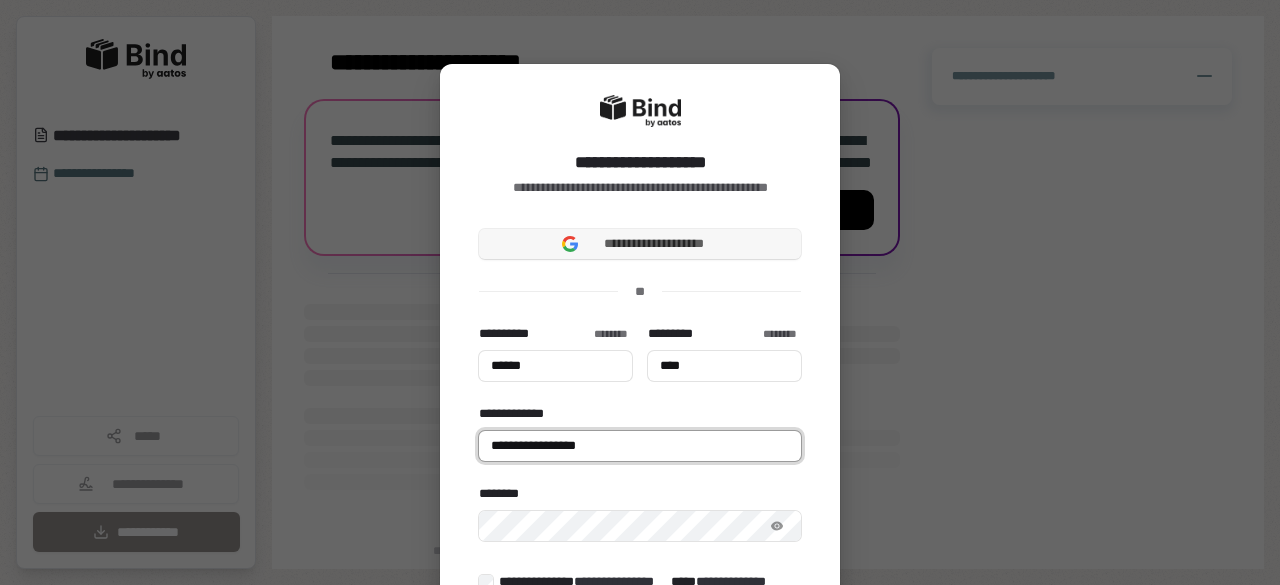 type on "******" 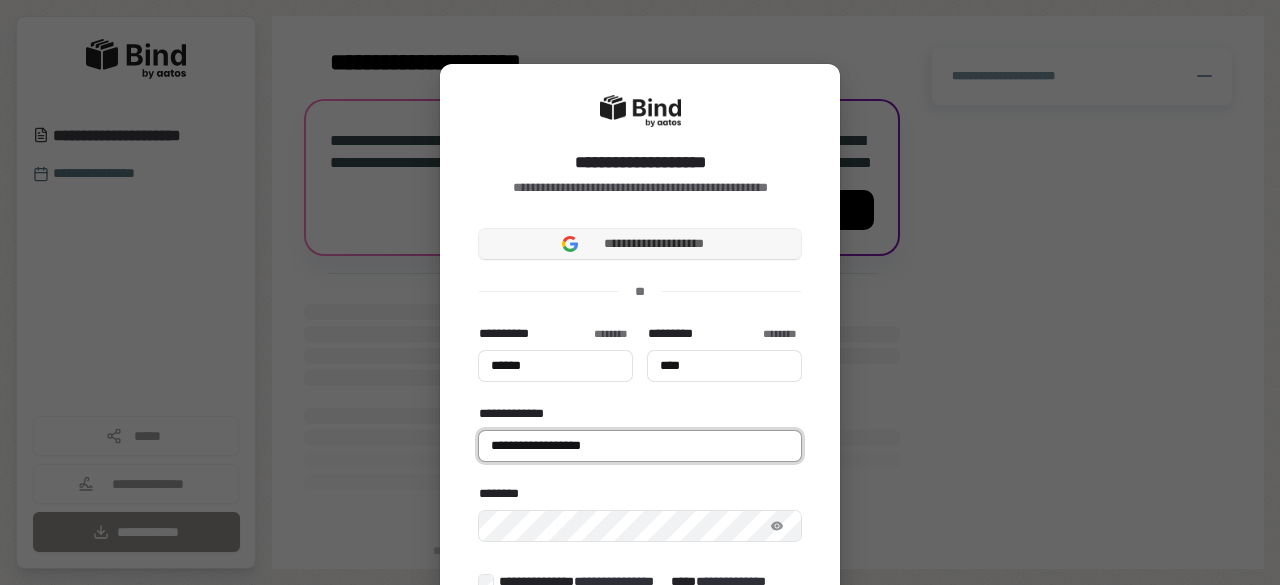 type on "******" 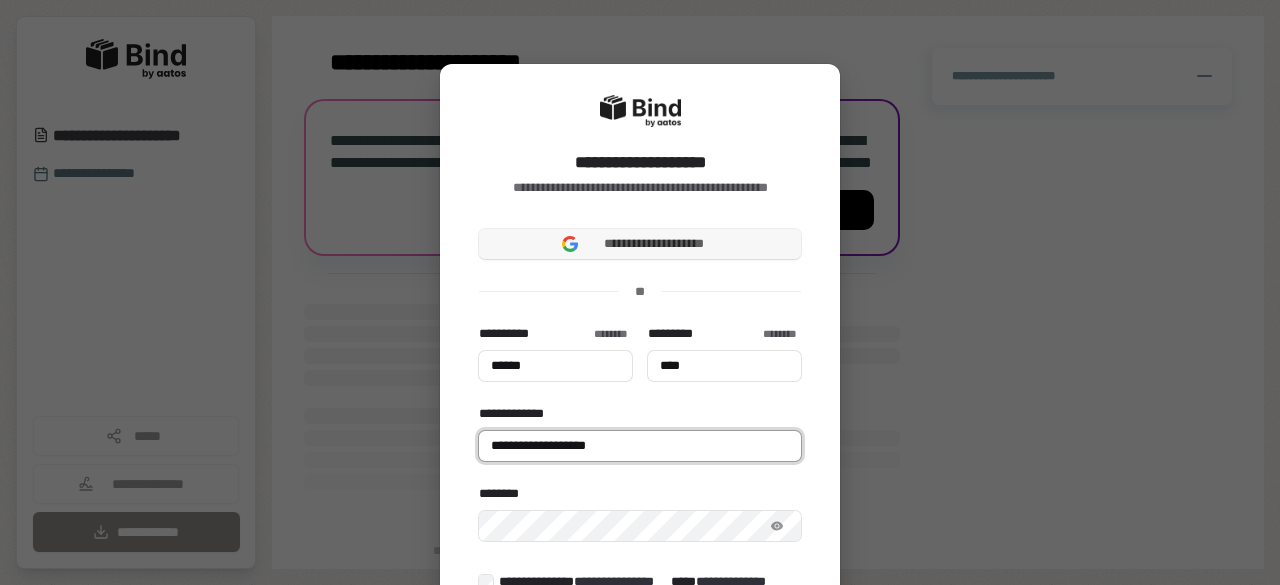type on "******" 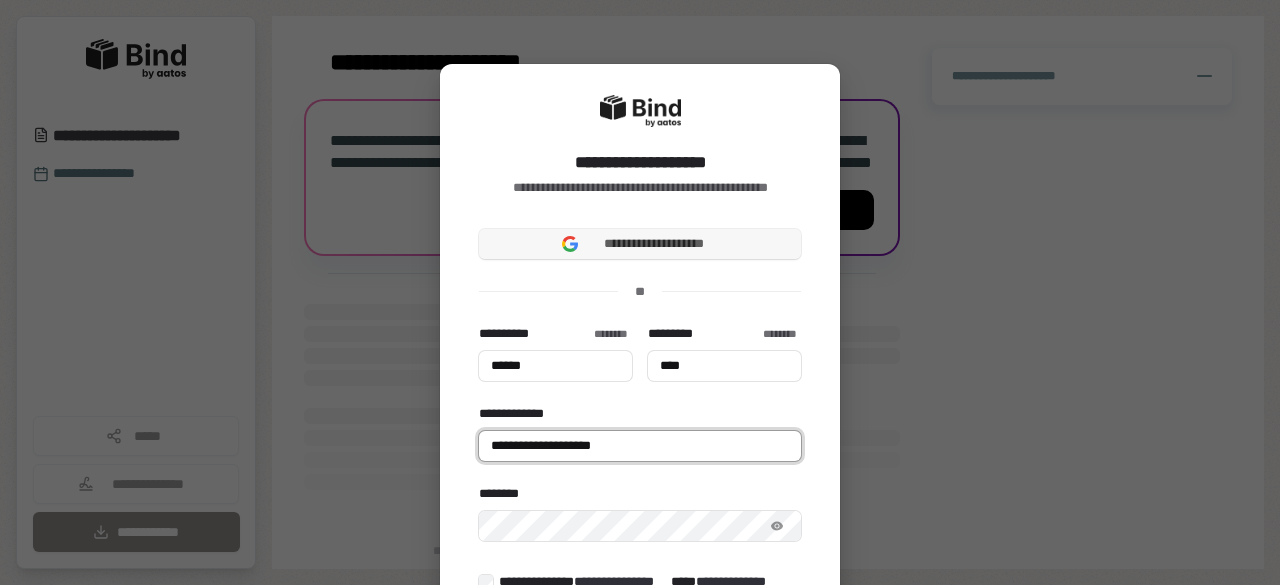 type on "******" 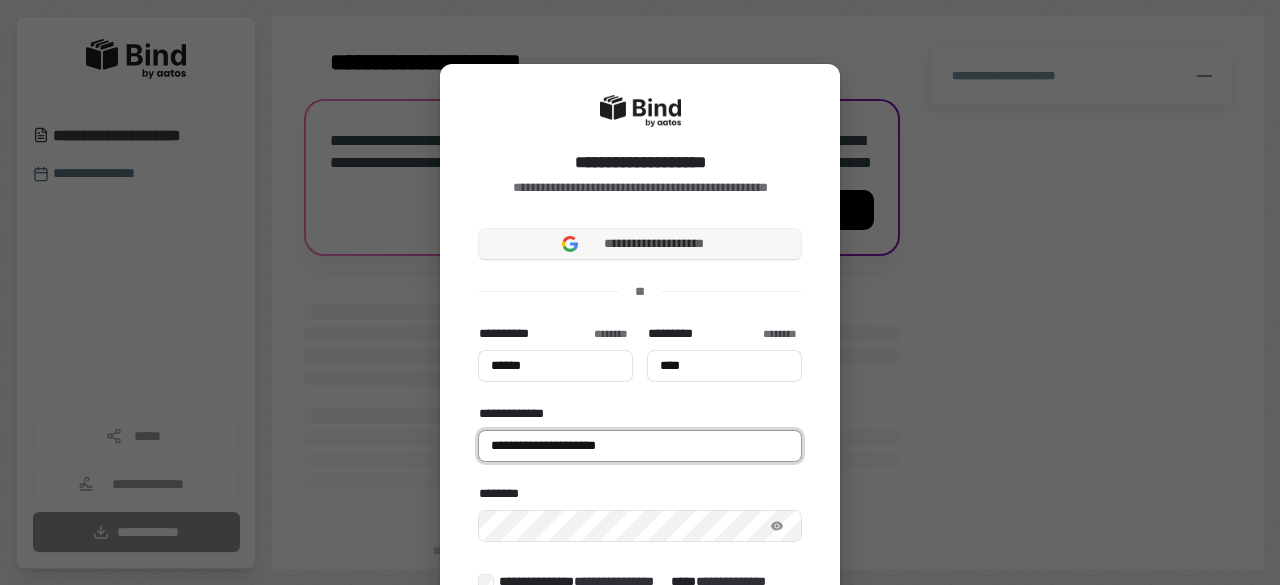 type on "******" 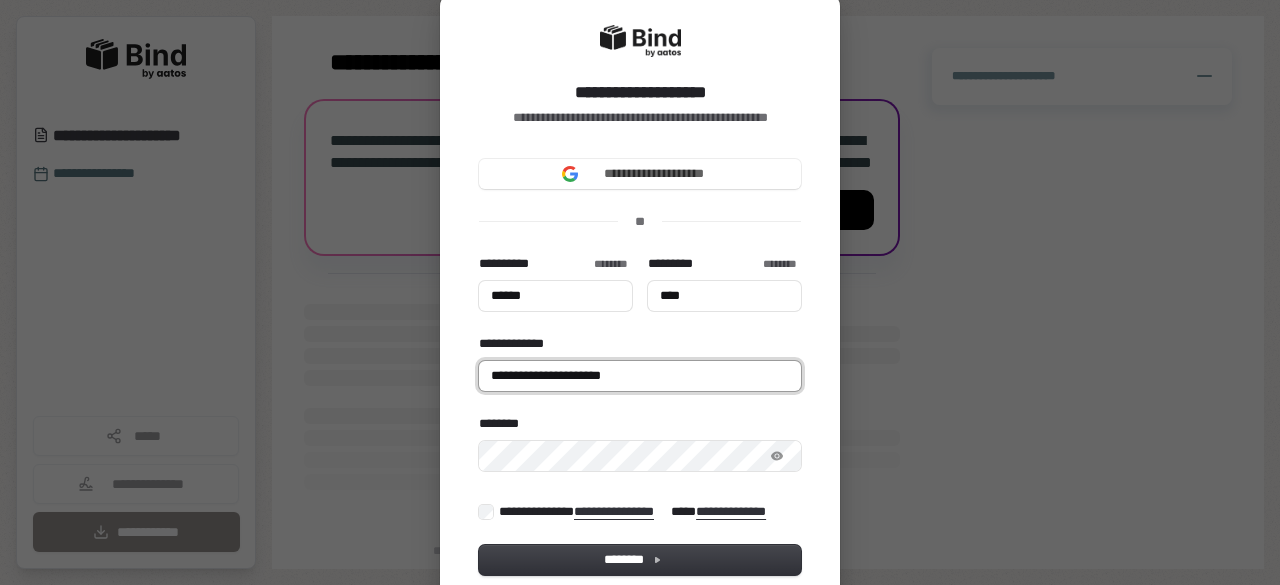 scroll, scrollTop: 100, scrollLeft: 0, axis: vertical 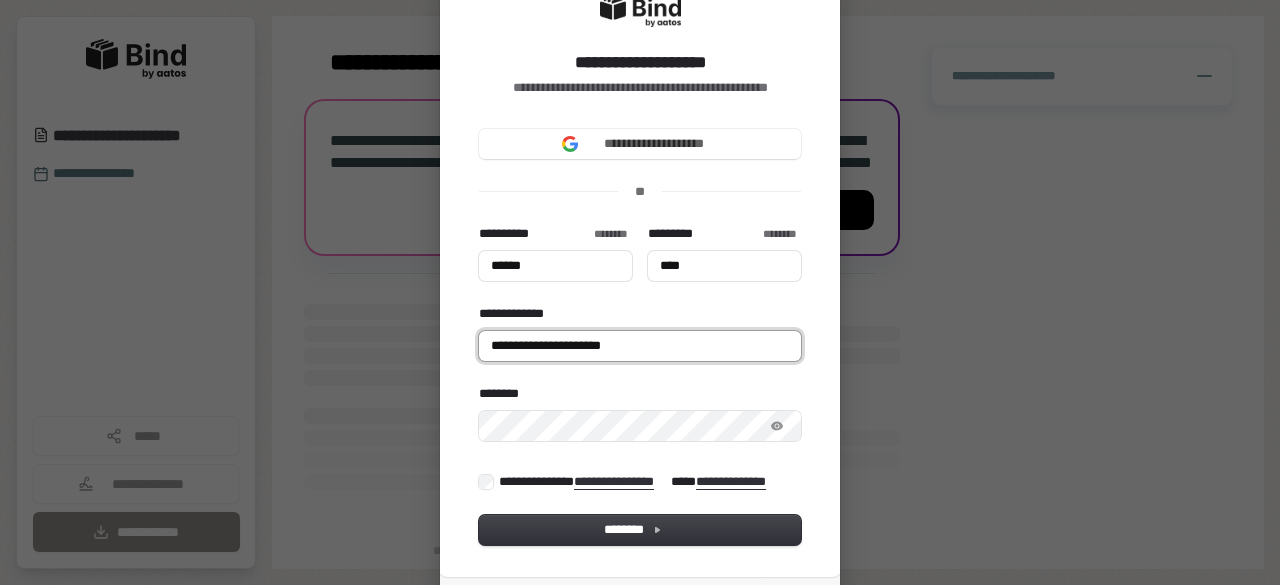type on "**********" 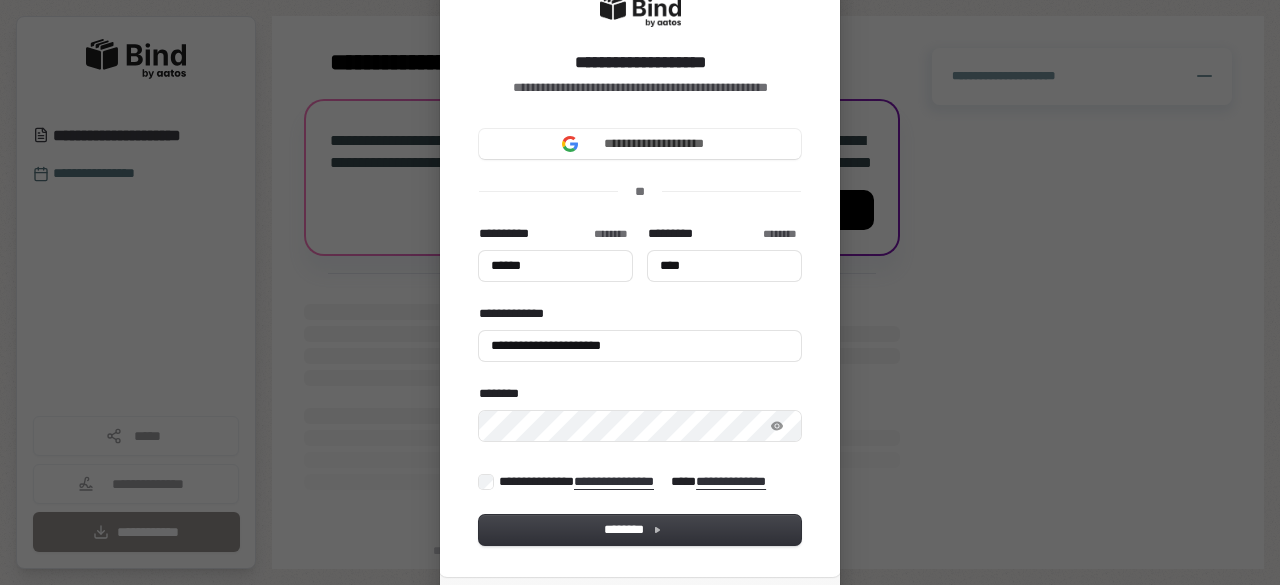 type on "******" 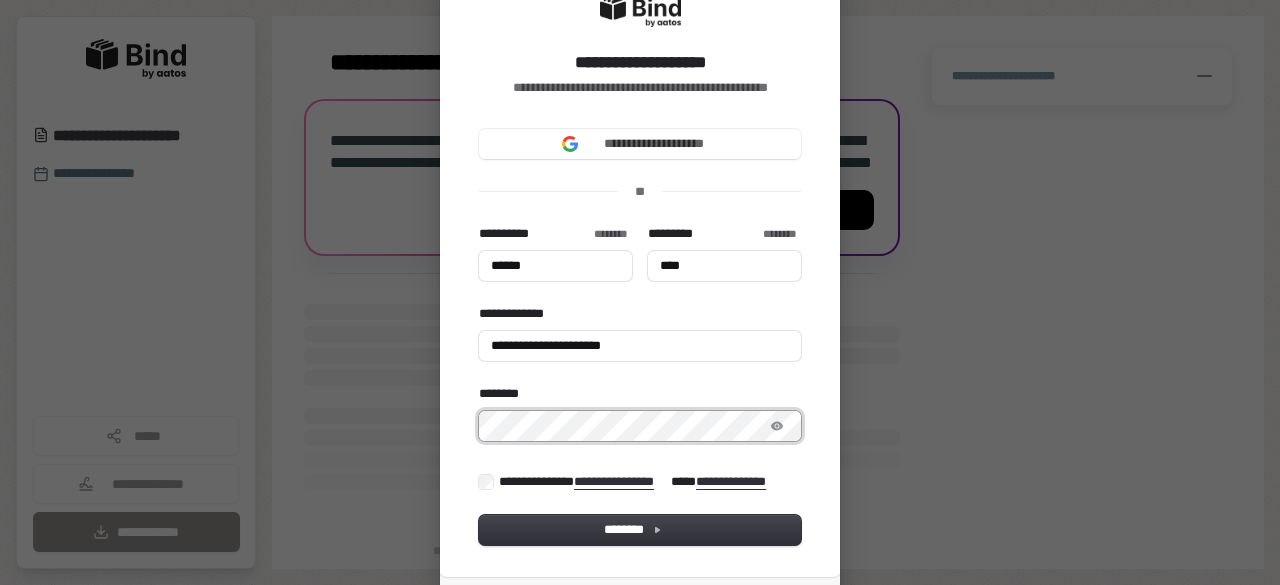 type on "******" 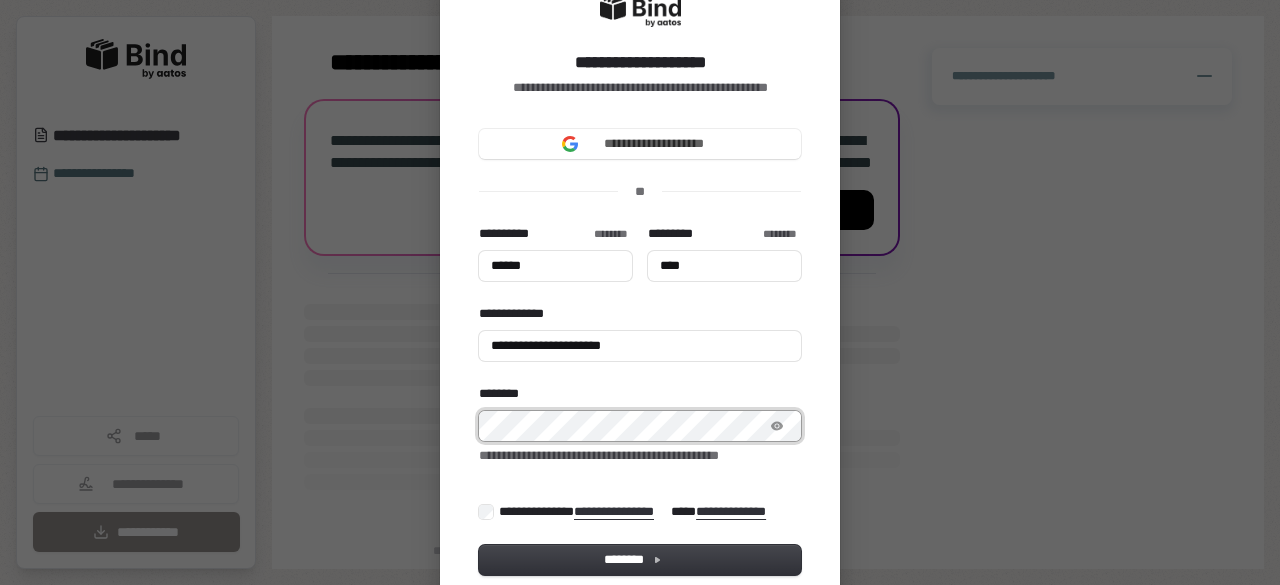 type on "******" 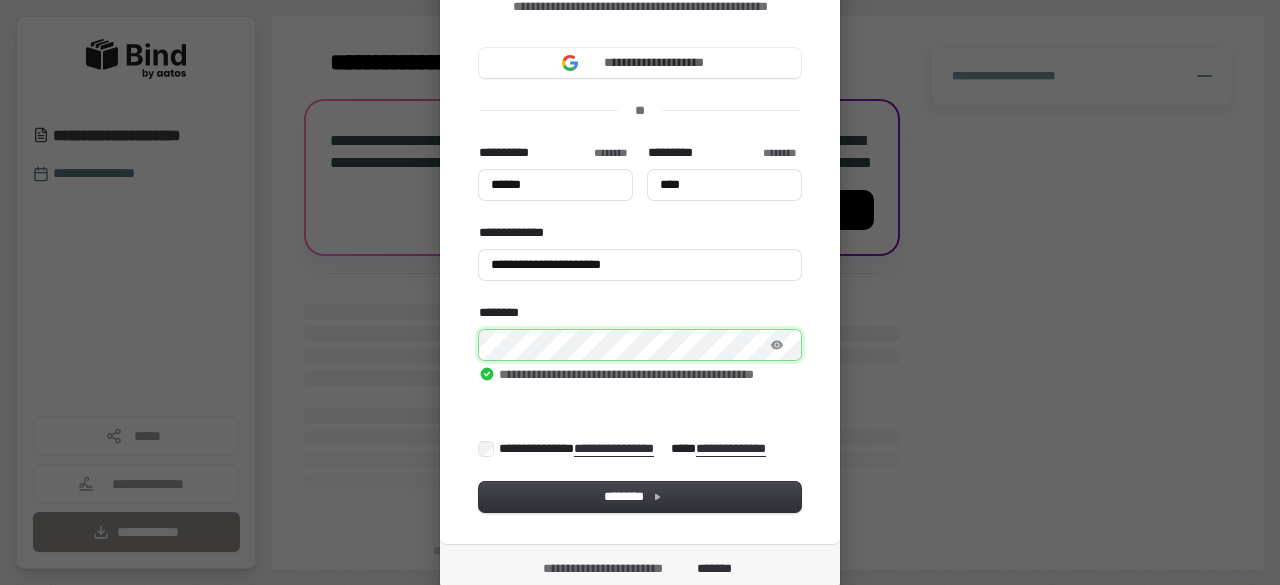 scroll, scrollTop: 253, scrollLeft: 0, axis: vertical 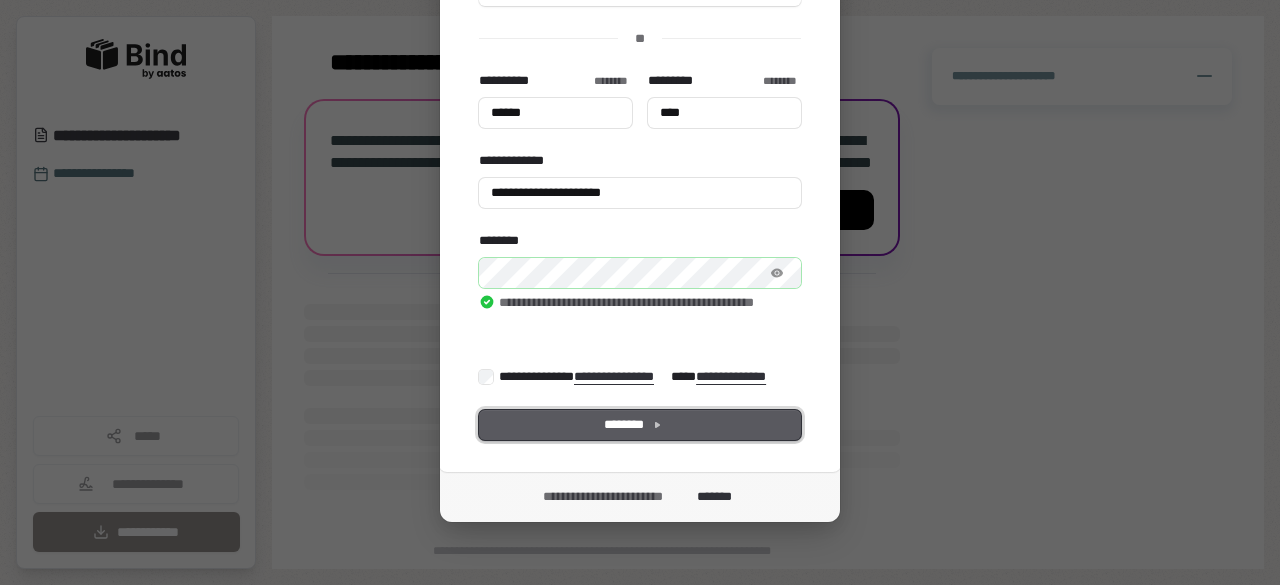 type on "******" 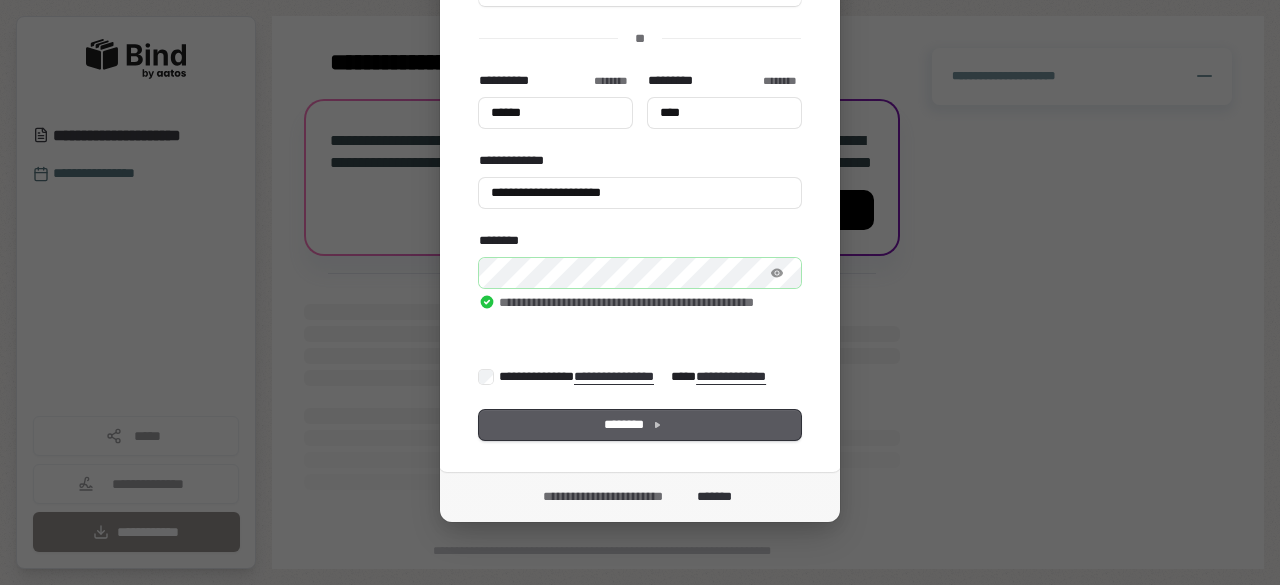 type on "******" 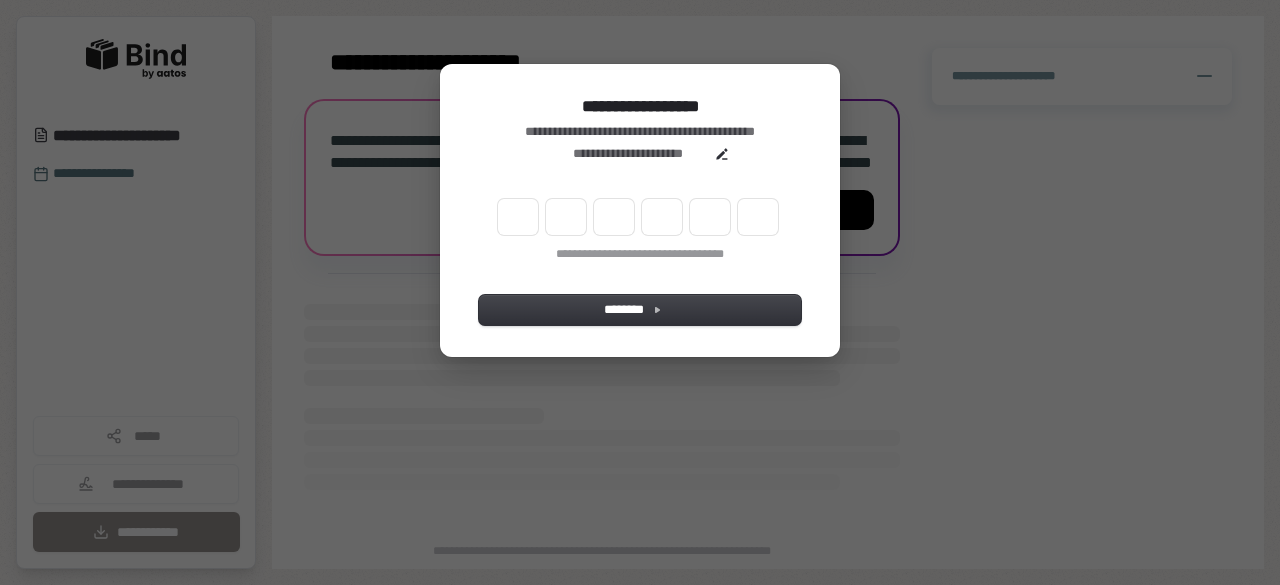 scroll, scrollTop: 0, scrollLeft: 0, axis: both 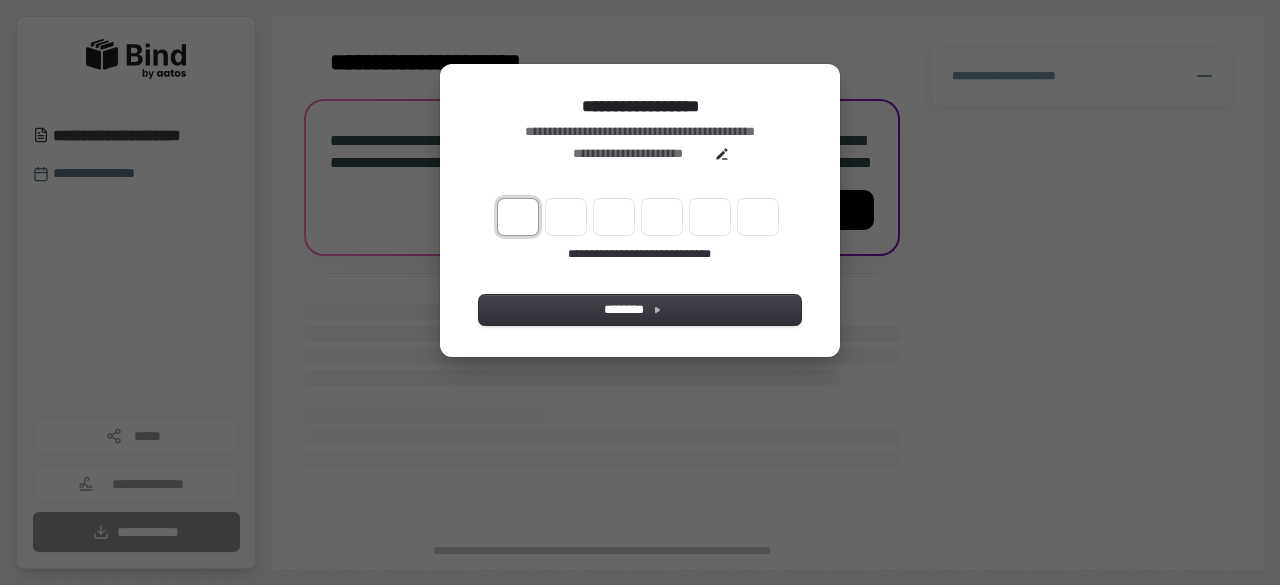 type on "*" 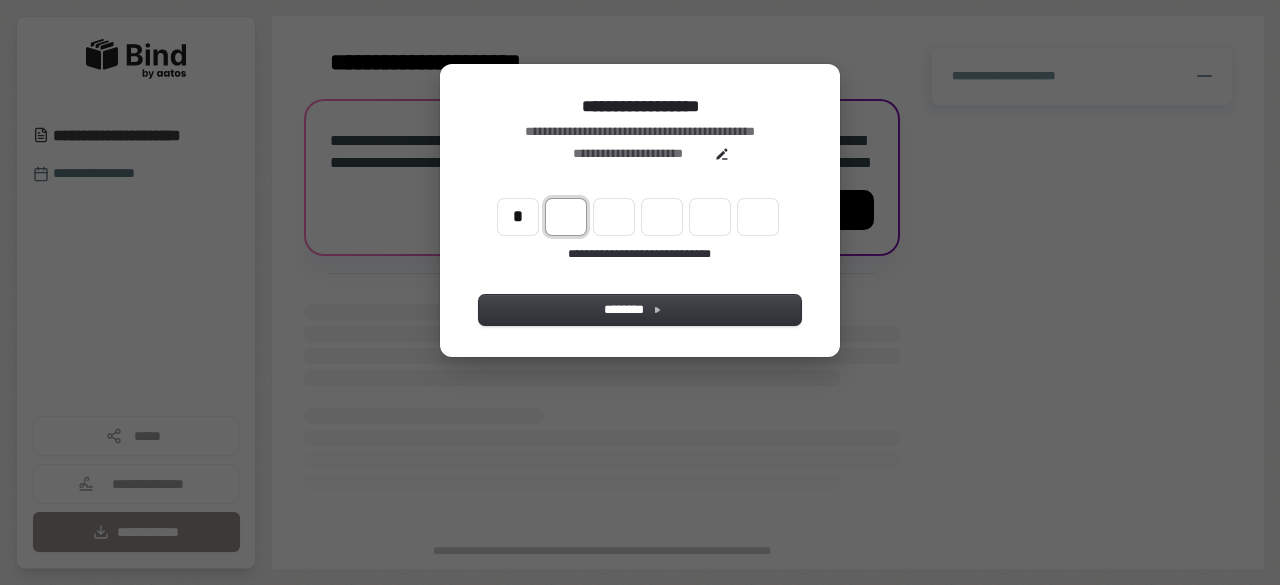 type on "*" 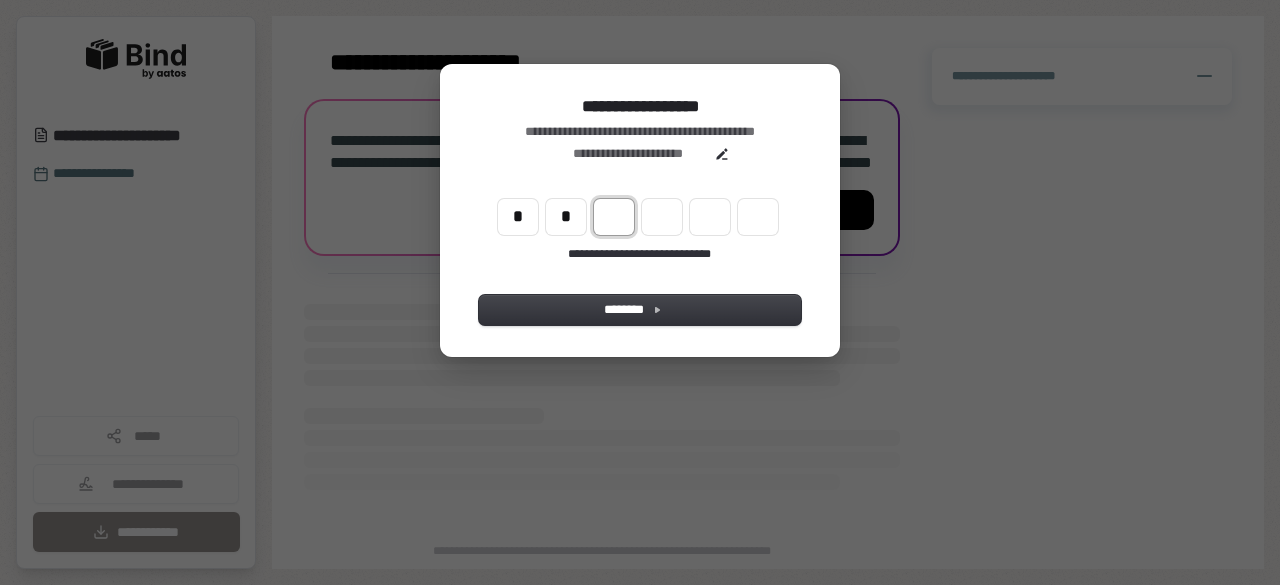 type on "**" 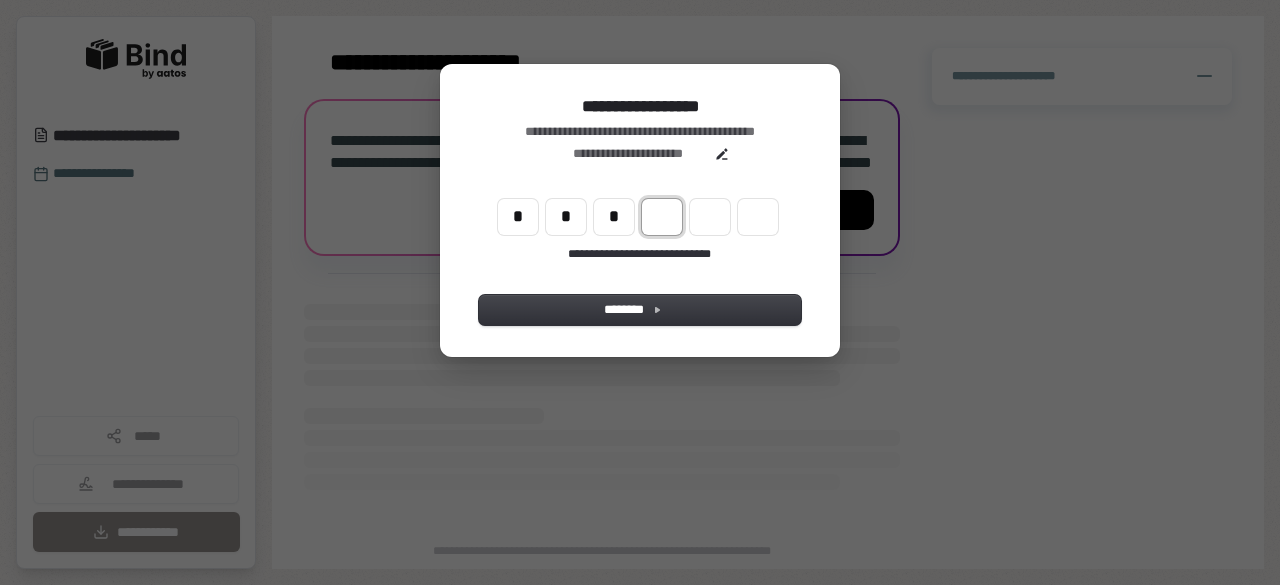 type on "***" 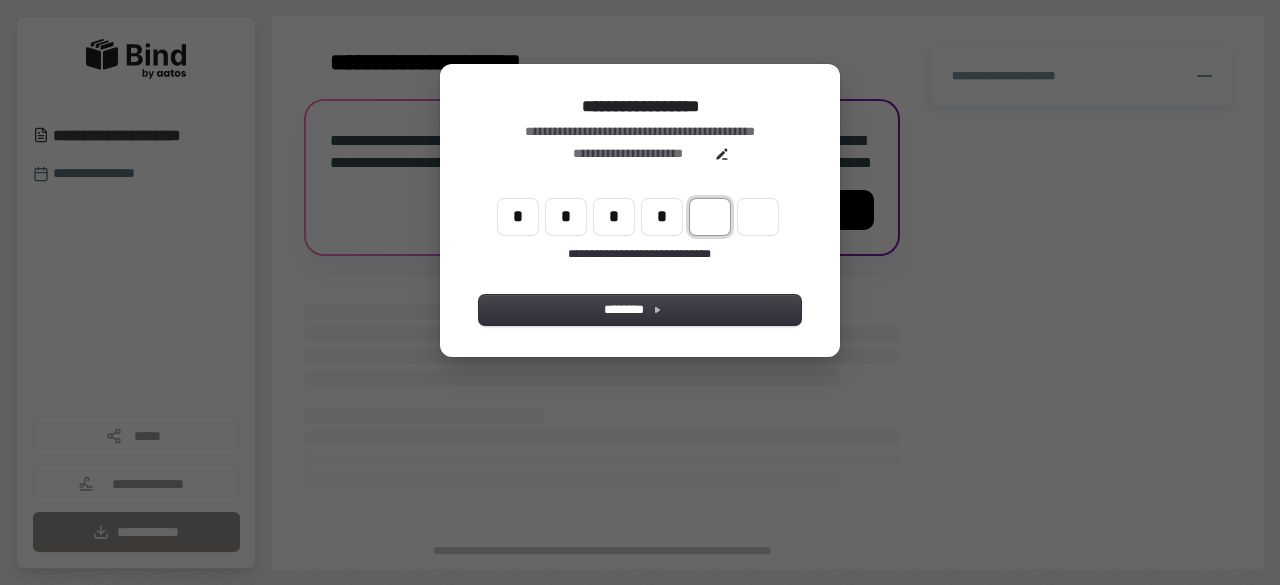 type on "****" 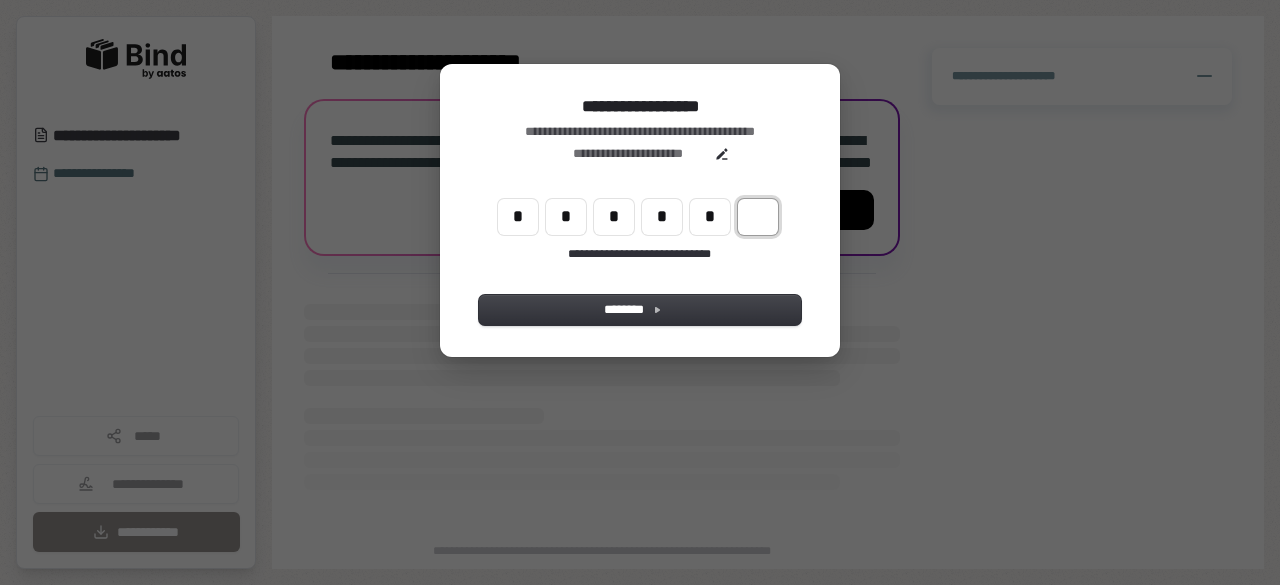 type on "******" 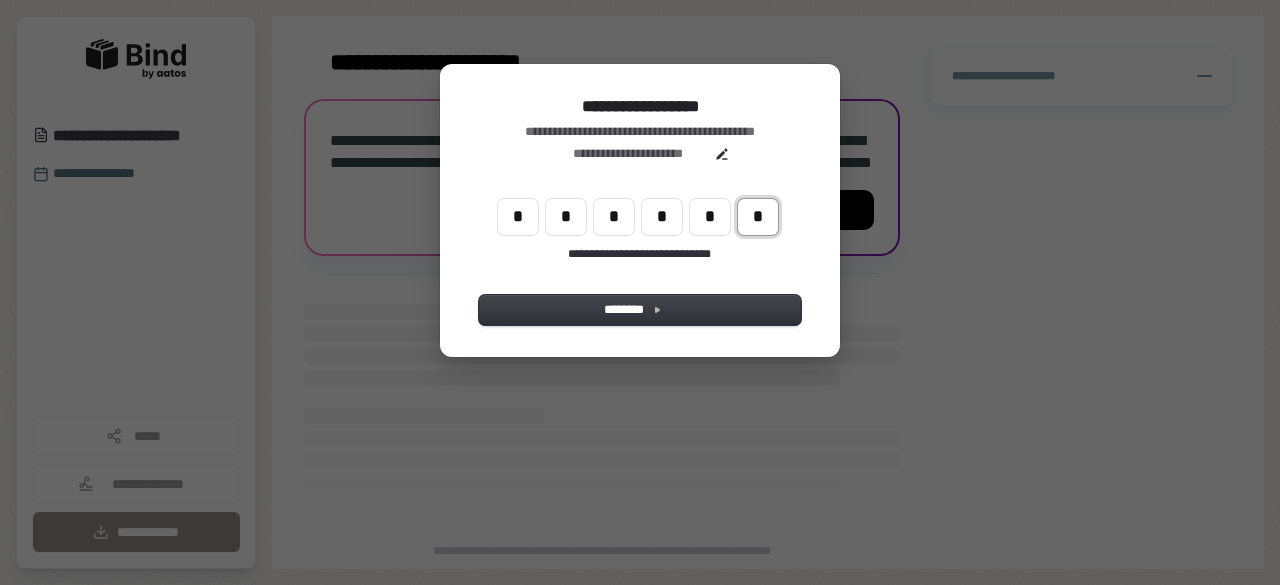 type on "*" 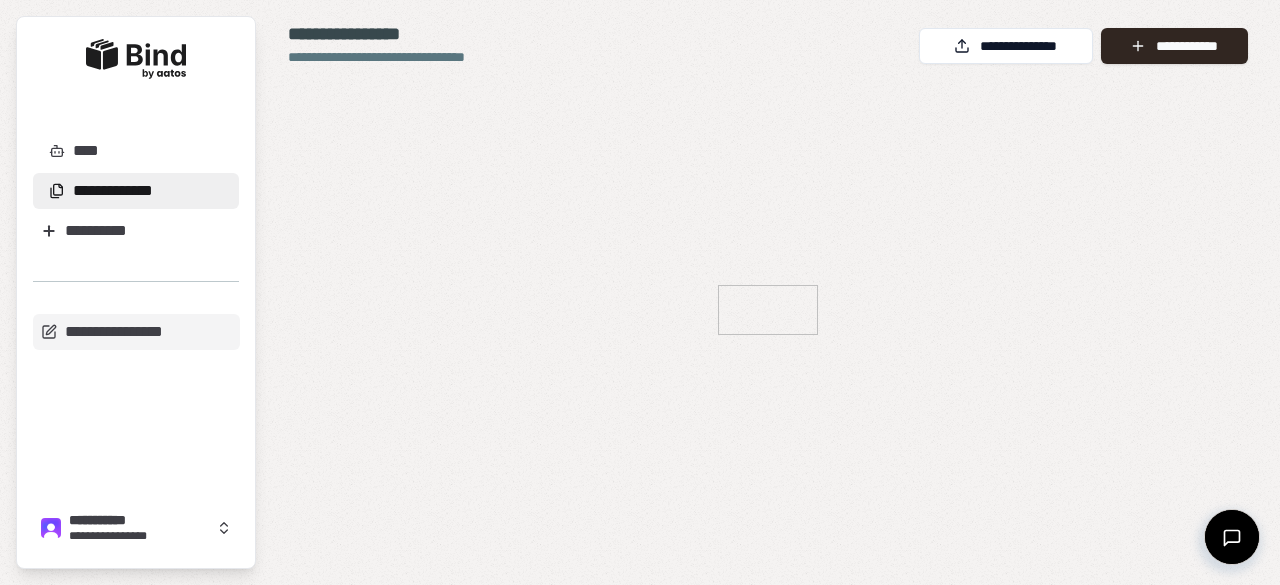 scroll, scrollTop: 0, scrollLeft: 0, axis: both 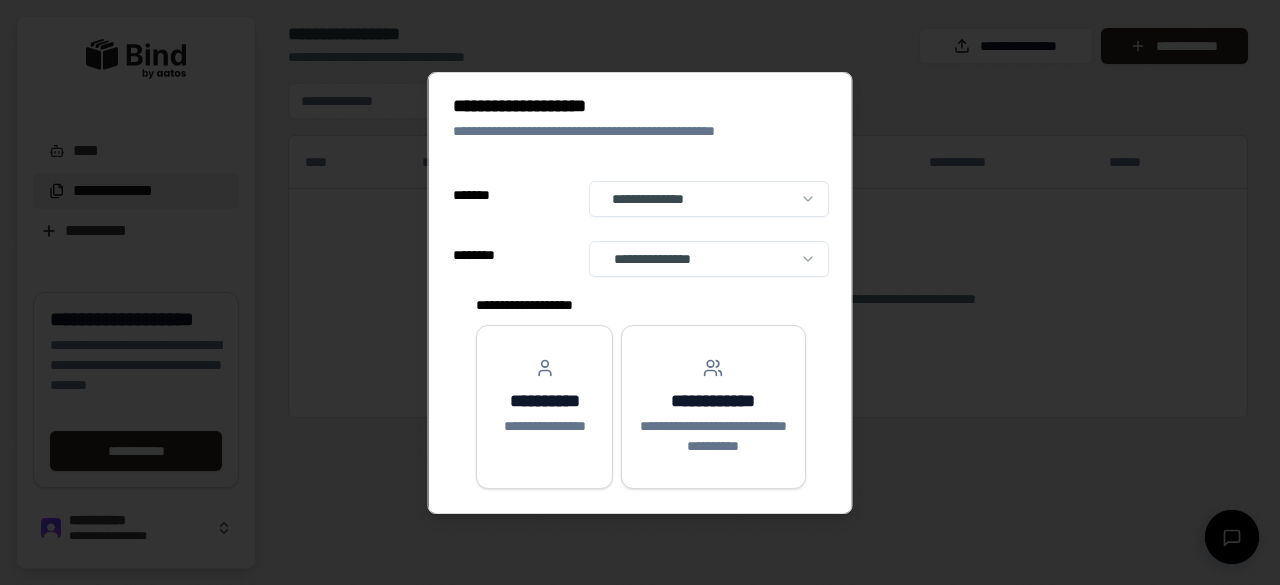 select on "**" 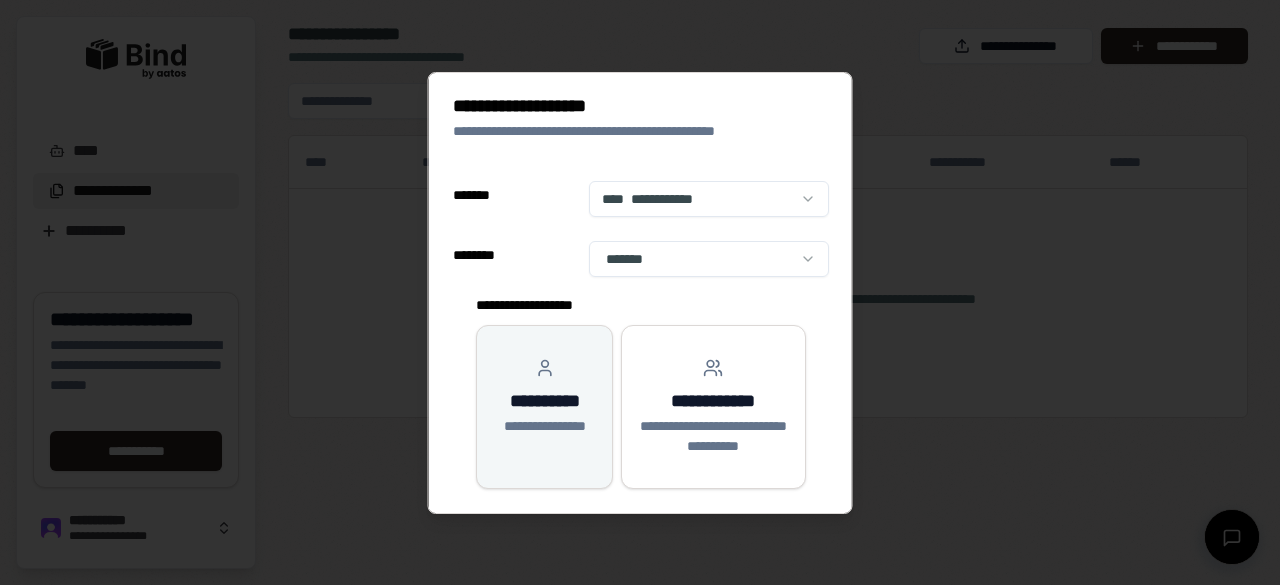 click on "**********" at bounding box center (543, 397) 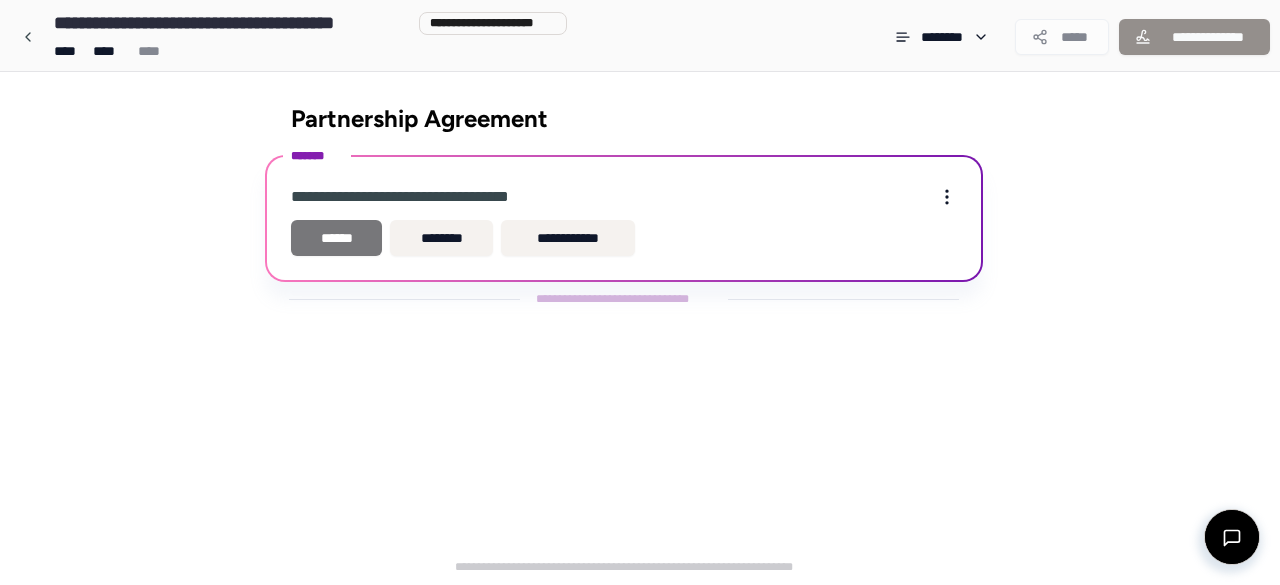 click on "******" at bounding box center (336, 238) 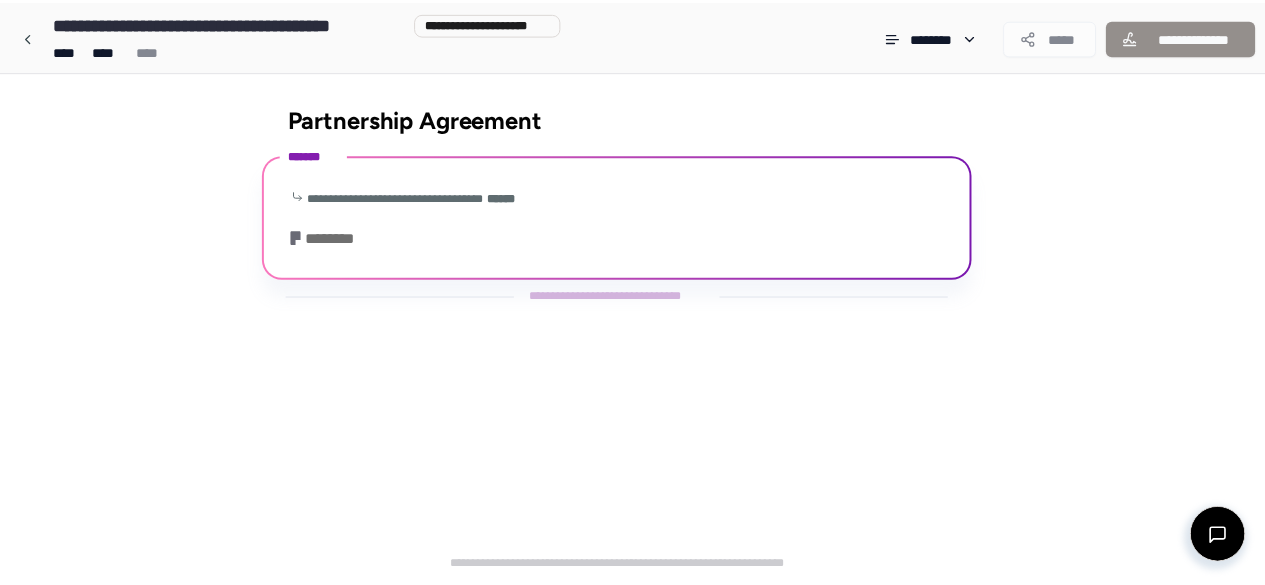 scroll, scrollTop: 70, scrollLeft: 0, axis: vertical 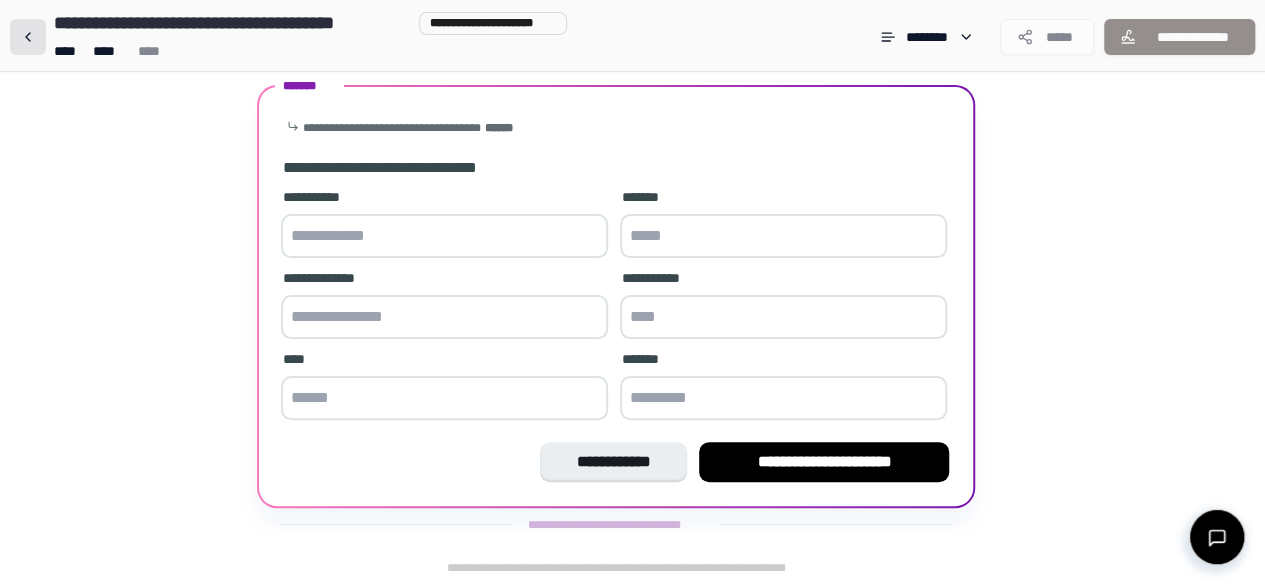 click at bounding box center (28, 37) 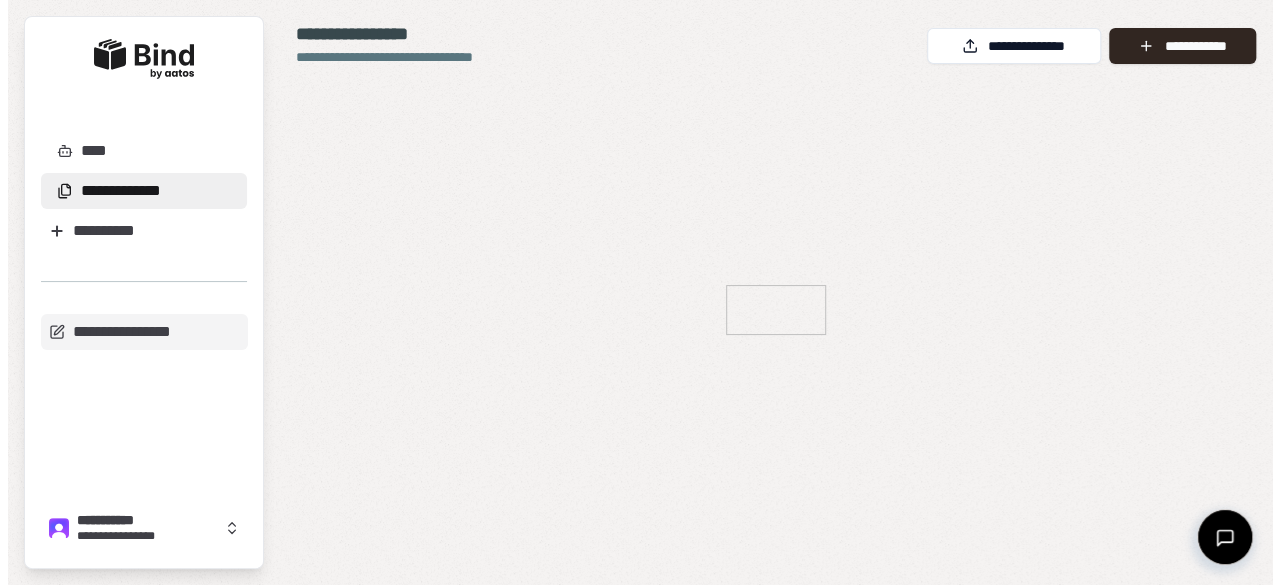 scroll, scrollTop: 0, scrollLeft: 0, axis: both 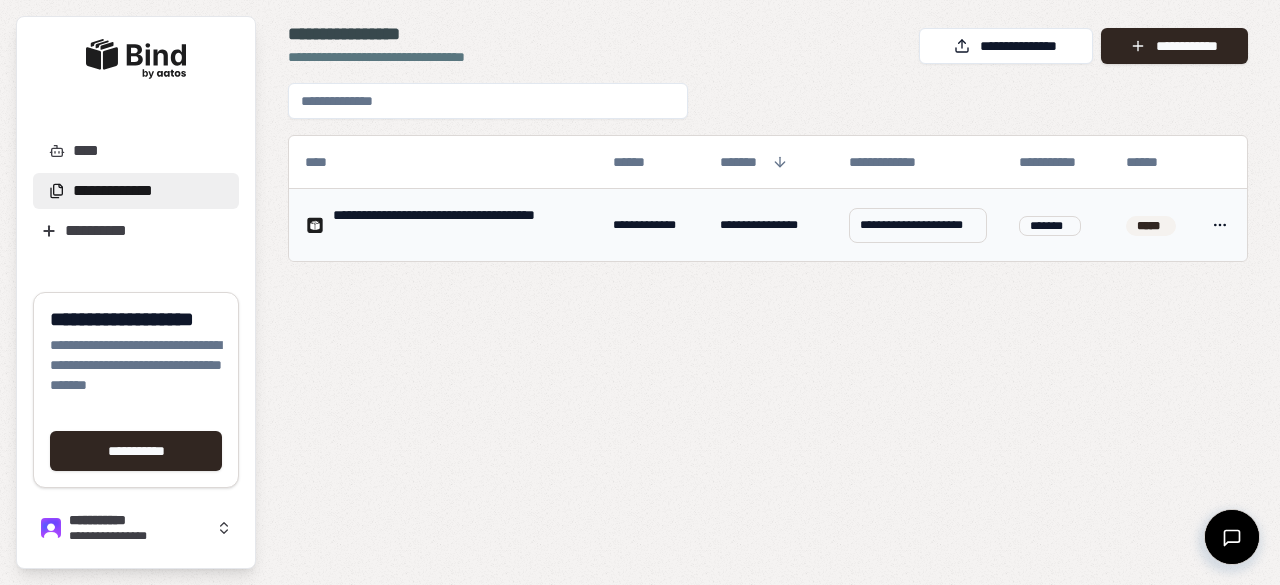 click on "**********" at bounding box center (640, 292) 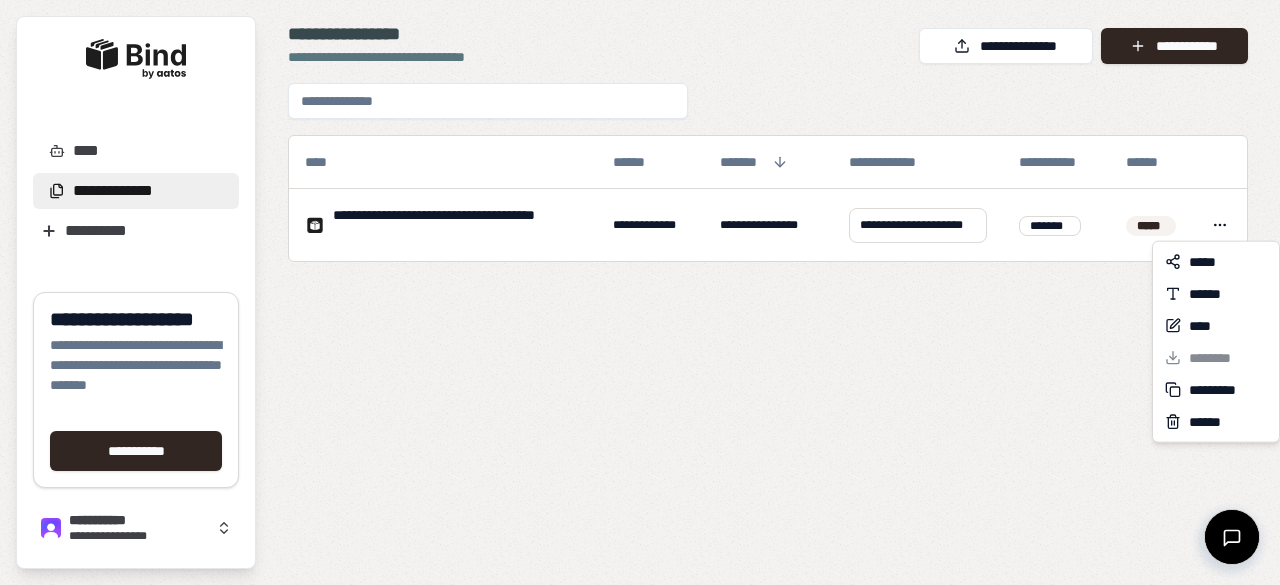 click on "**********" at bounding box center [640, 292] 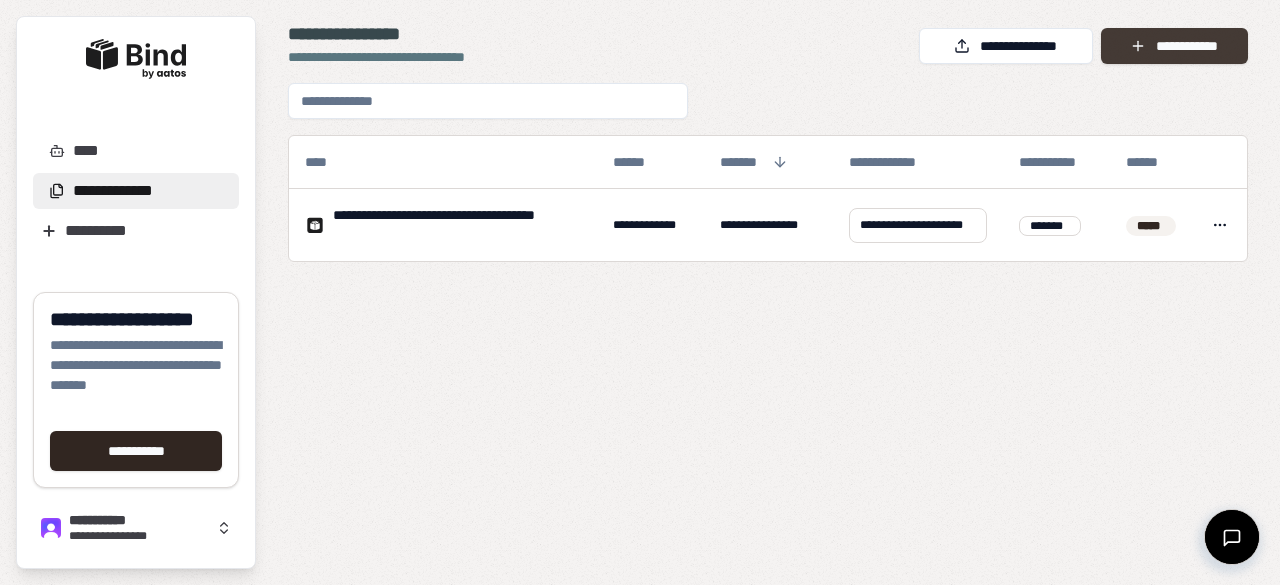 click on "**********" at bounding box center (1174, 46) 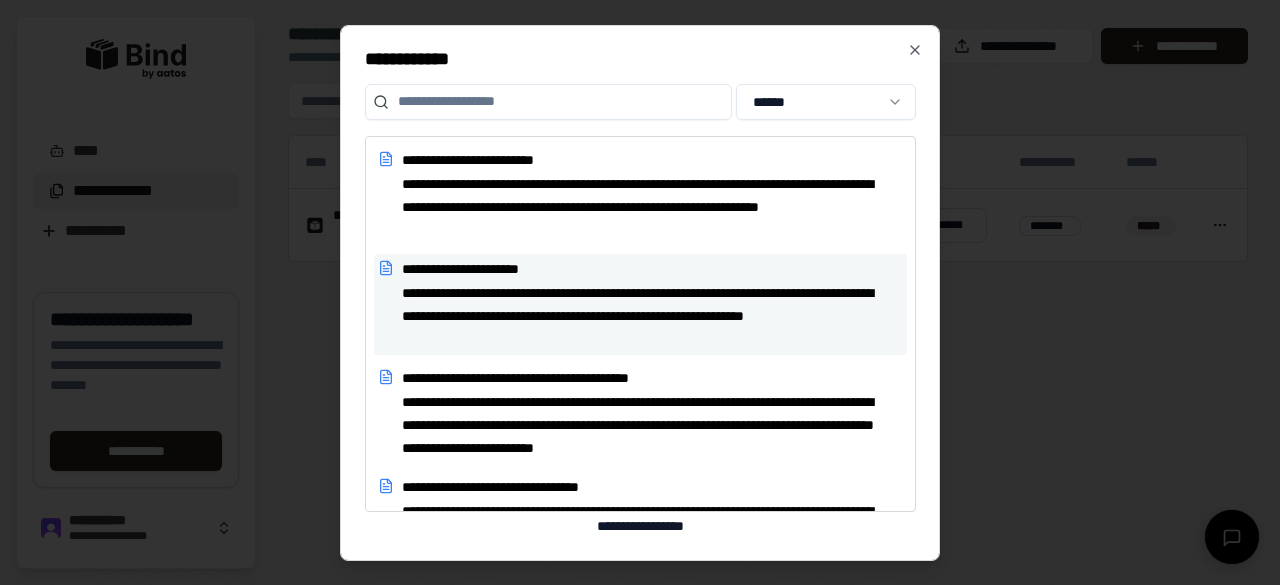 scroll, scrollTop: 100, scrollLeft: 0, axis: vertical 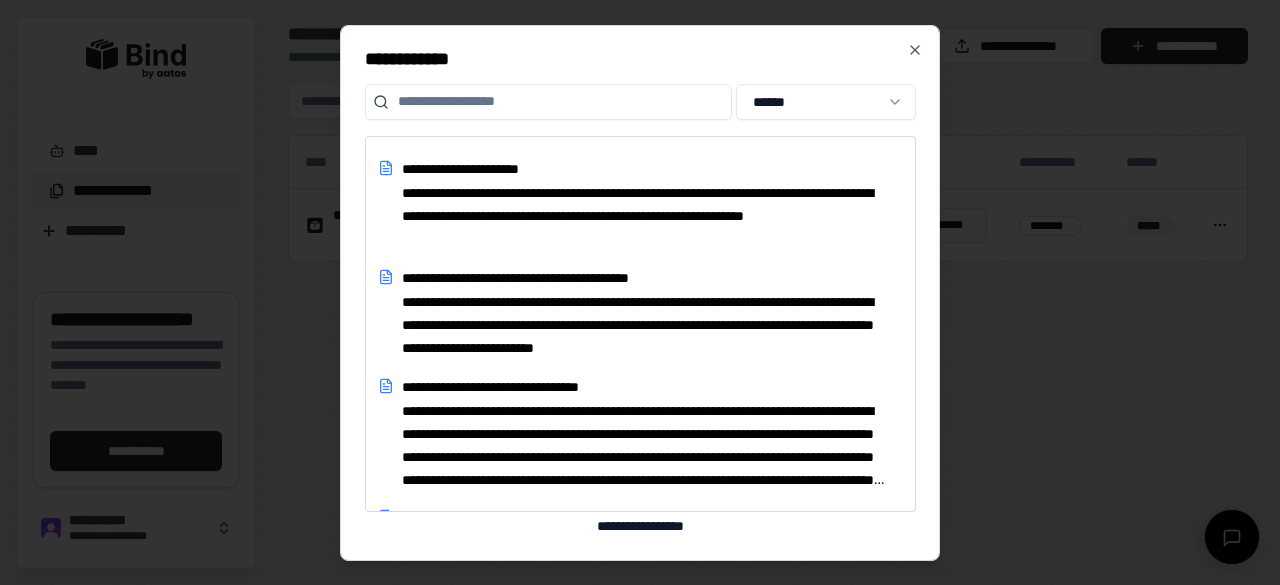 click at bounding box center (548, 102) 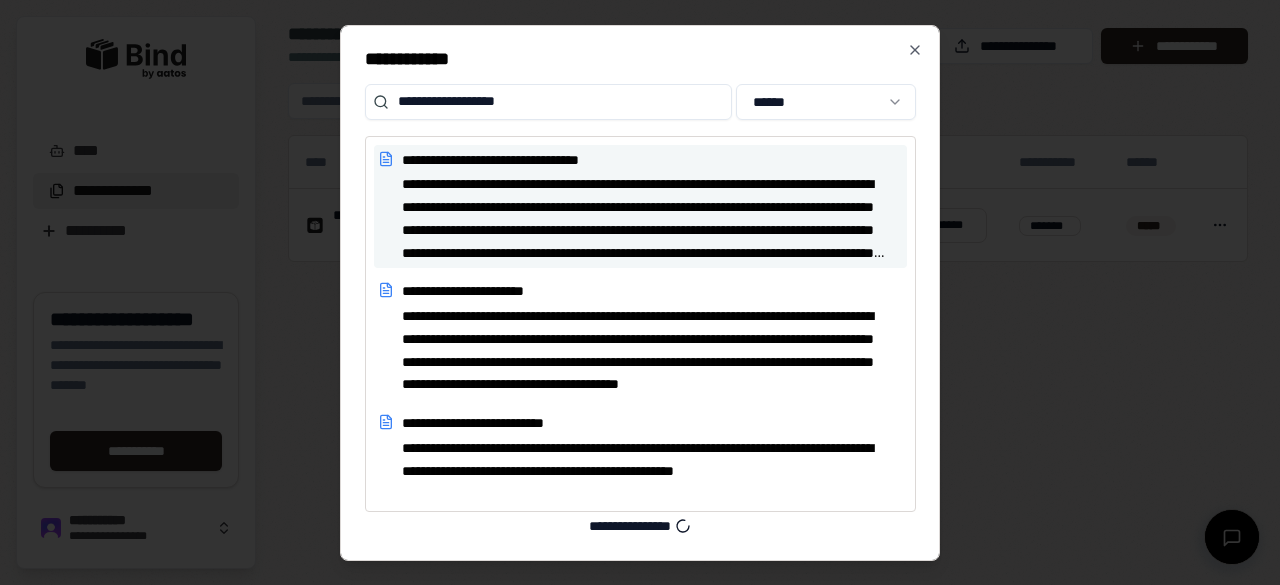 type on "**********" 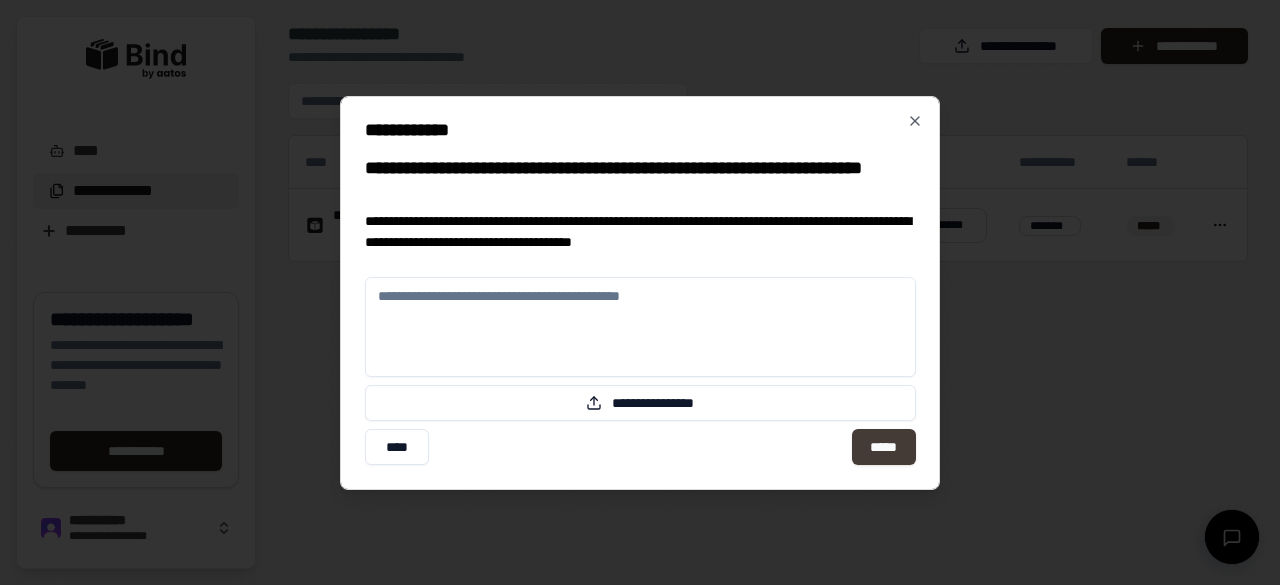 click on "*****" at bounding box center (883, 447) 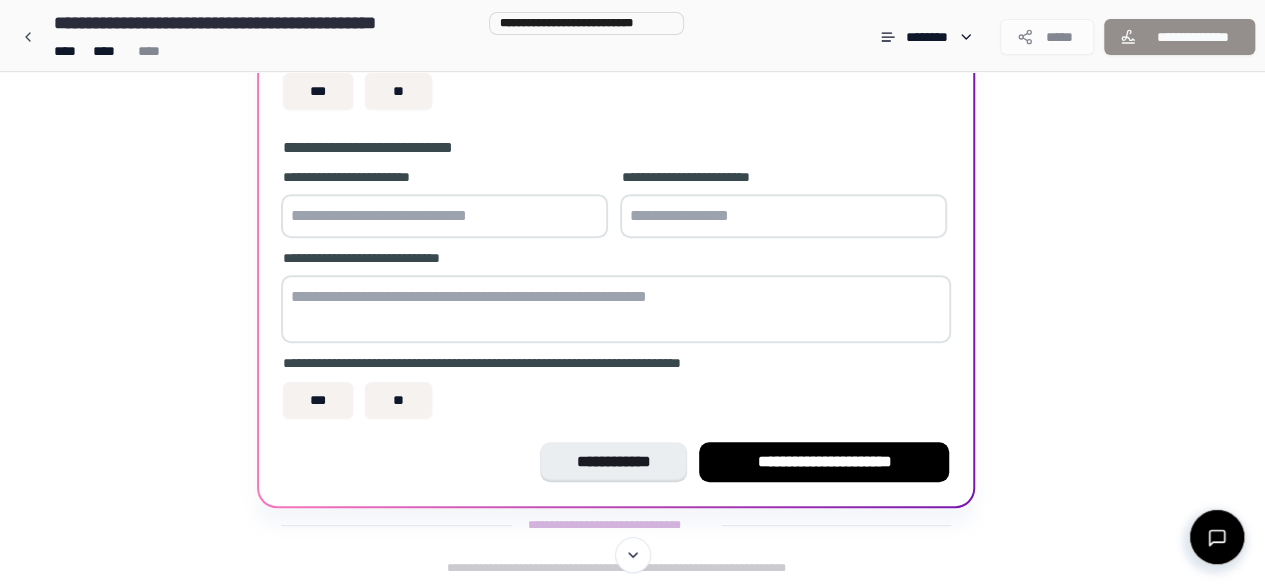 scroll, scrollTop: 100, scrollLeft: 0, axis: vertical 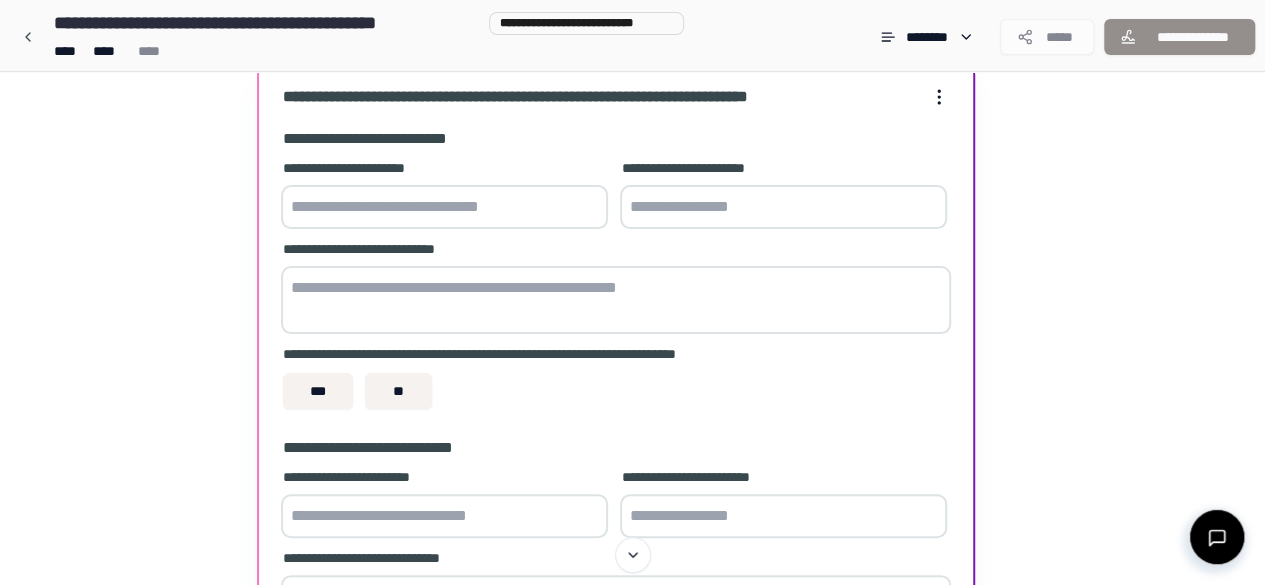 click at bounding box center (444, 207) 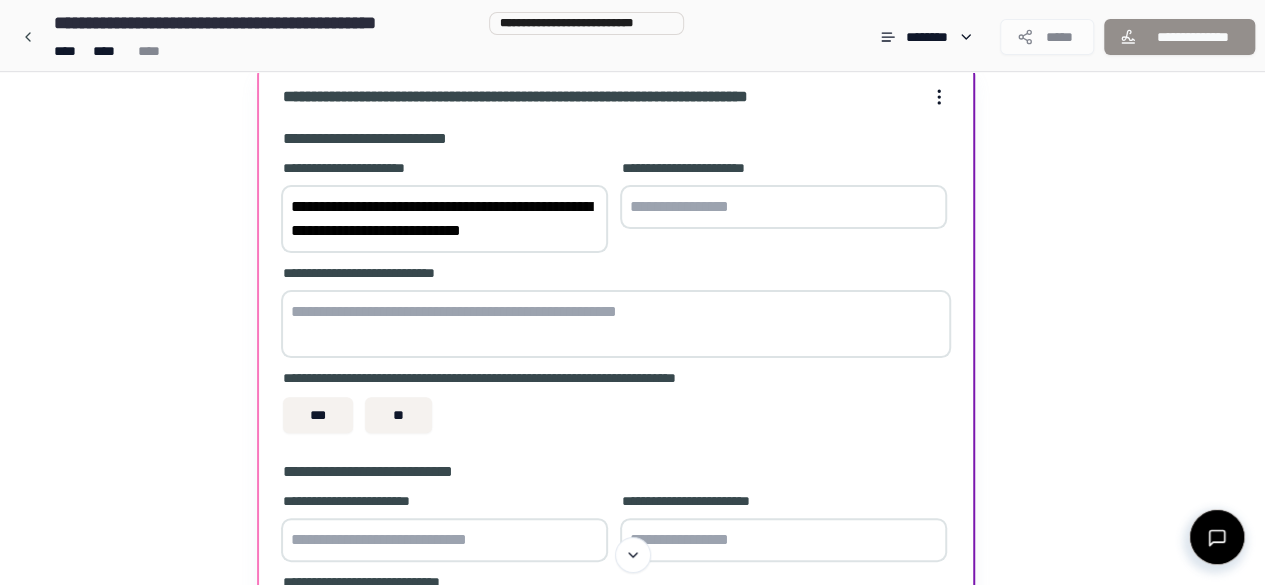 type on "**********" 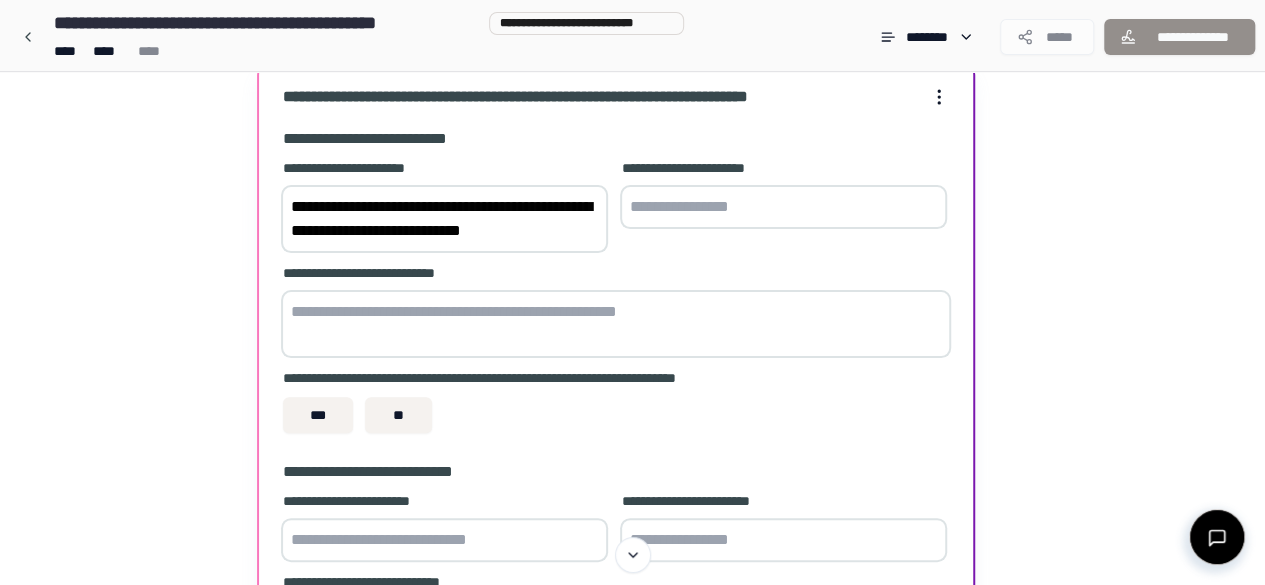 click at bounding box center [783, 207] 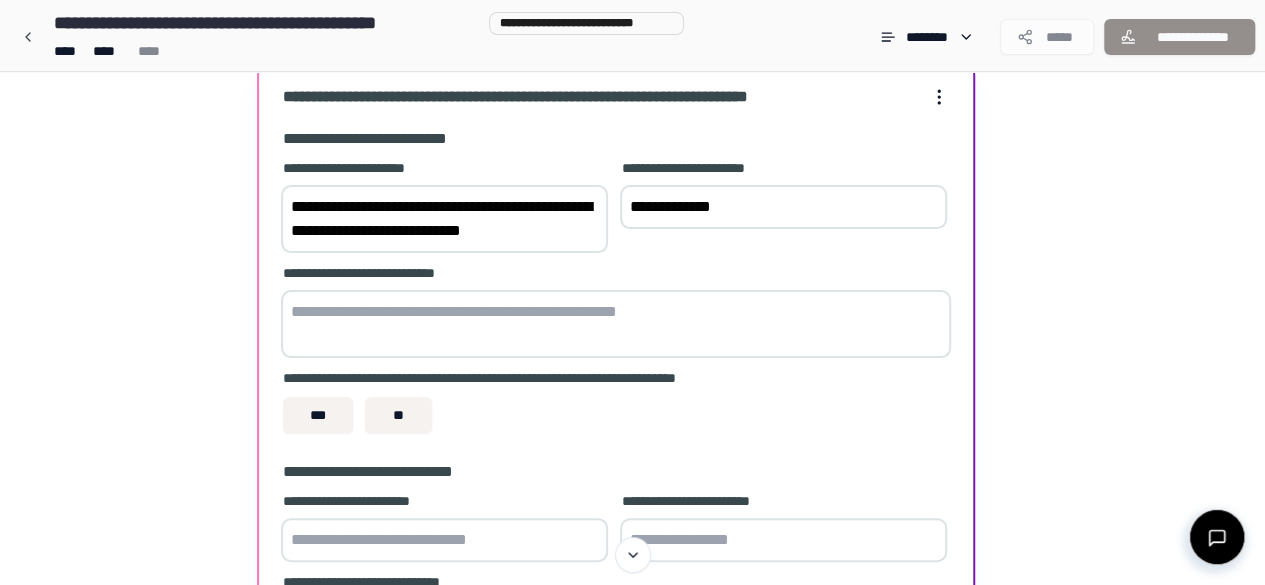 type on "**********" 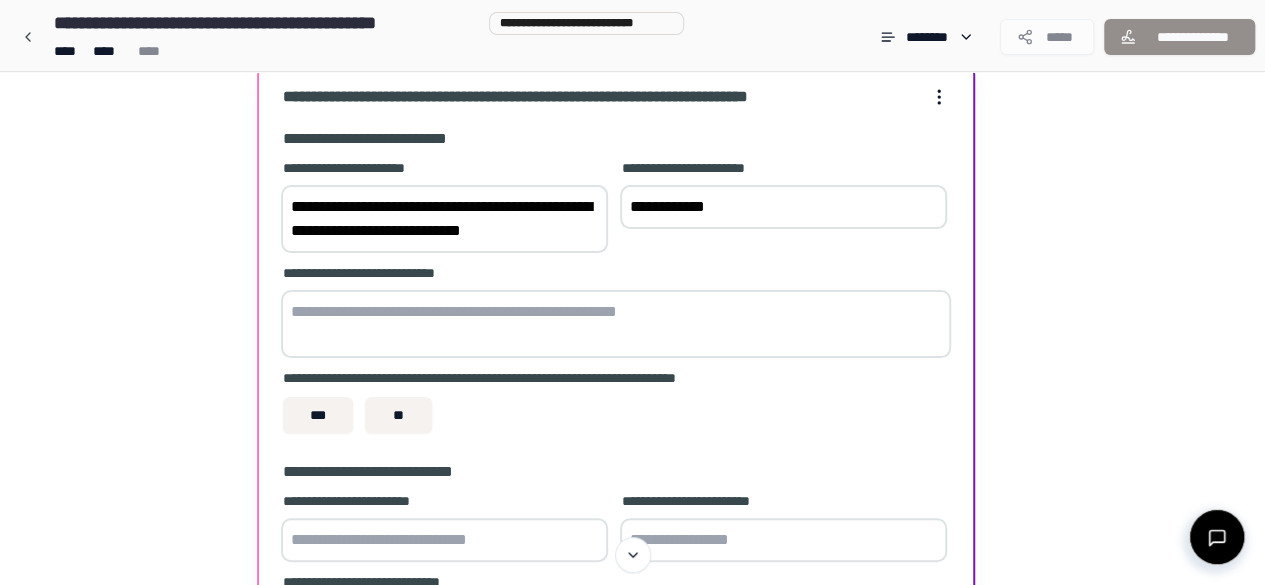 click at bounding box center (616, 324) 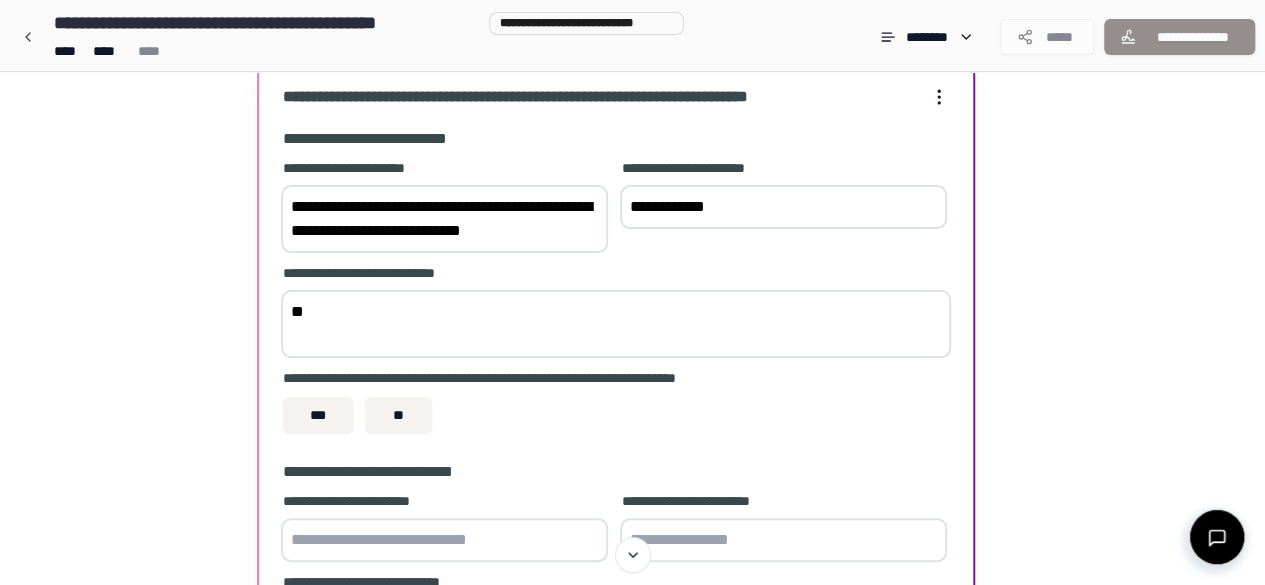 type on "*" 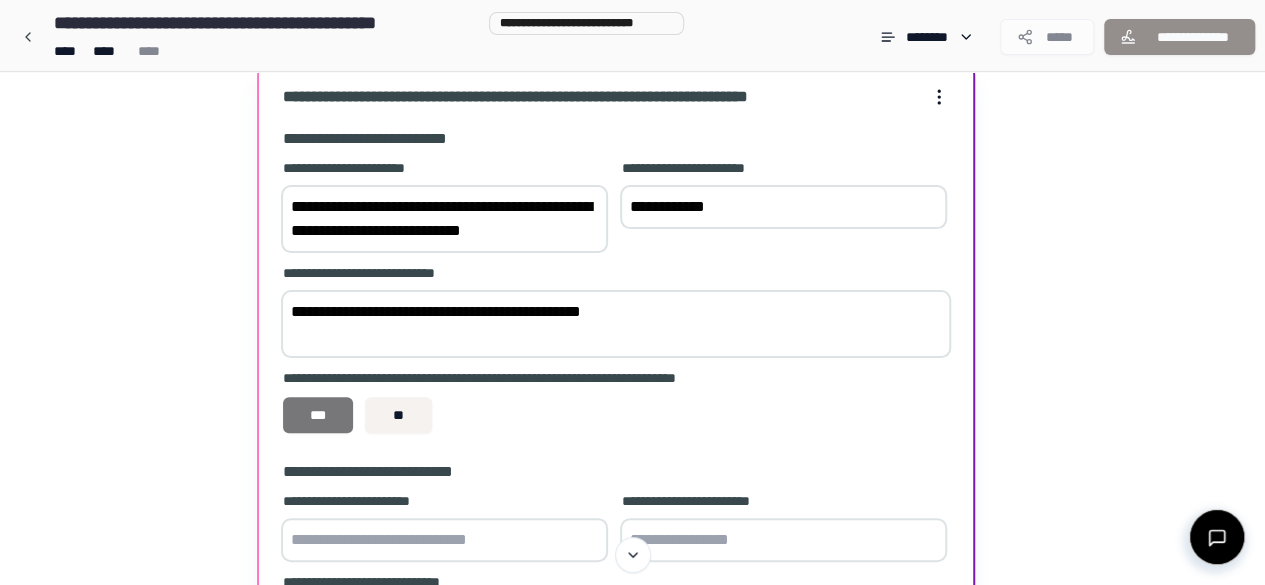 type on "**********" 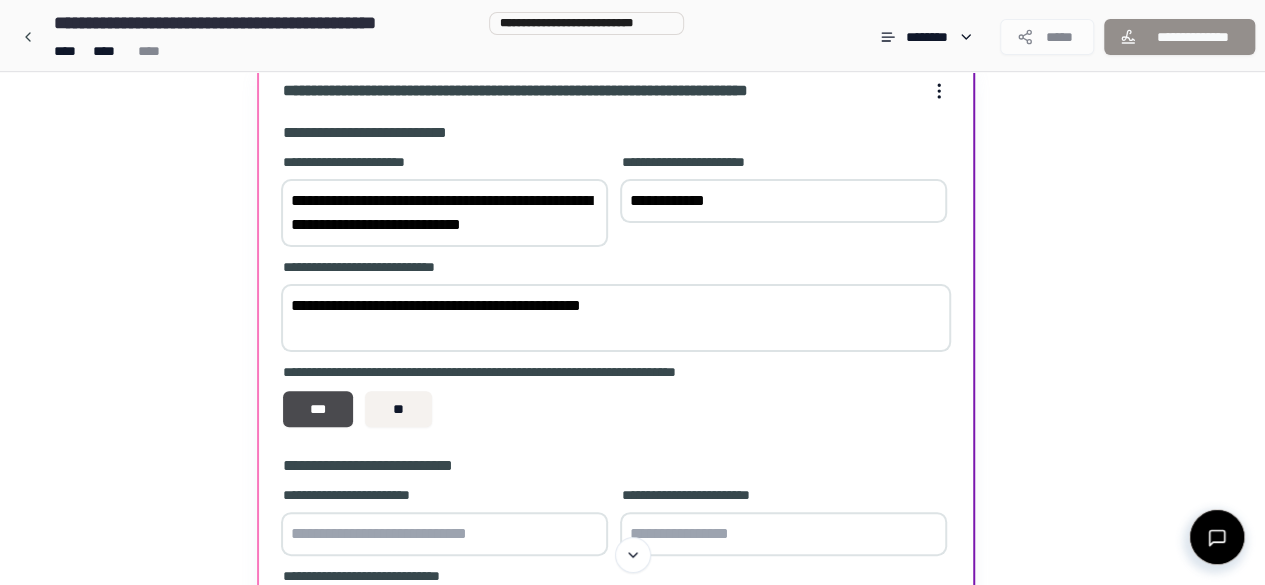 scroll, scrollTop: 200, scrollLeft: 0, axis: vertical 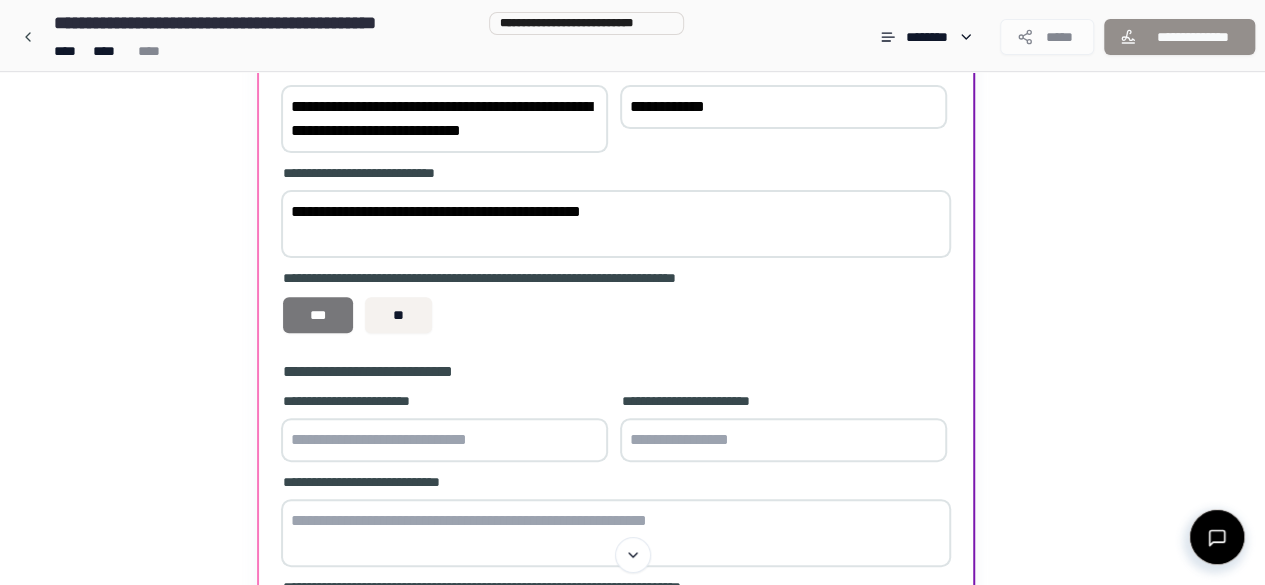 click on "***" at bounding box center (318, 315) 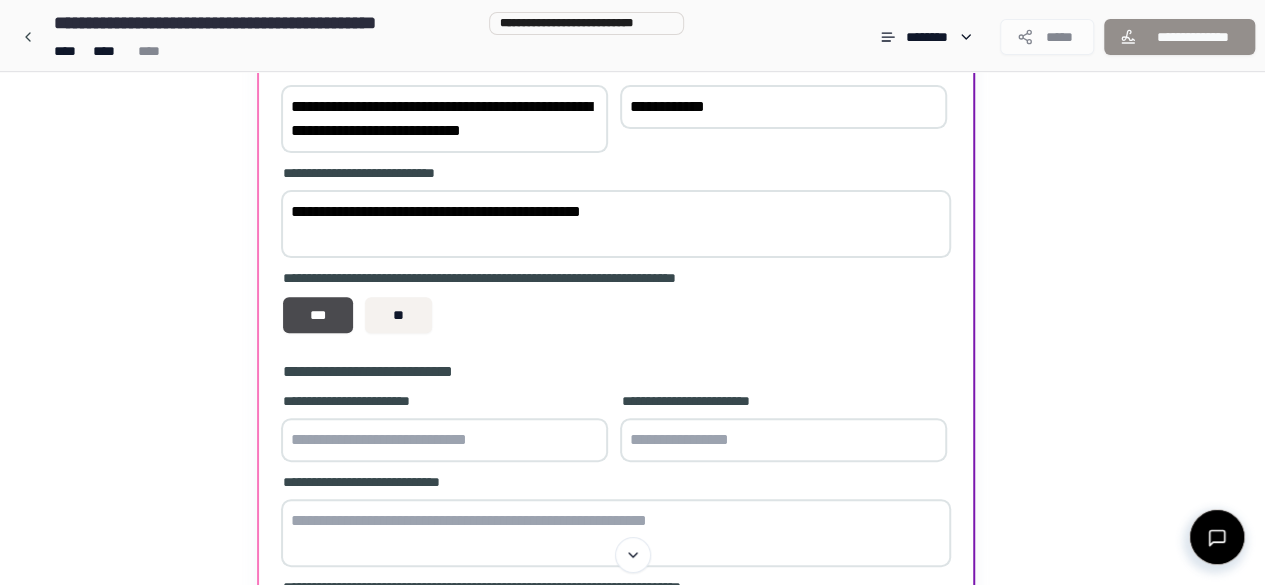 click at bounding box center (444, 440) 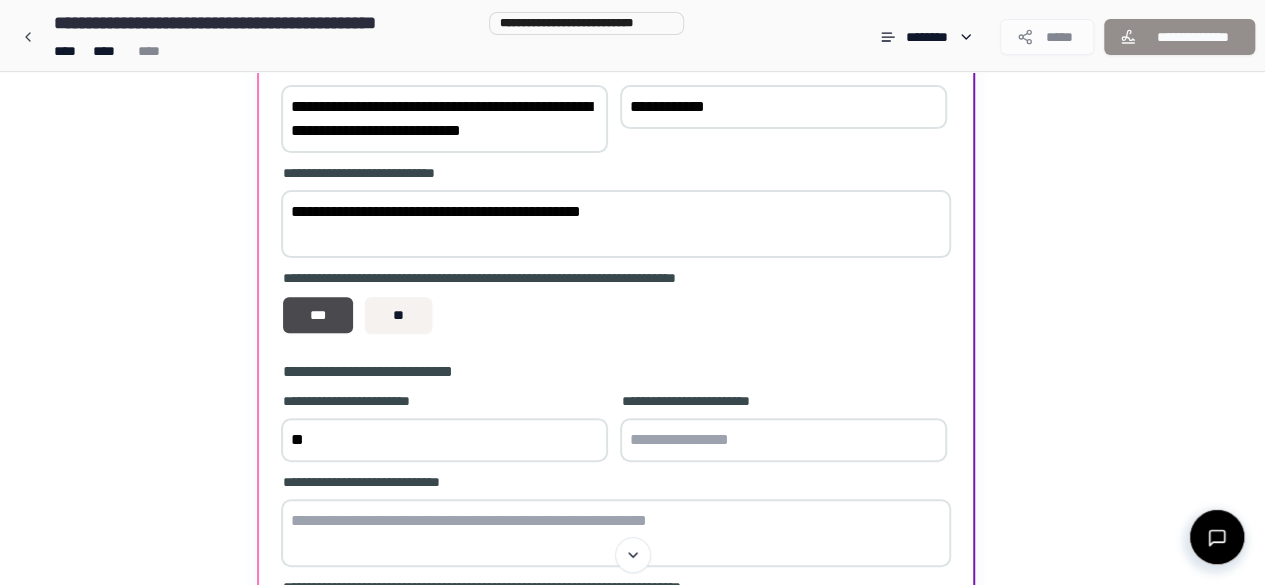 type on "*" 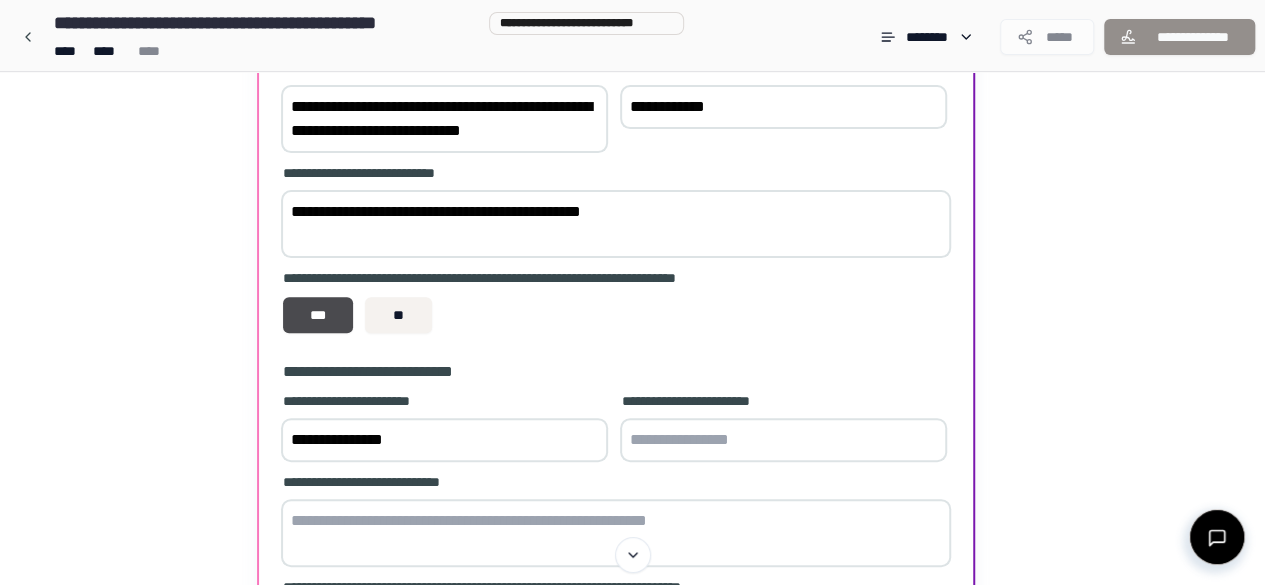 type on "**********" 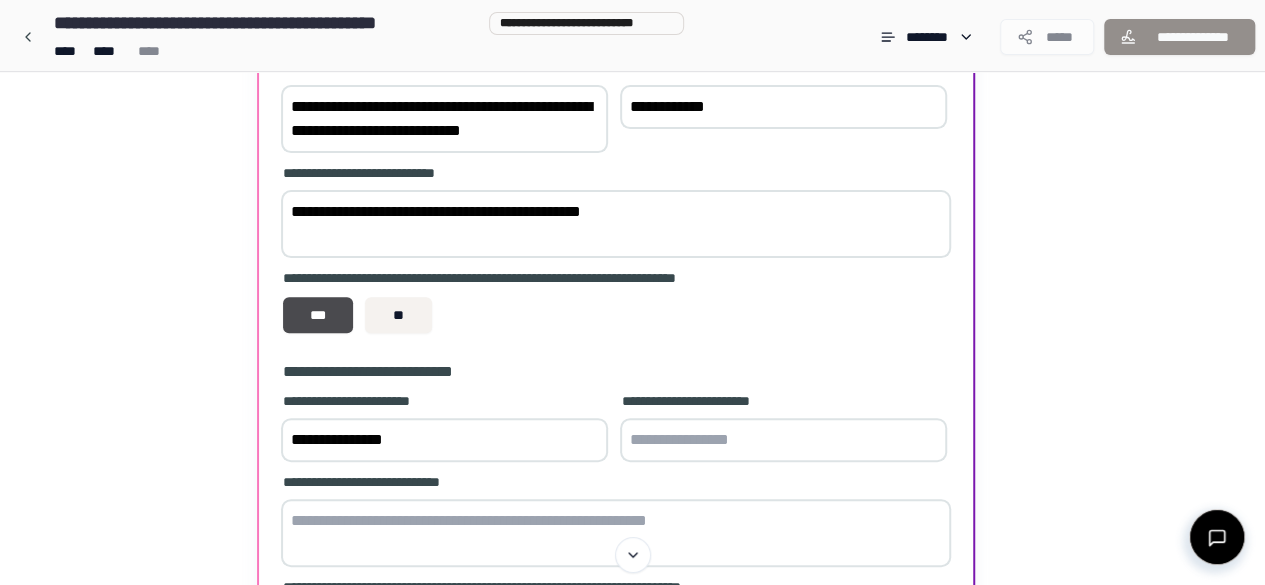 click at bounding box center (616, 533) 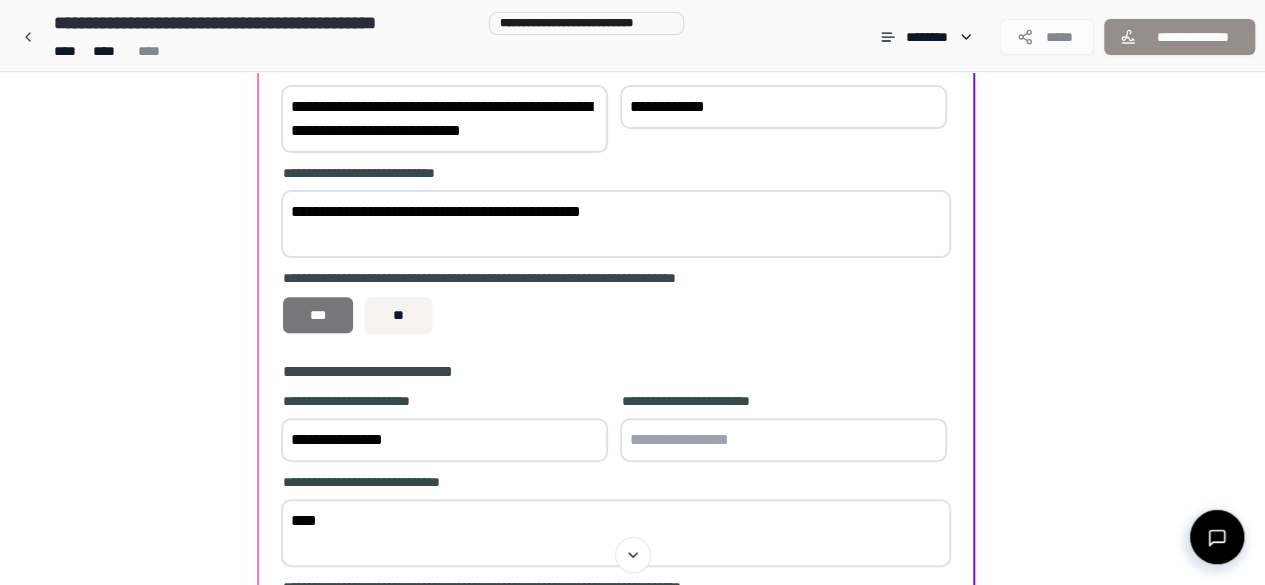 type on "***" 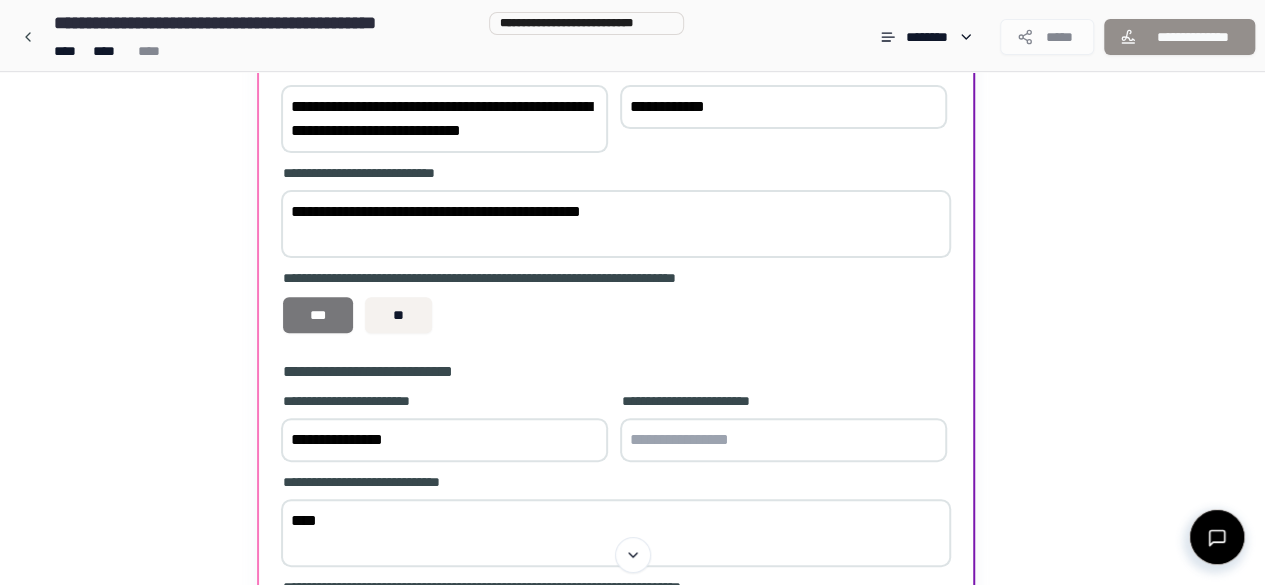 click on "***" at bounding box center [318, 315] 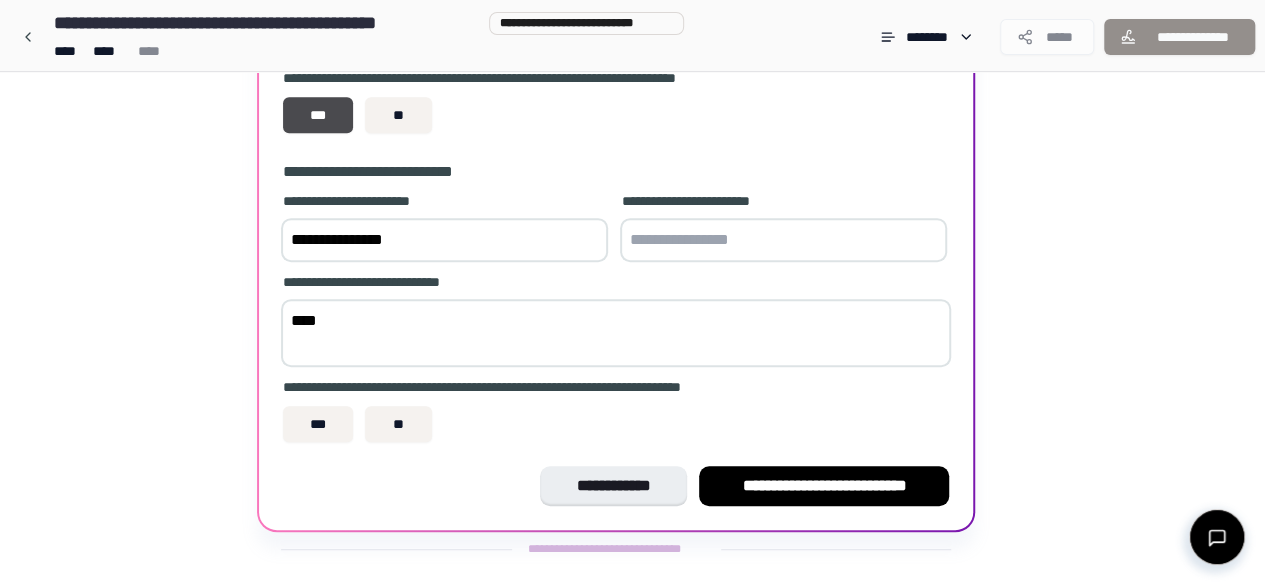 scroll, scrollTop: 424, scrollLeft: 0, axis: vertical 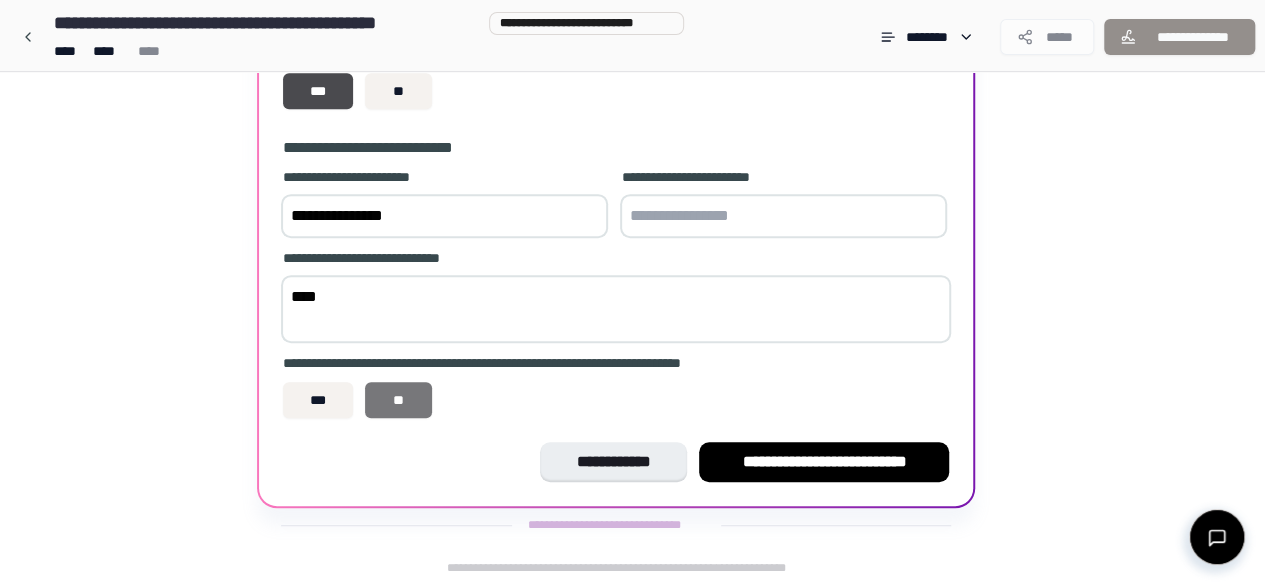 click on "**" at bounding box center (398, 400) 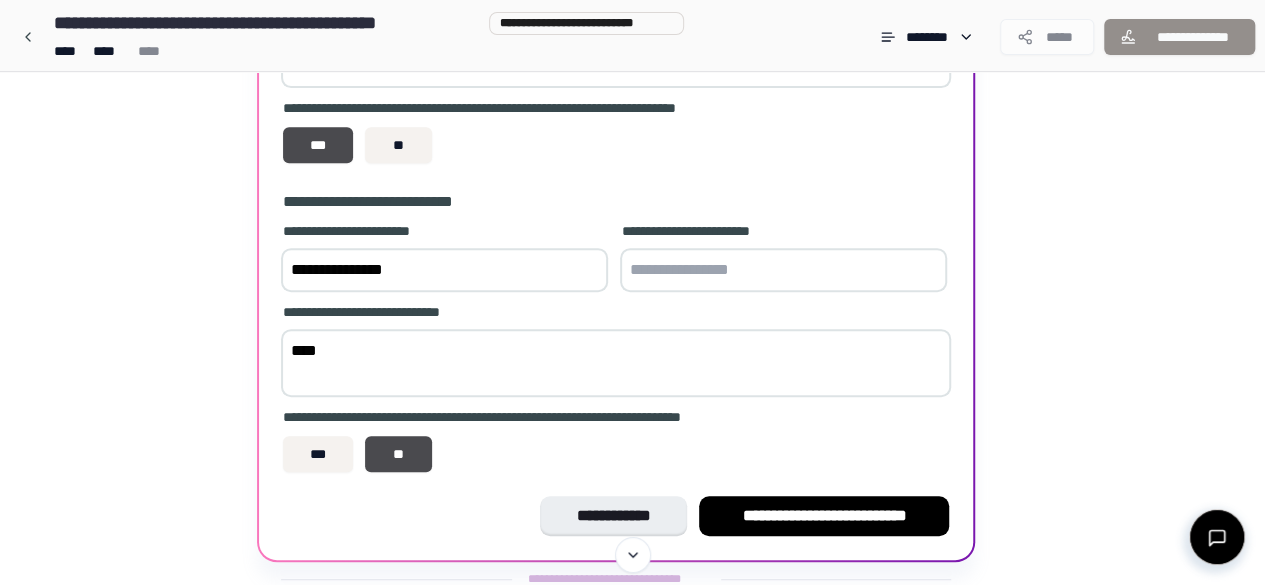 scroll, scrollTop: 400, scrollLeft: 0, axis: vertical 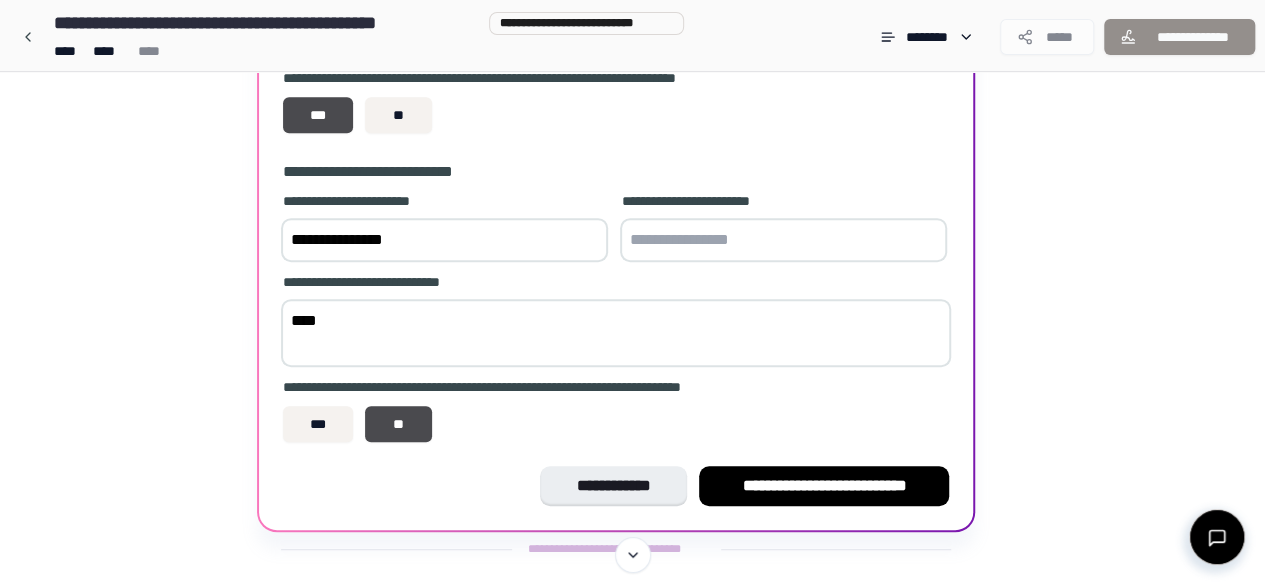 click at bounding box center [783, 240] 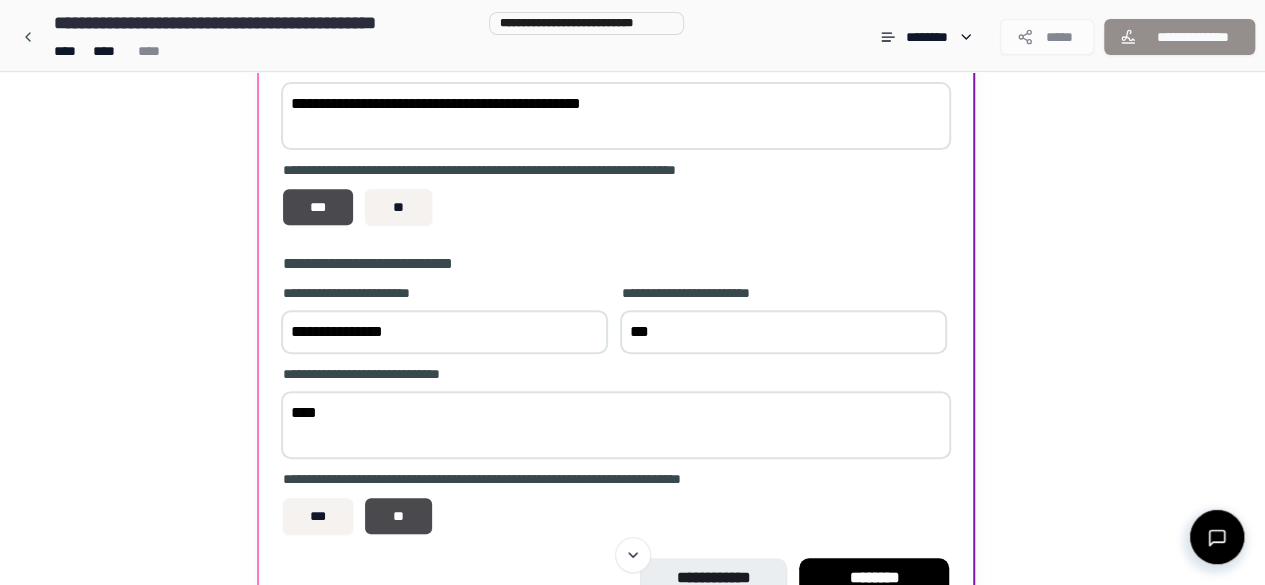 scroll, scrollTop: 400, scrollLeft: 0, axis: vertical 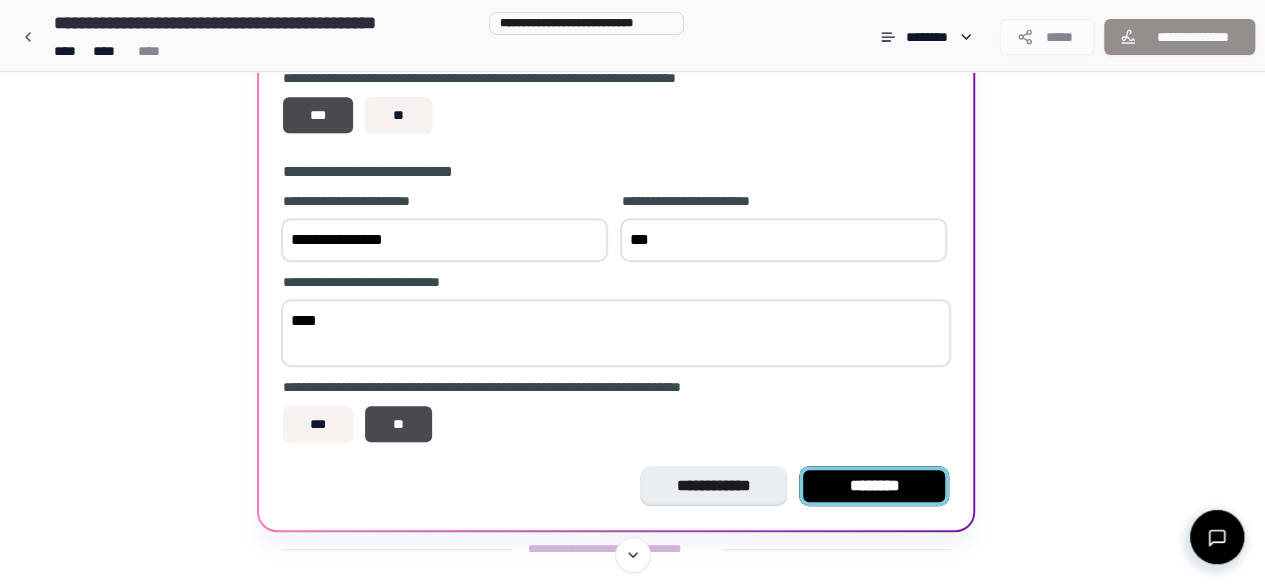 type on "***" 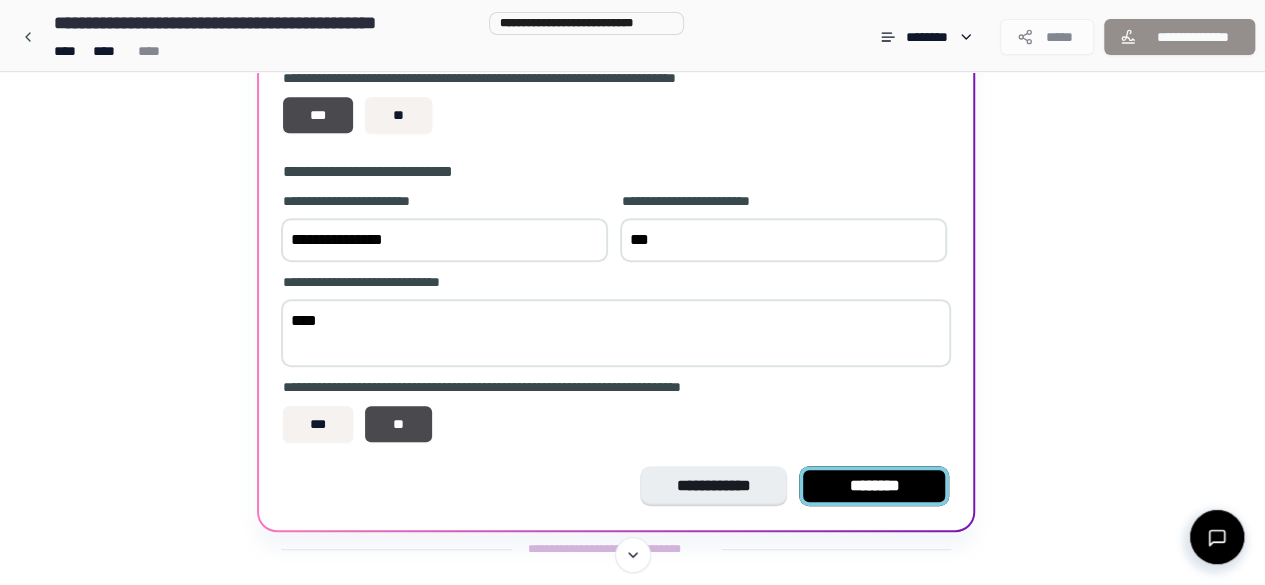 click on "********" at bounding box center (874, 486) 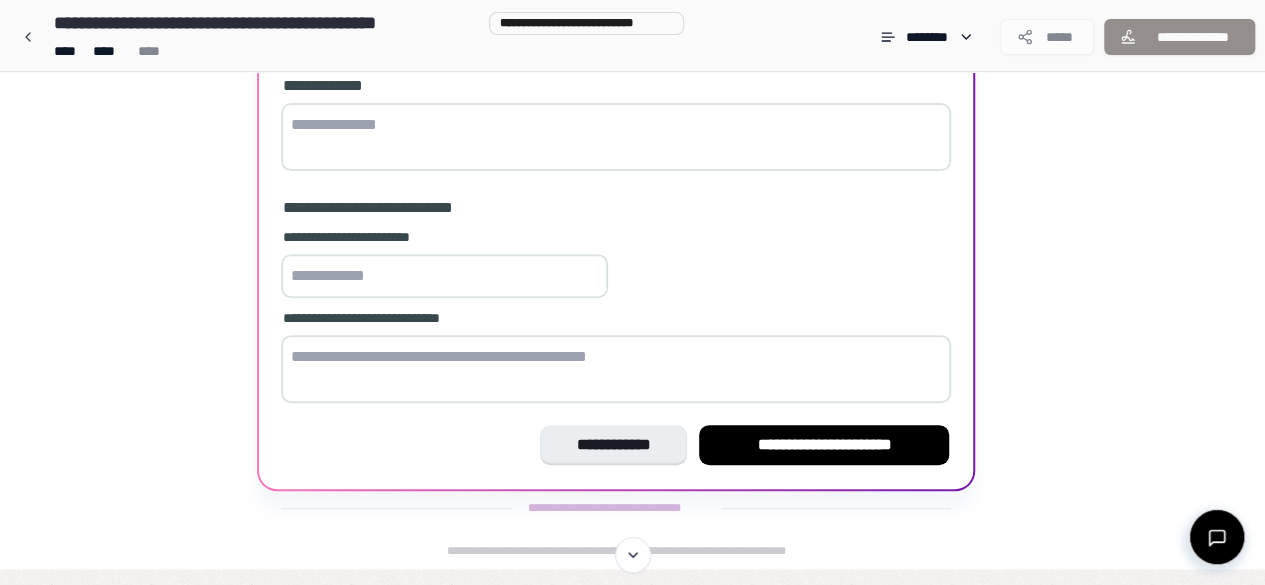 scroll, scrollTop: 32, scrollLeft: 0, axis: vertical 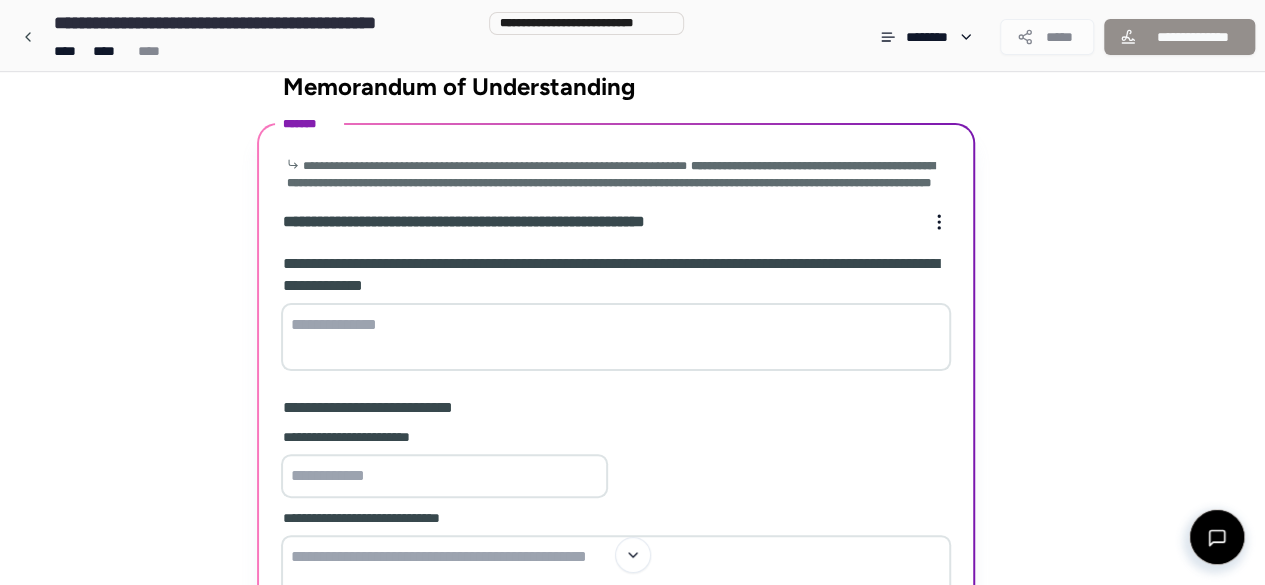 click at bounding box center (616, 337) 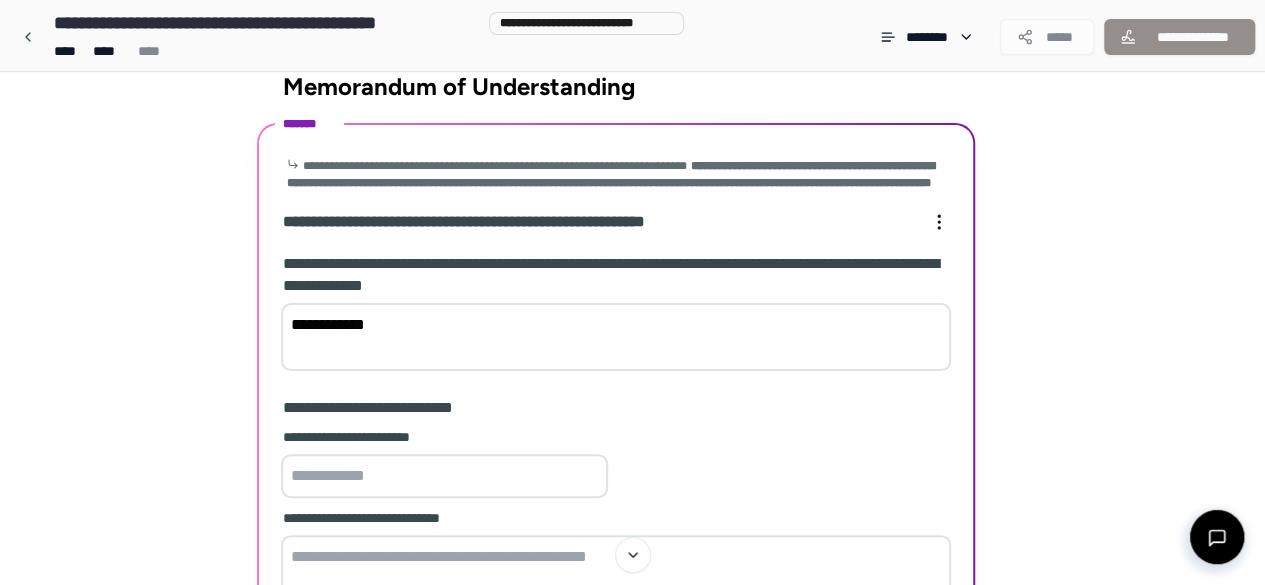 scroll, scrollTop: 132, scrollLeft: 0, axis: vertical 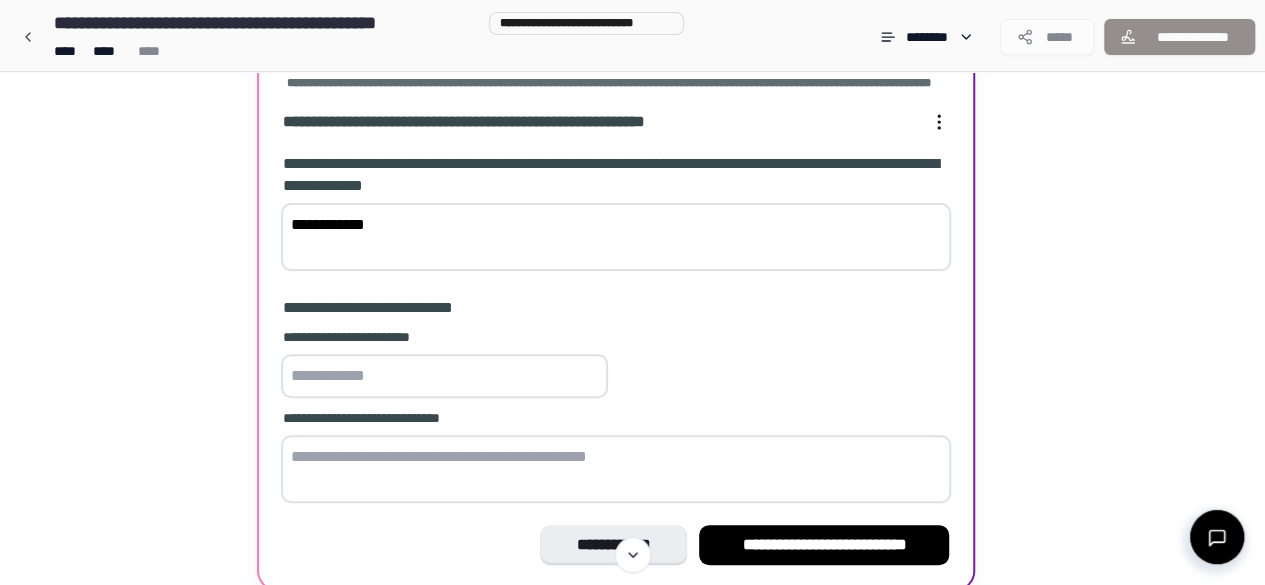 type on "**********" 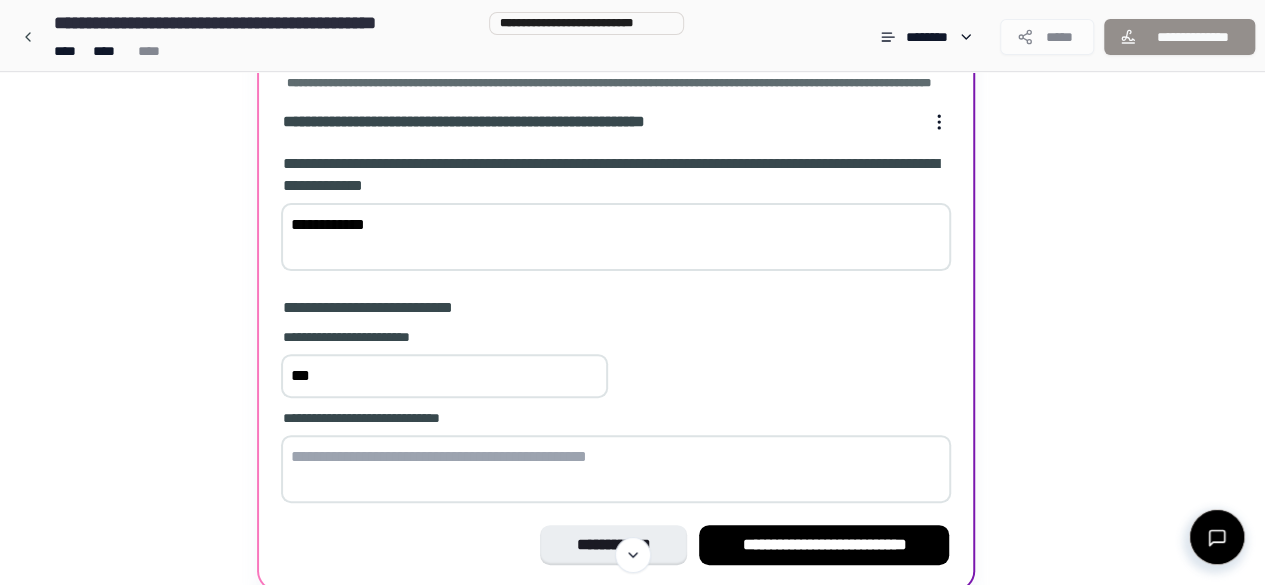 type on "***" 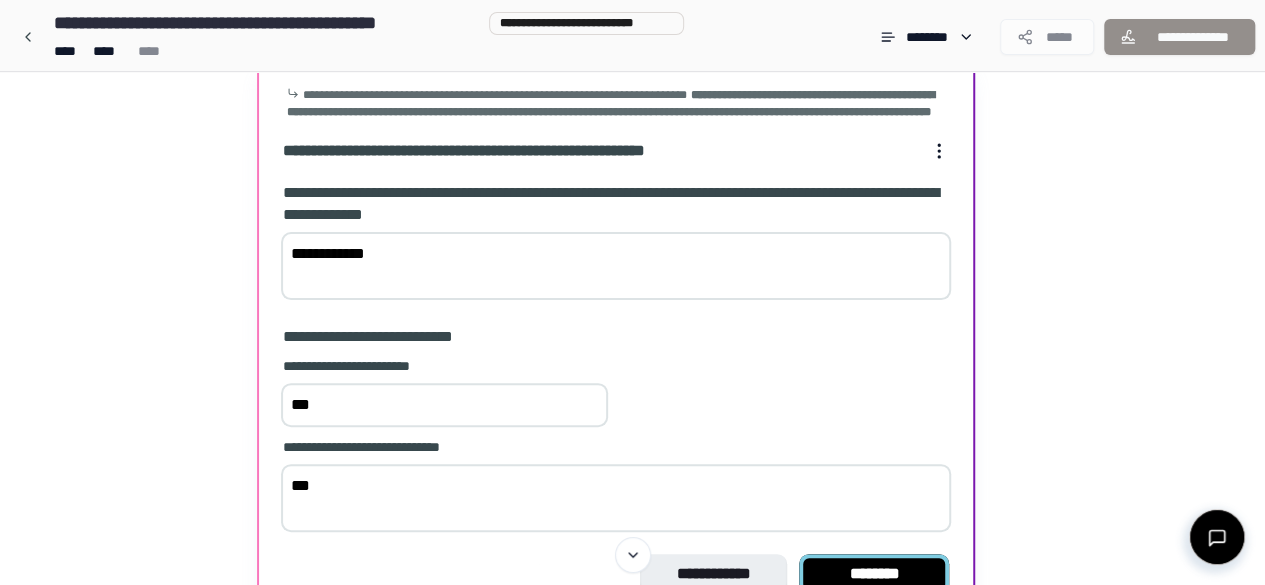 scroll, scrollTop: 132, scrollLeft: 0, axis: vertical 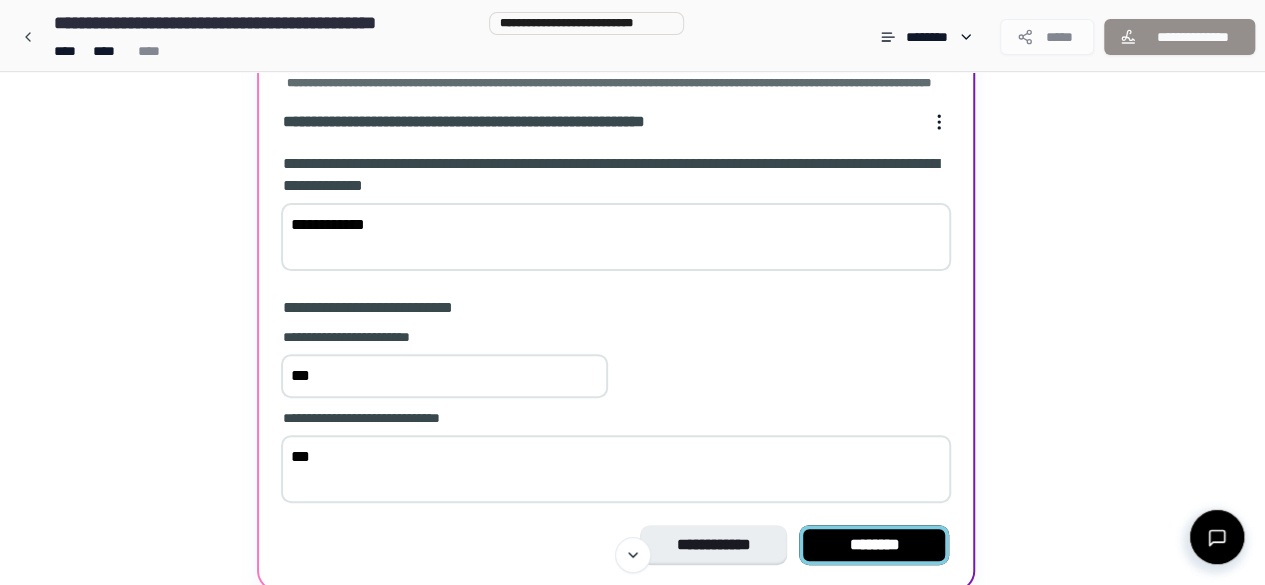 type on "***" 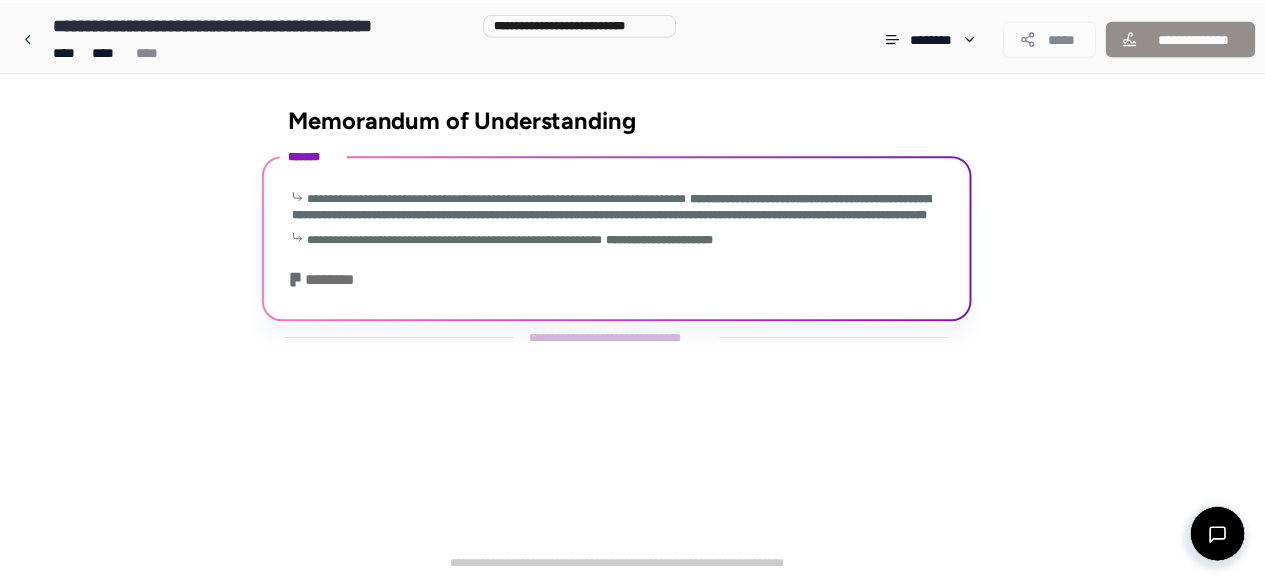 scroll, scrollTop: 72, scrollLeft: 0, axis: vertical 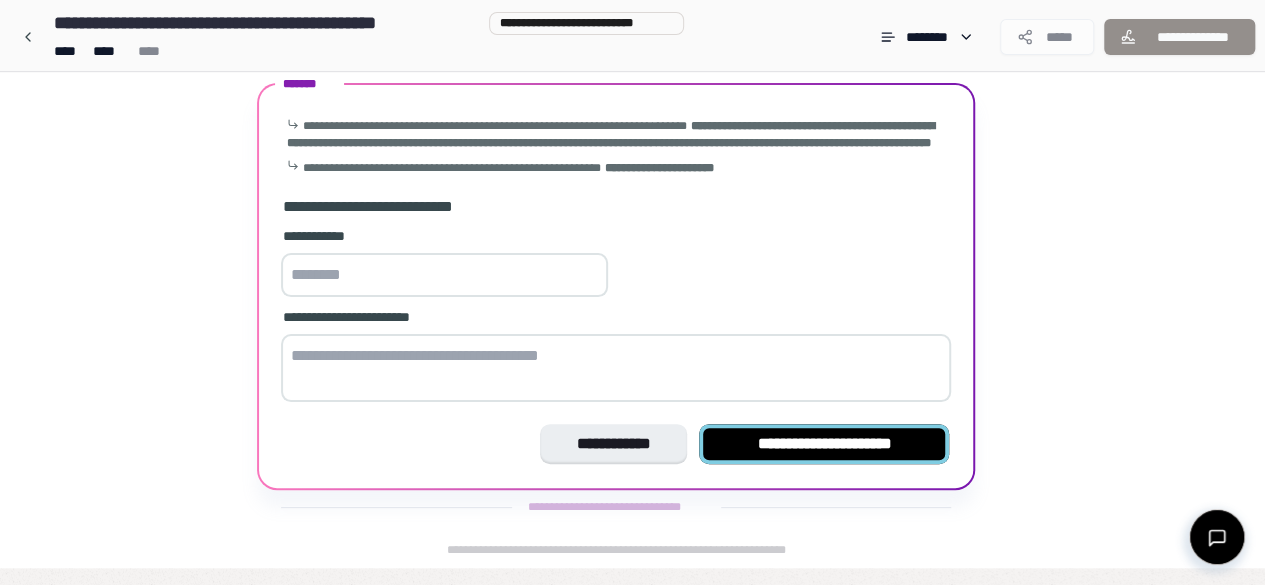 click on "**********" at bounding box center [824, 444] 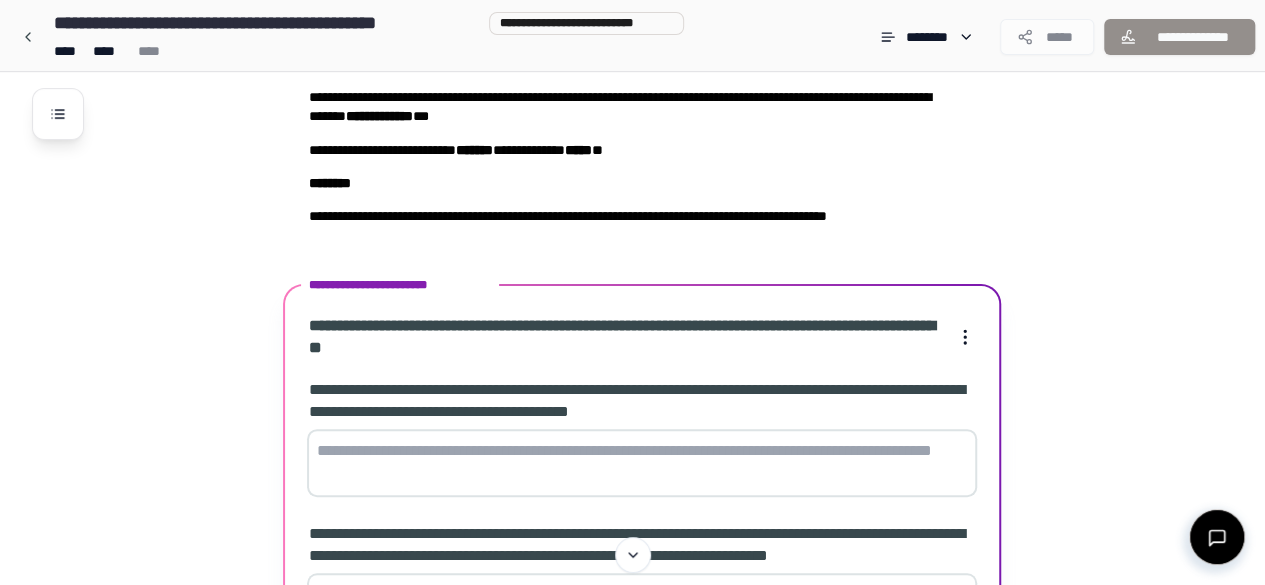 scroll, scrollTop: 200, scrollLeft: 0, axis: vertical 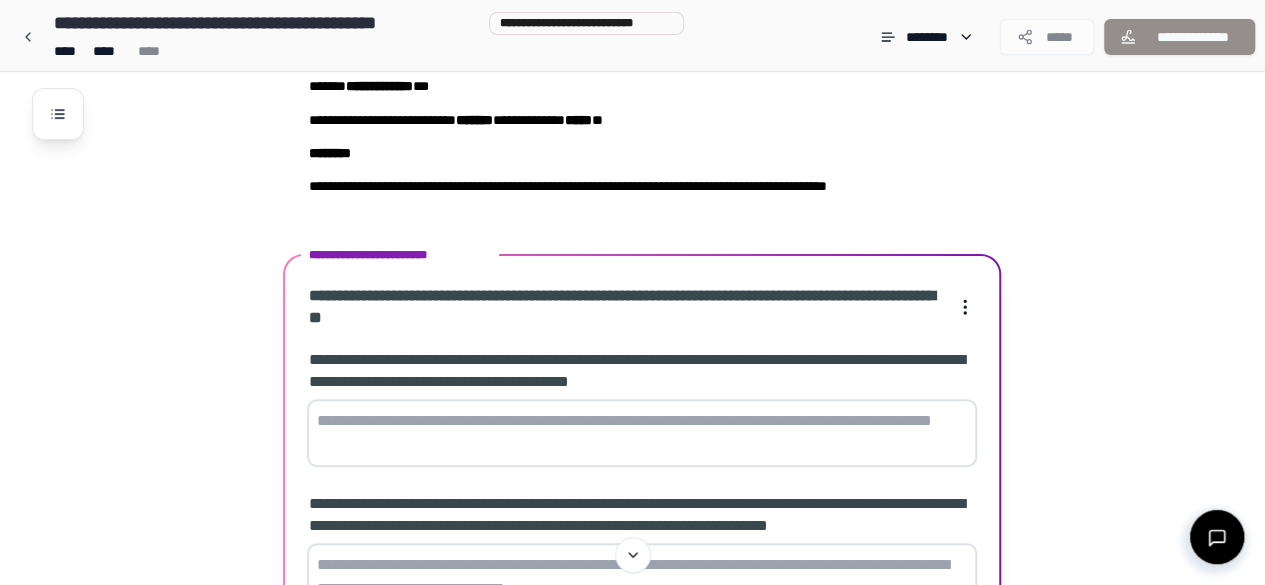 click at bounding box center [642, 433] 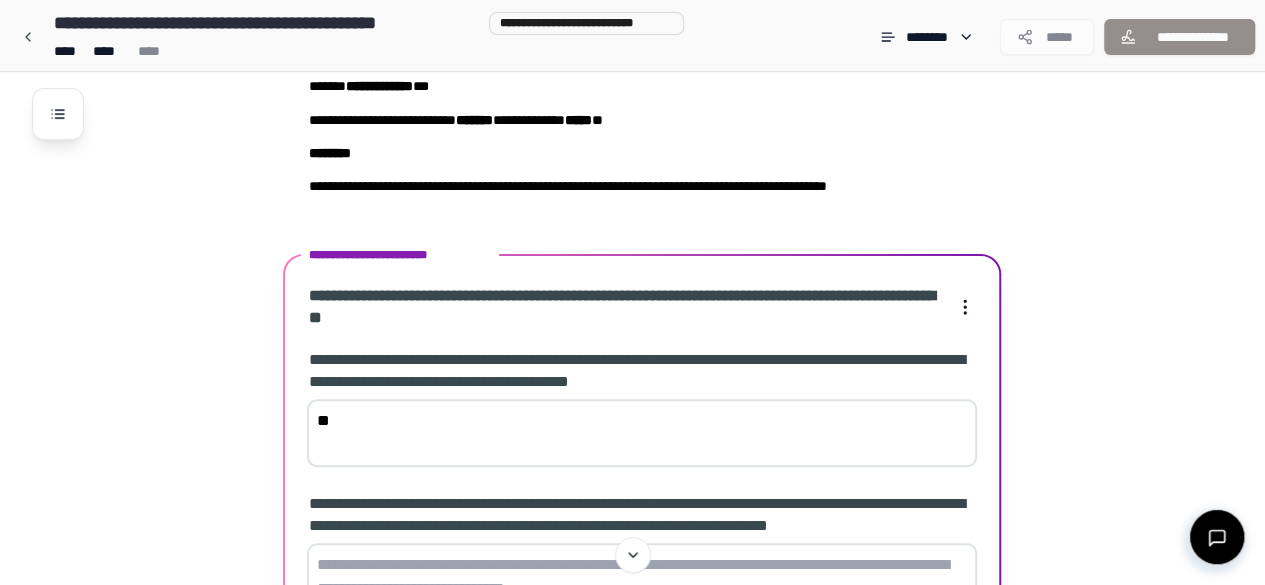 type on "*" 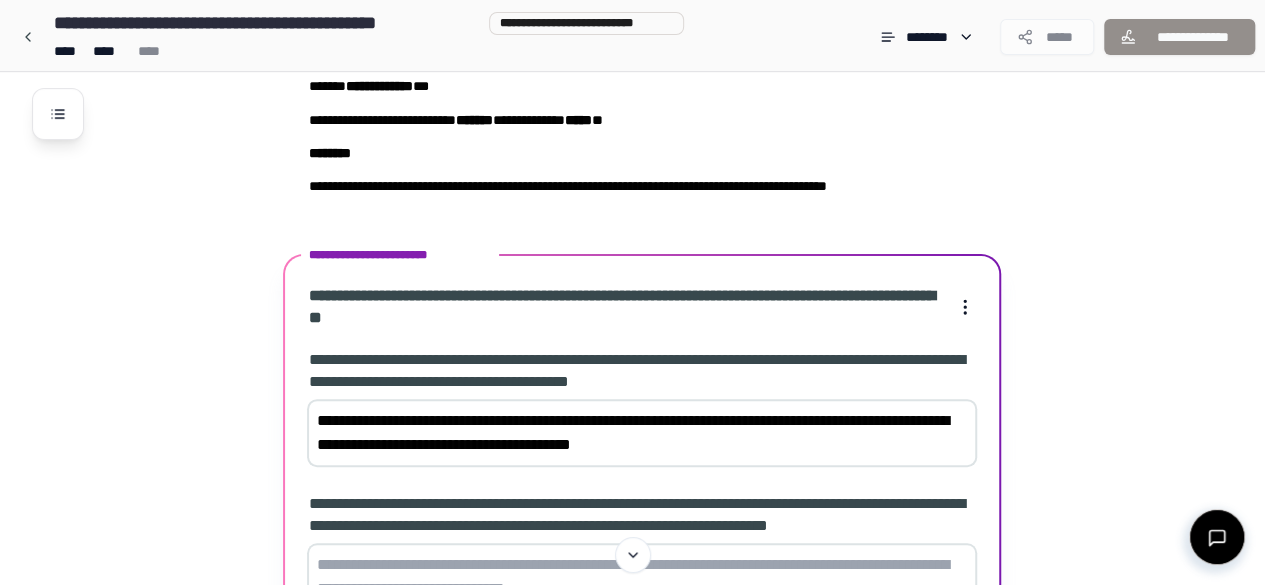 click on "**********" at bounding box center [642, 433] 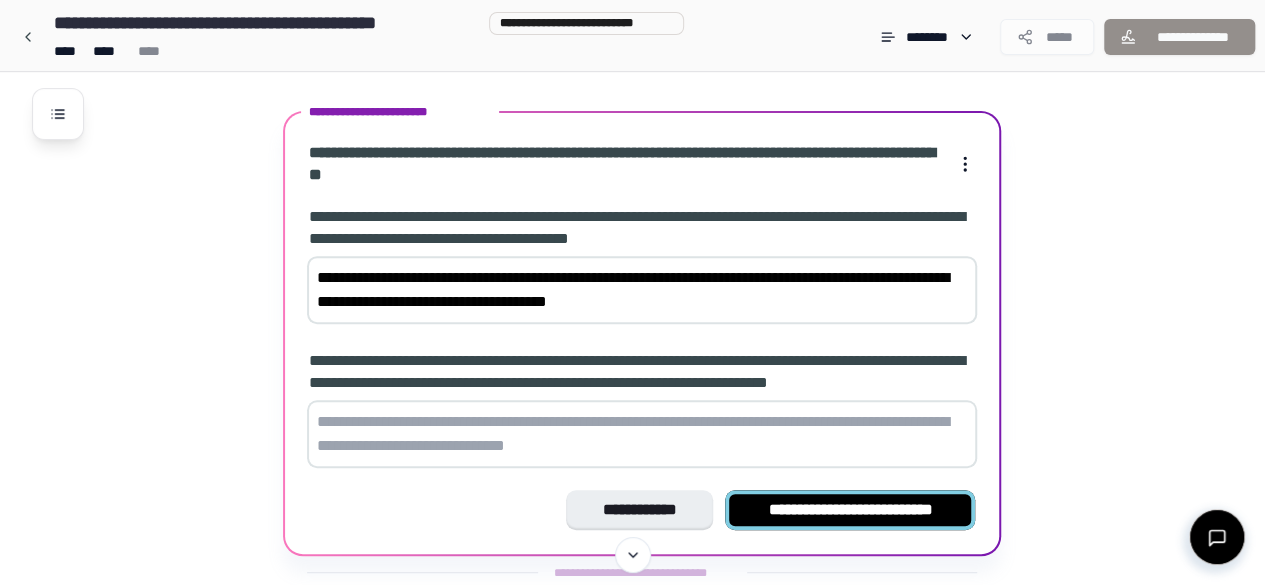 scroll, scrollTop: 391, scrollLeft: 0, axis: vertical 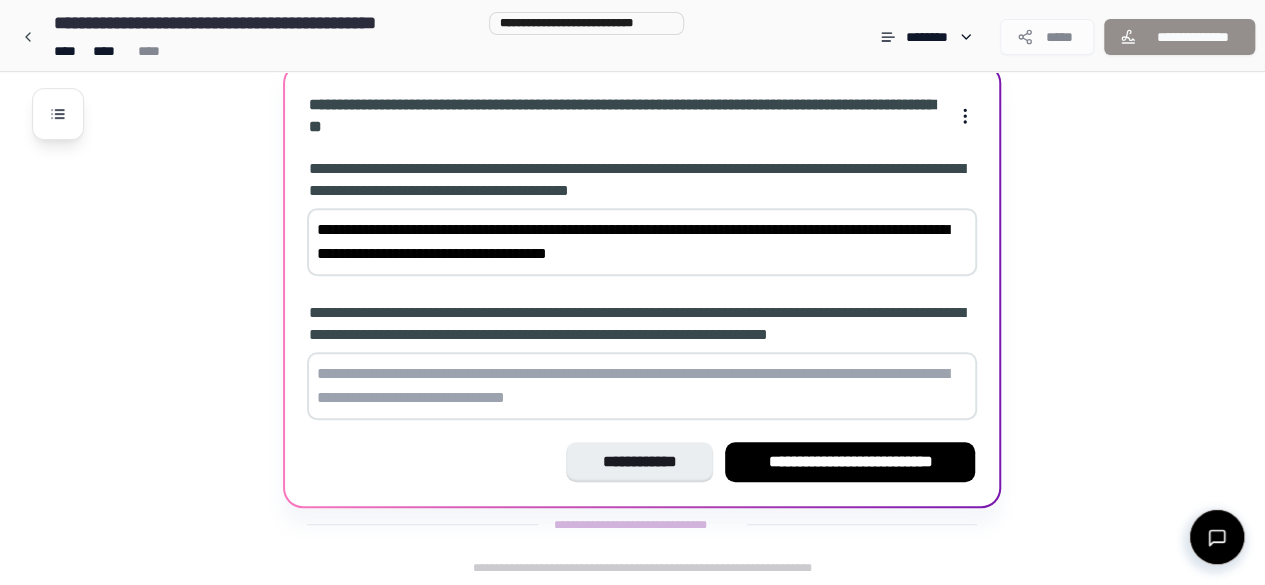 type on "**********" 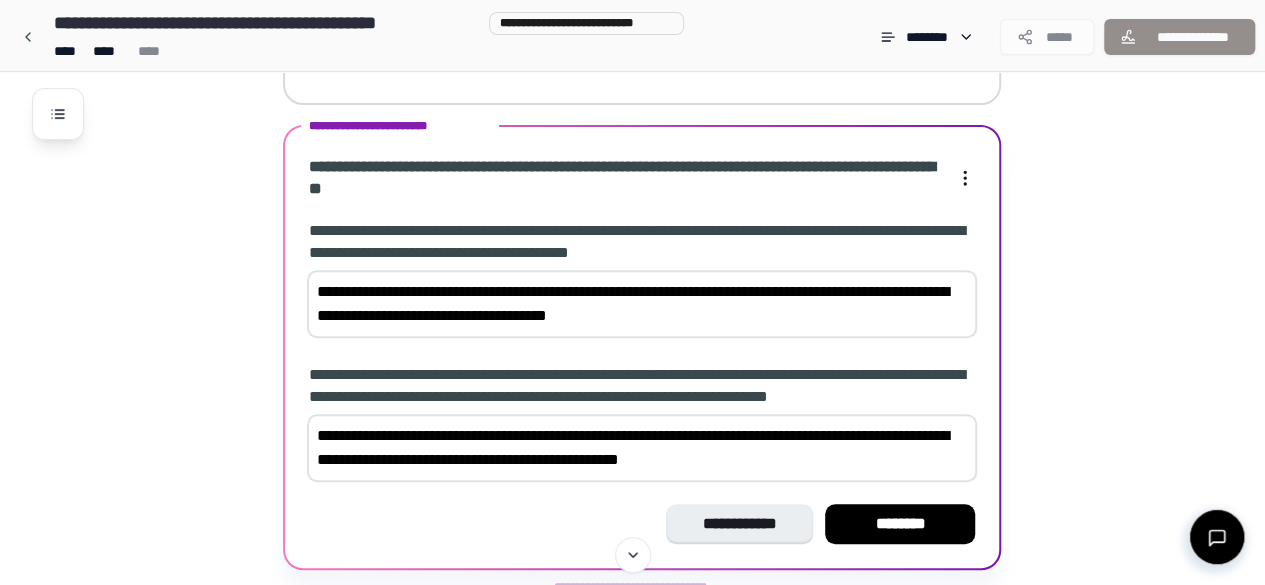 scroll, scrollTop: 391, scrollLeft: 0, axis: vertical 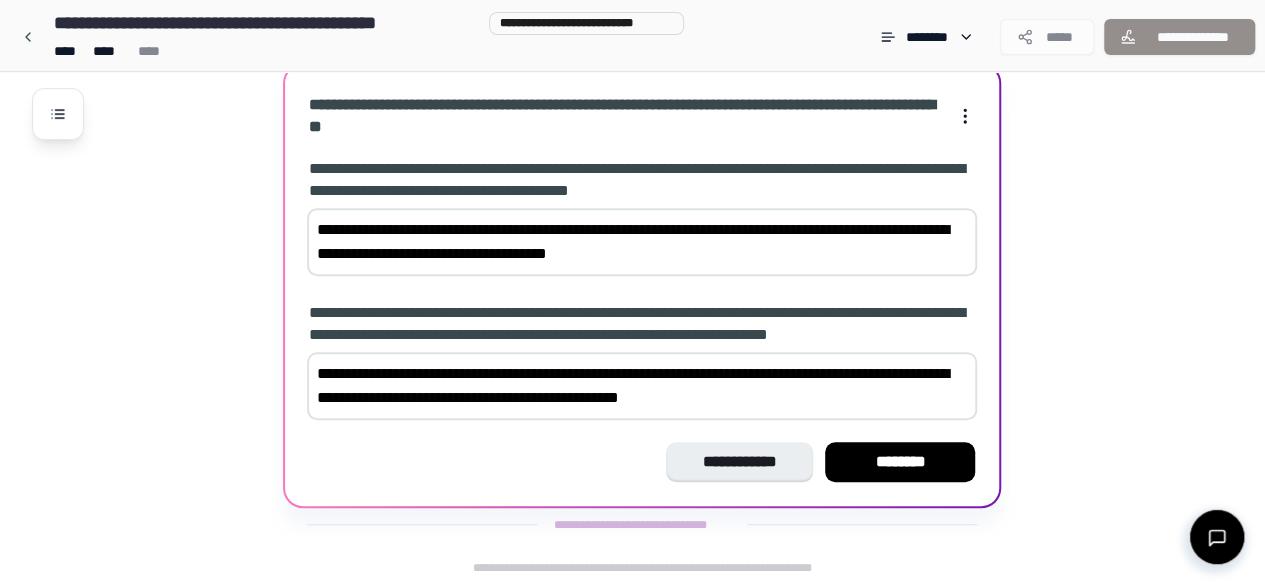 type on "**********" 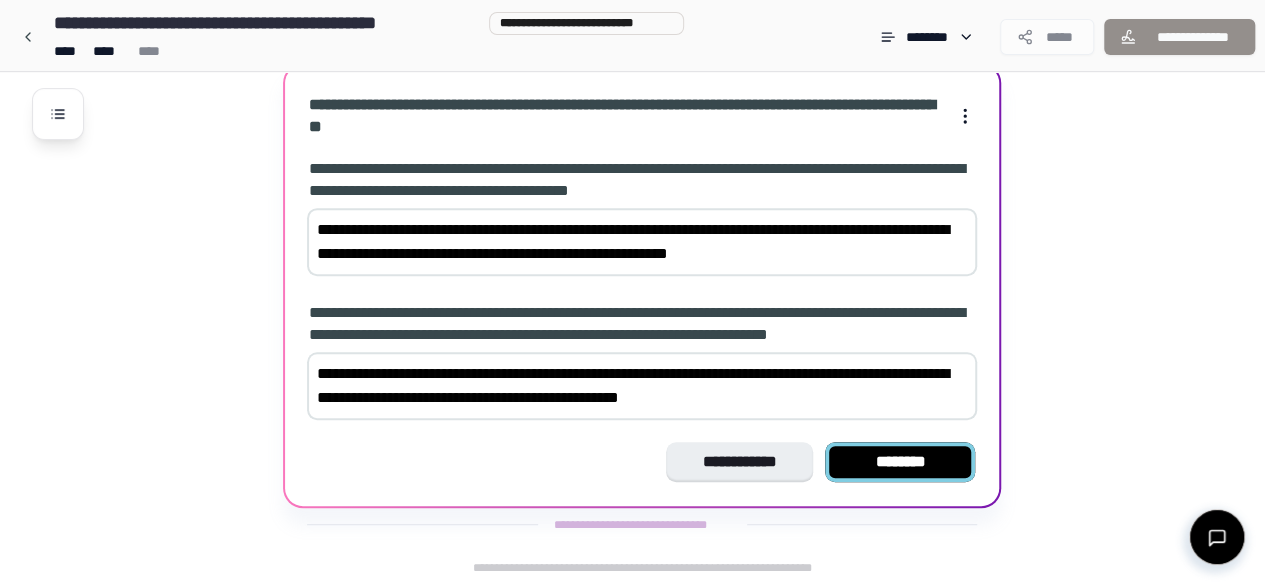 type on "**********" 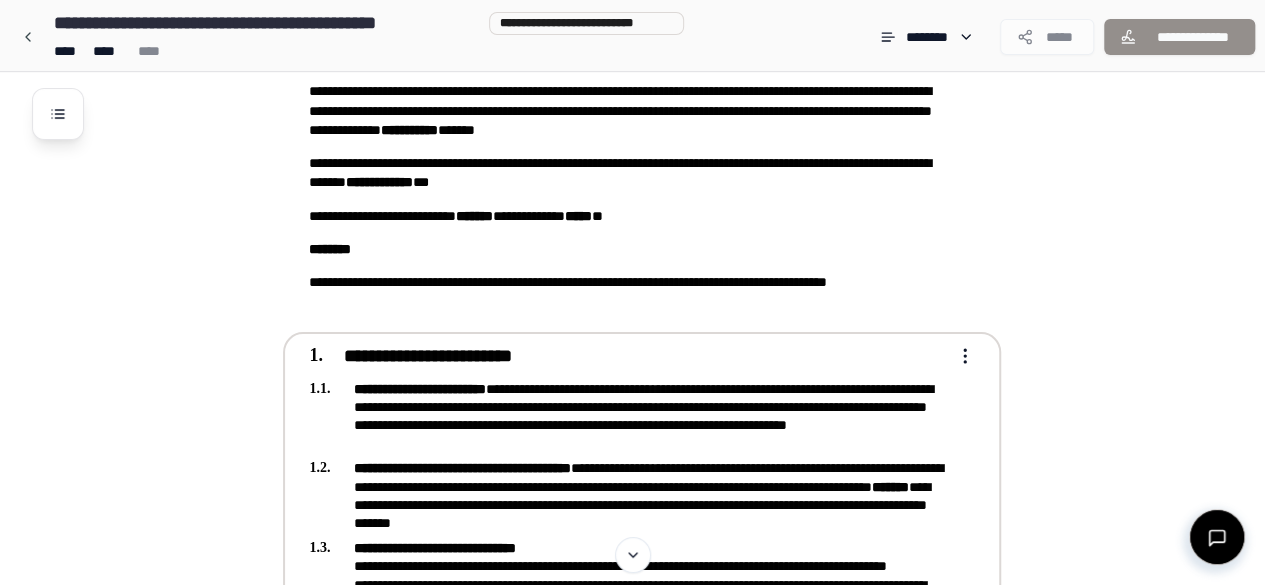 scroll, scrollTop: 0, scrollLeft: 0, axis: both 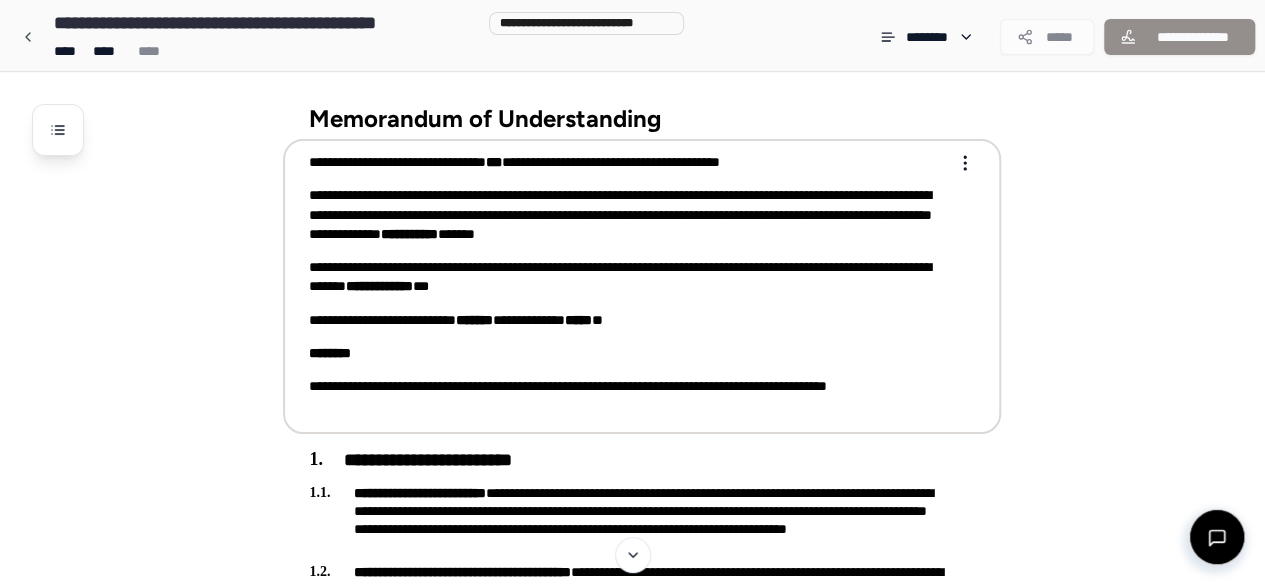 click on "**********" at bounding box center [632, 802] 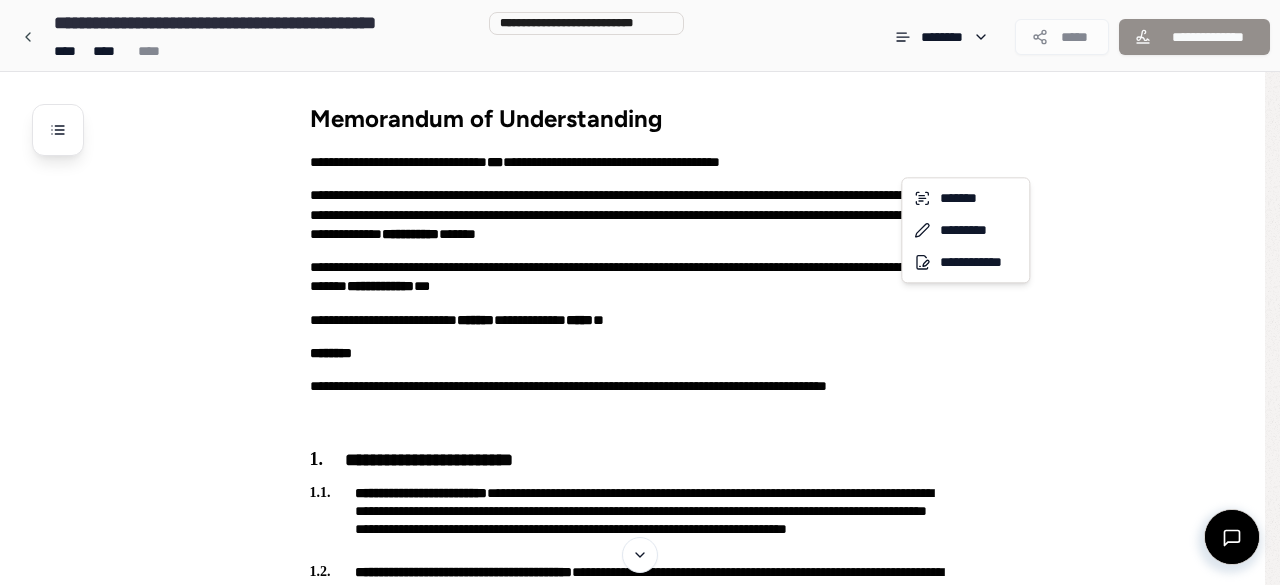 click on "**********" at bounding box center (640, 802) 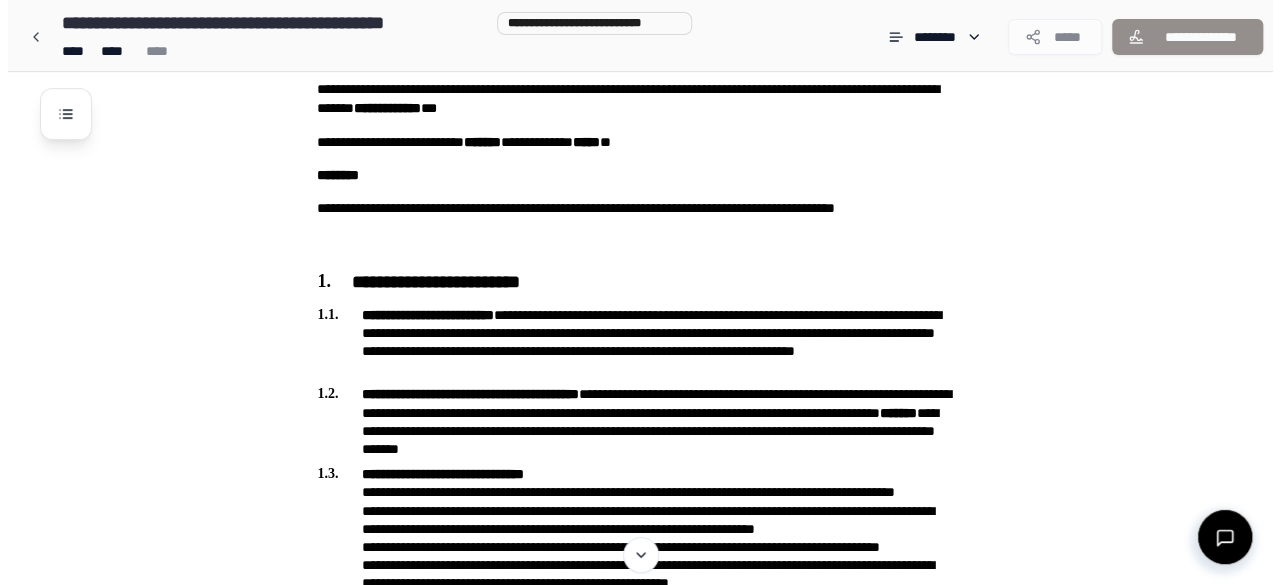 scroll, scrollTop: 200, scrollLeft: 0, axis: vertical 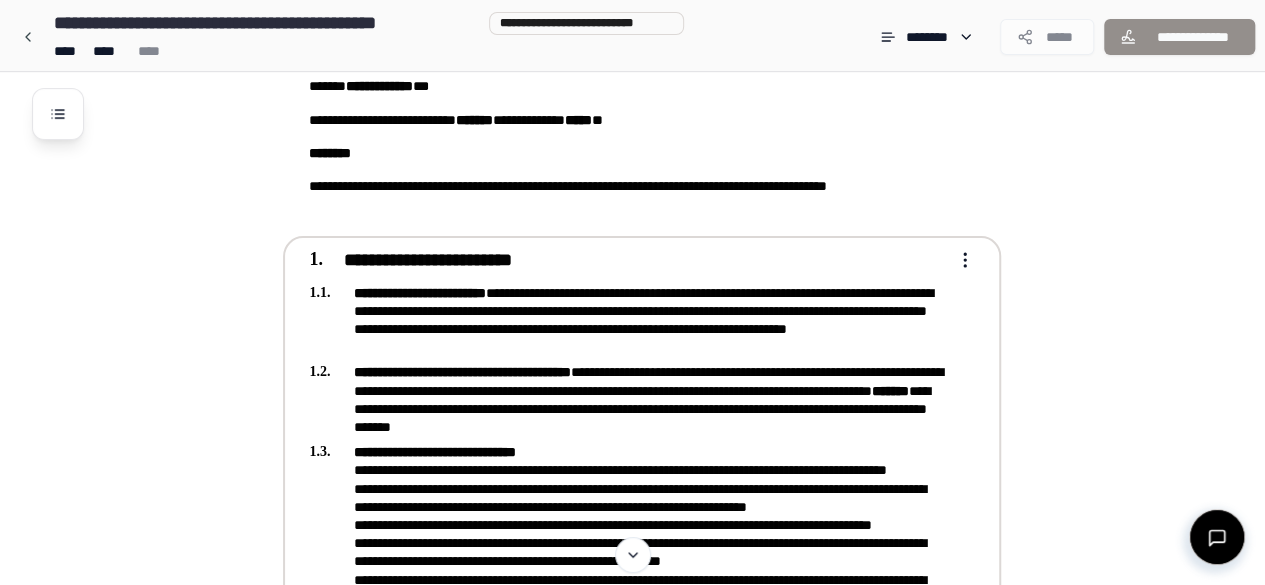 click on "**********" at bounding box center (632, 602) 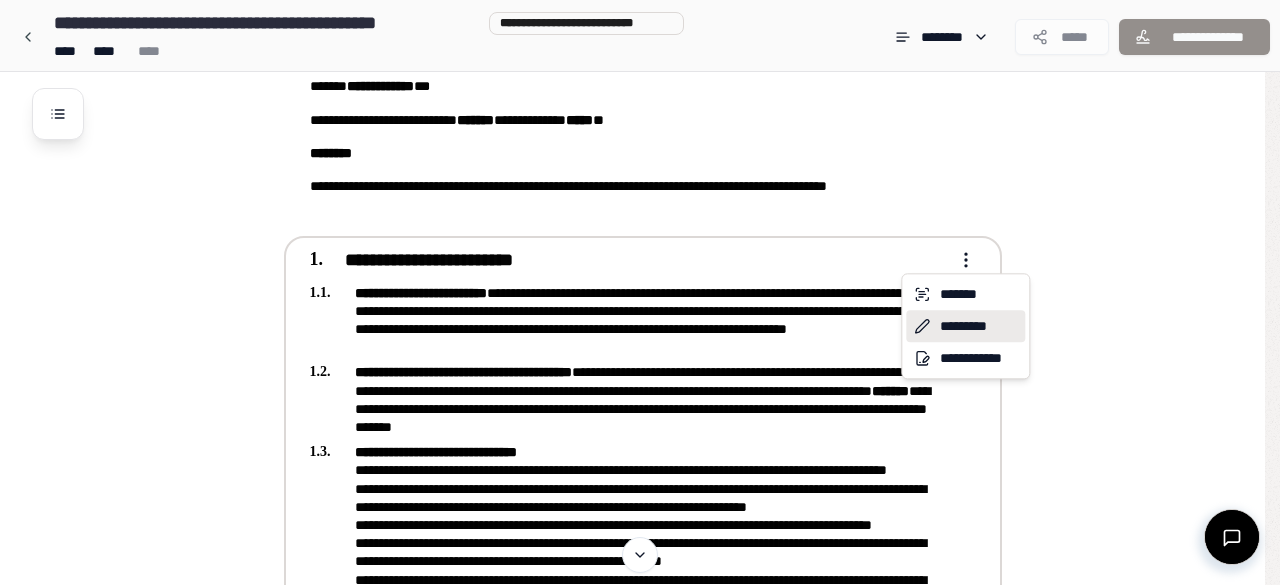 click on "*********" at bounding box center (965, 326) 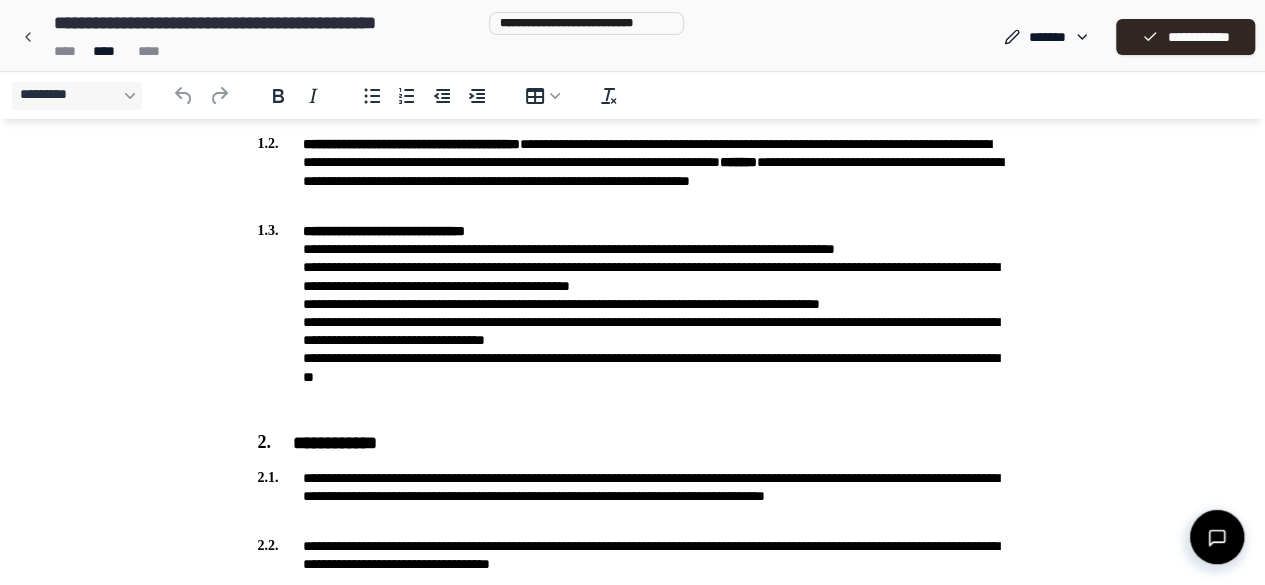 scroll, scrollTop: 400, scrollLeft: 0, axis: vertical 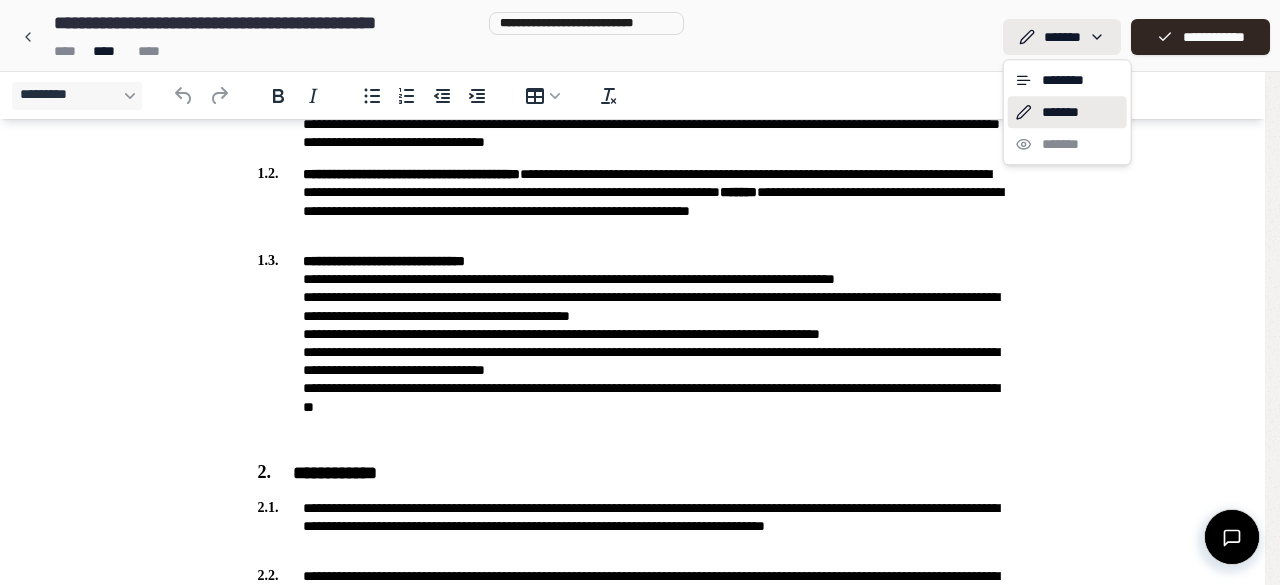 click on "**********" at bounding box center (632, 212) 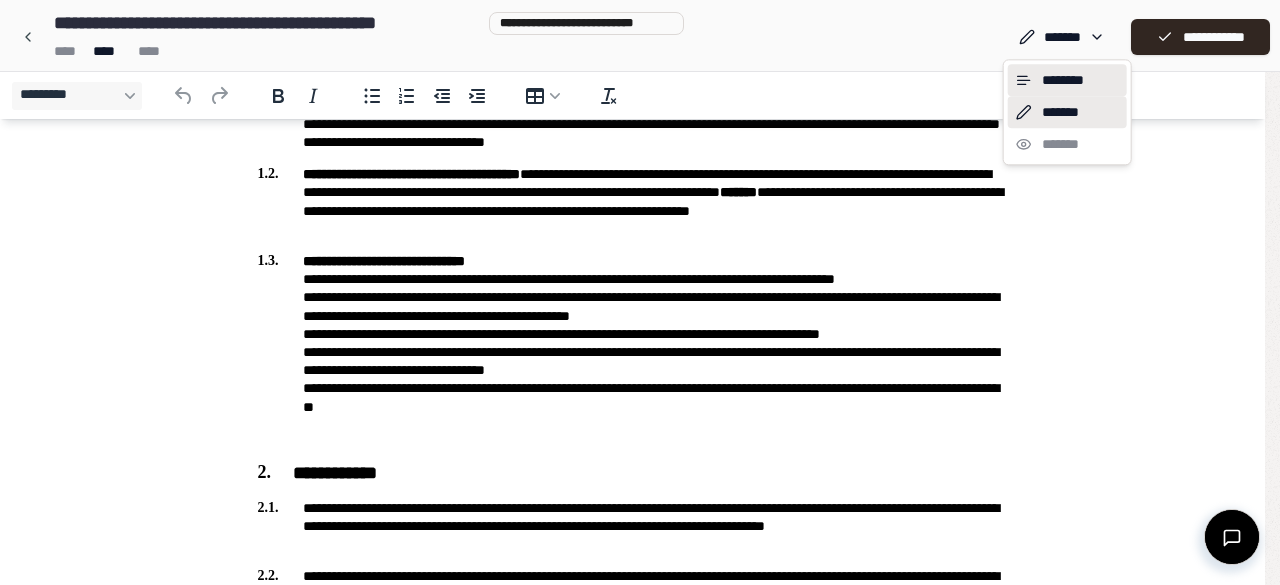 click on "********" at bounding box center [1067, 80] 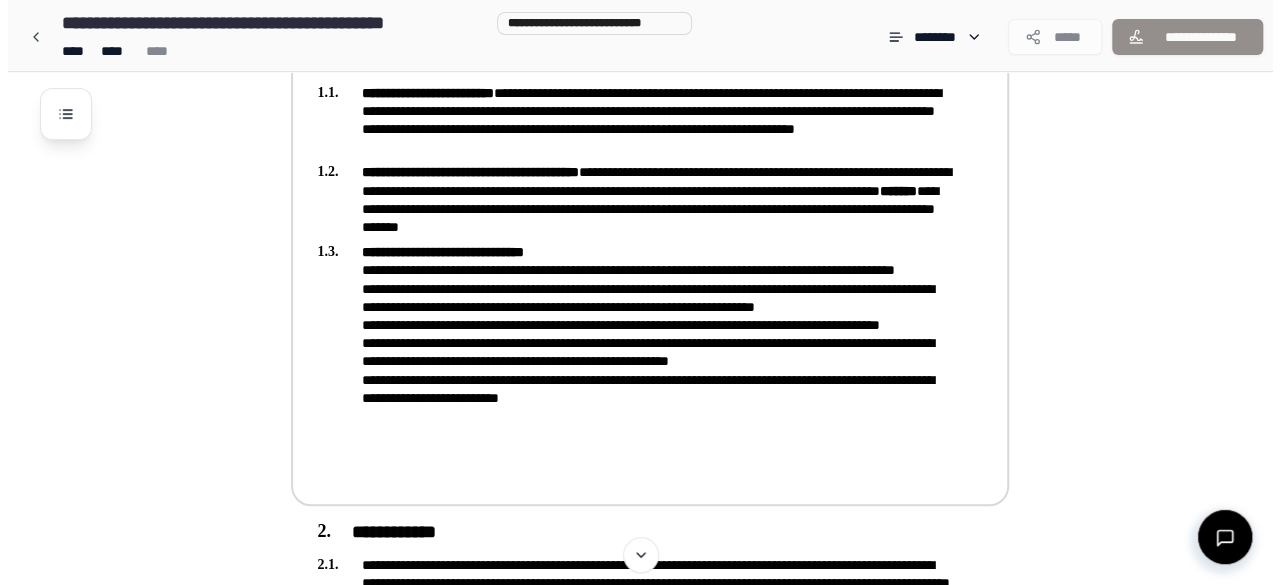 scroll, scrollTop: 400, scrollLeft: 0, axis: vertical 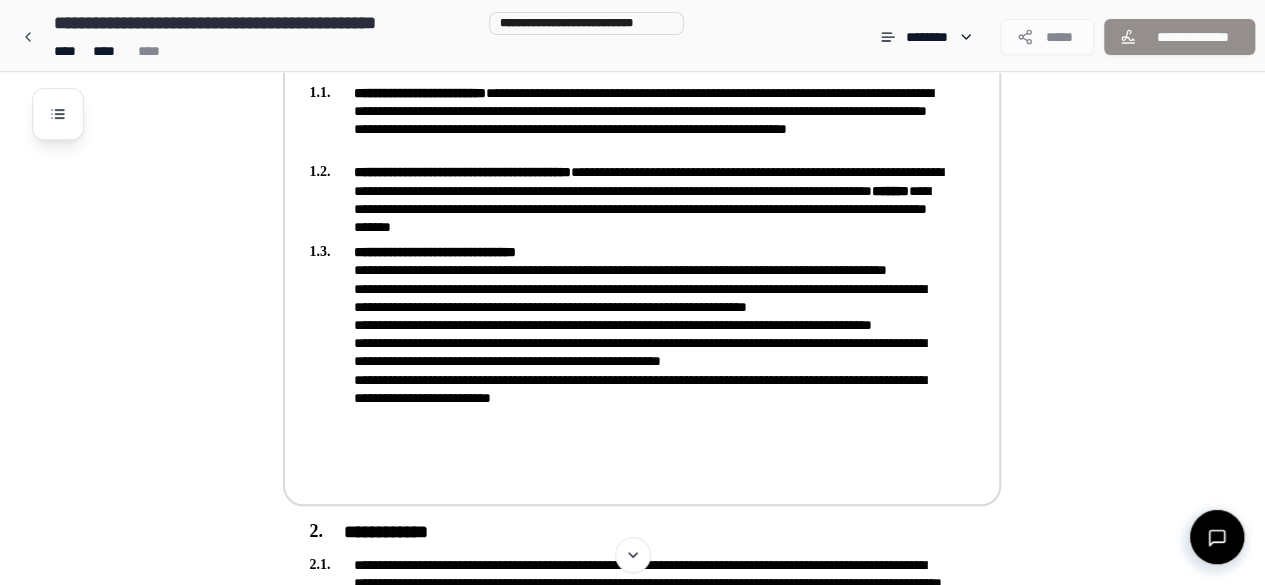 click on "**********" at bounding box center (628, 352) 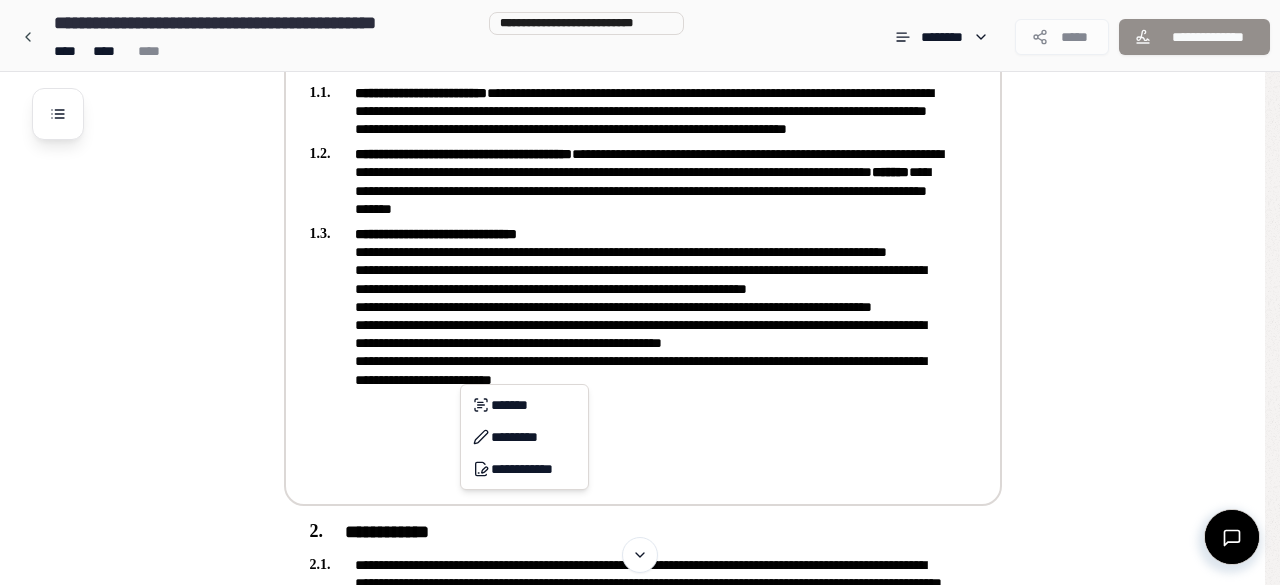 click on "**********" at bounding box center [640, 402] 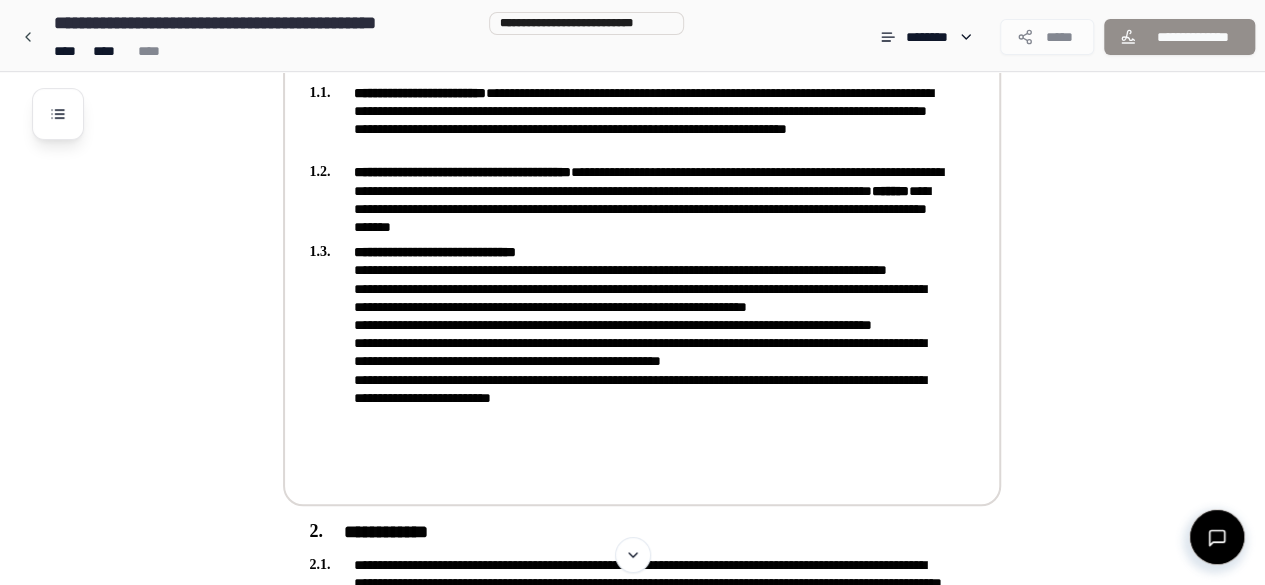 click on "**********" at bounding box center (628, 352) 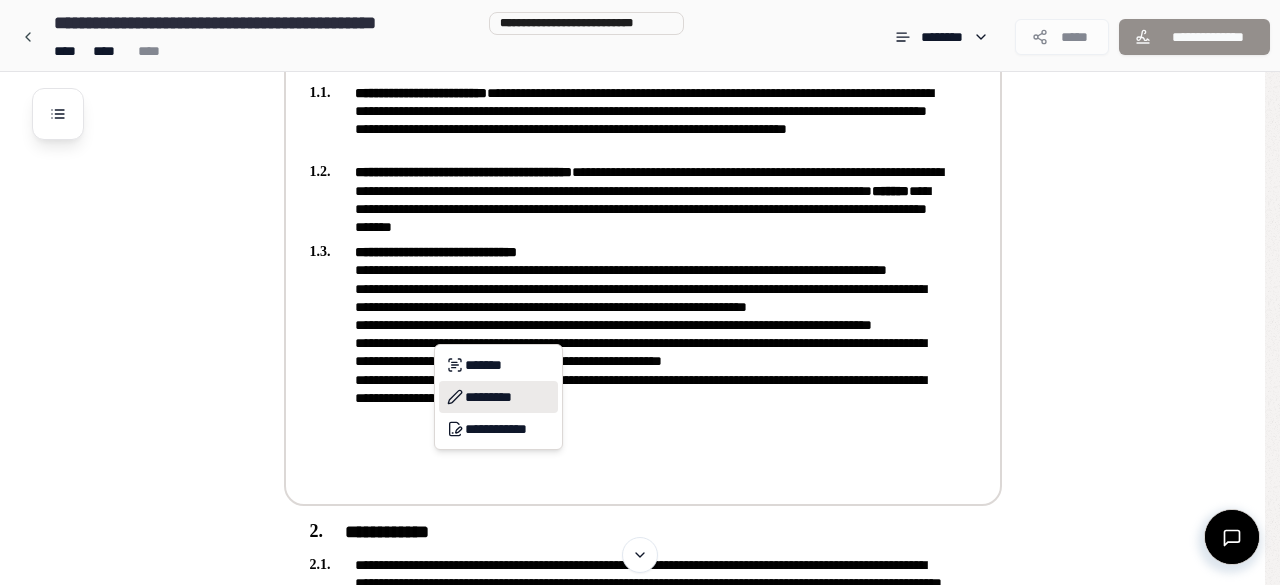 click on "*********" at bounding box center [498, 397] 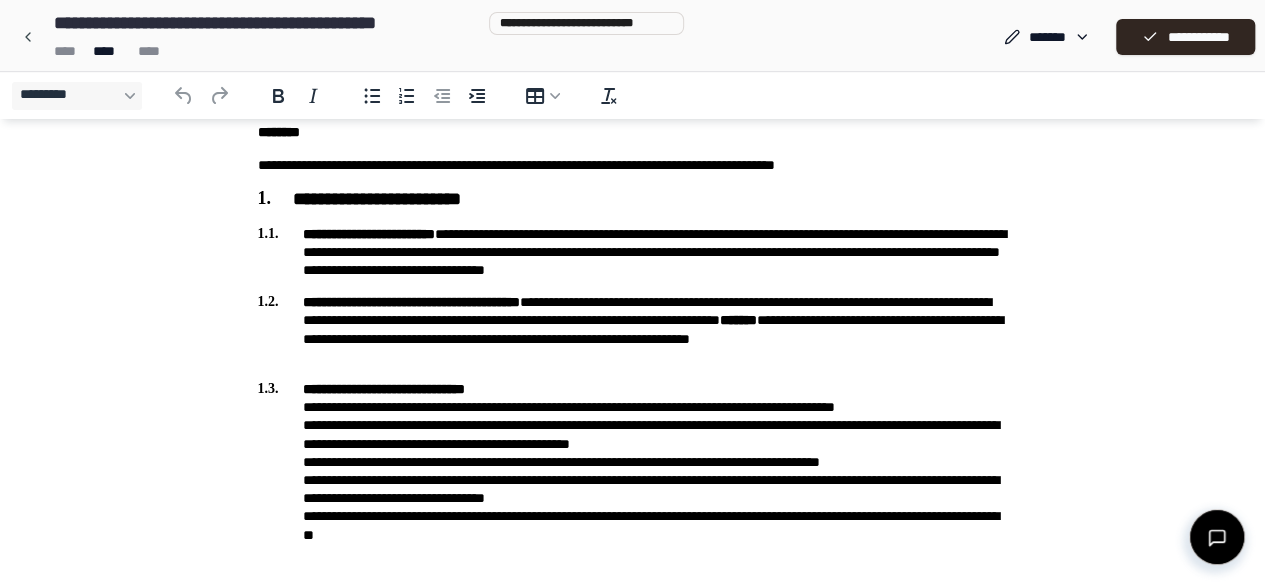 scroll, scrollTop: 300, scrollLeft: 0, axis: vertical 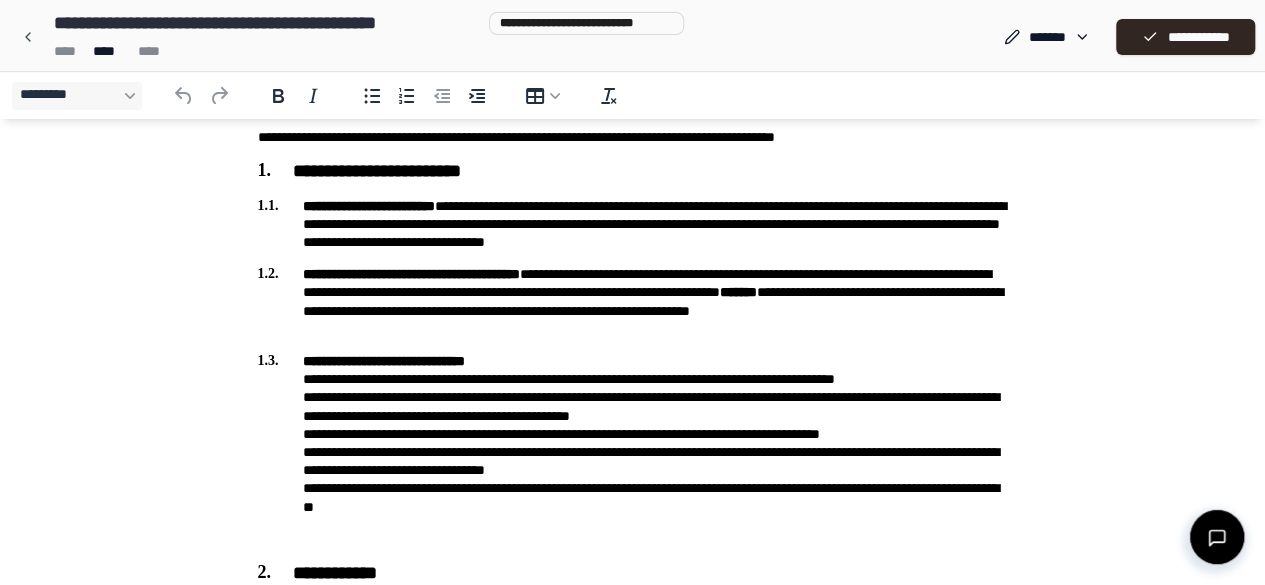 click on "**********" at bounding box center (633, 434) 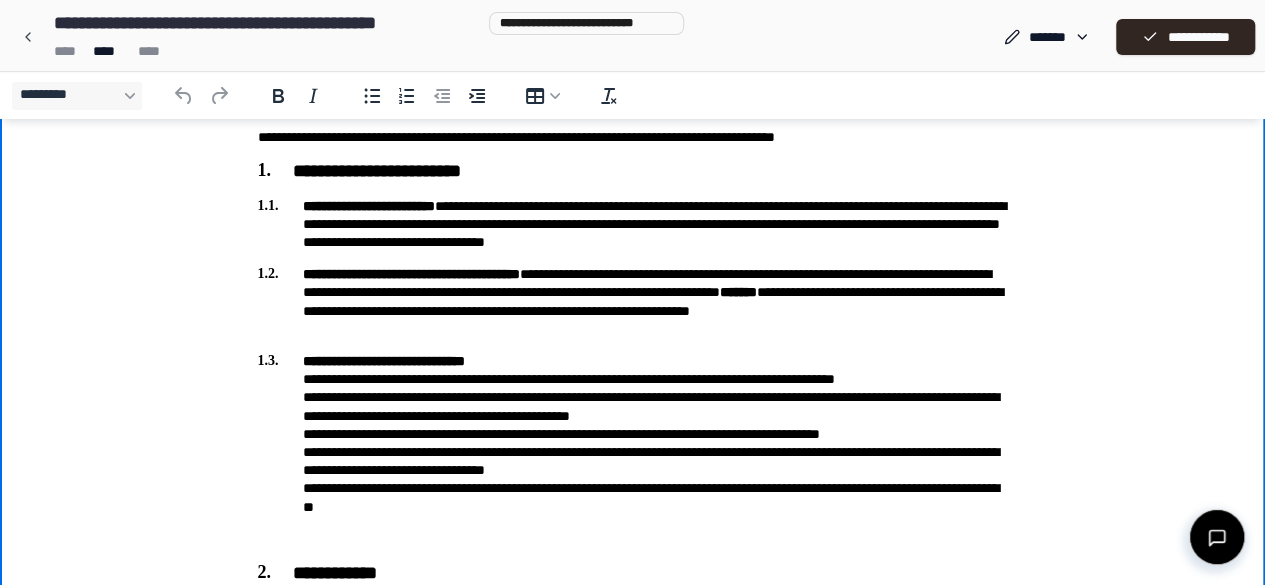 type 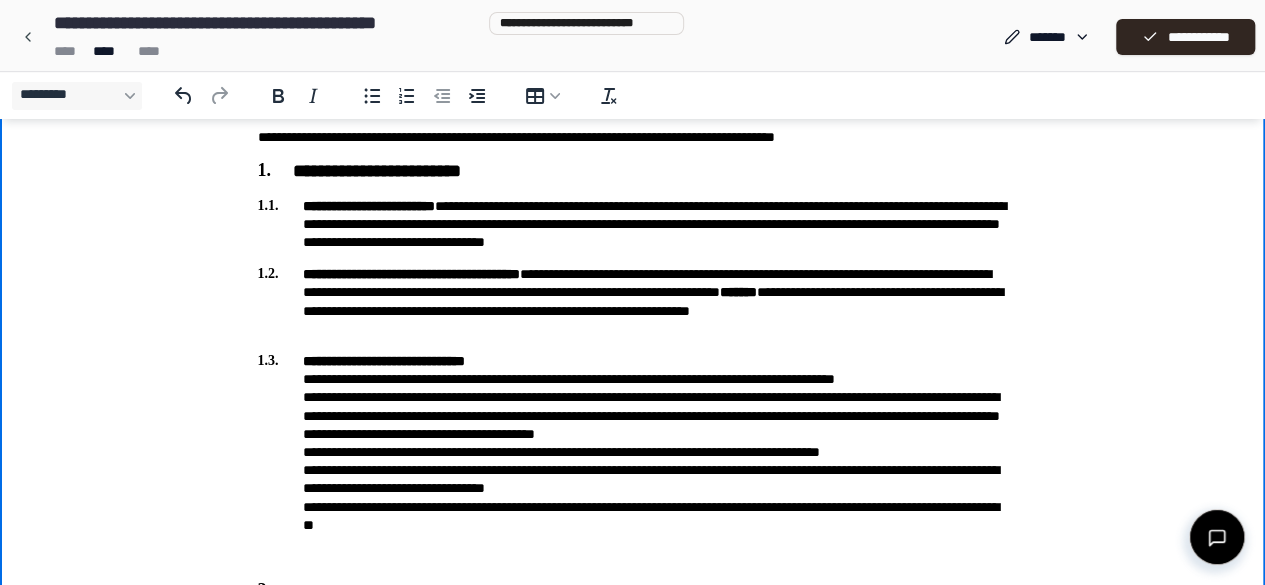 click on "**********" at bounding box center [633, 443] 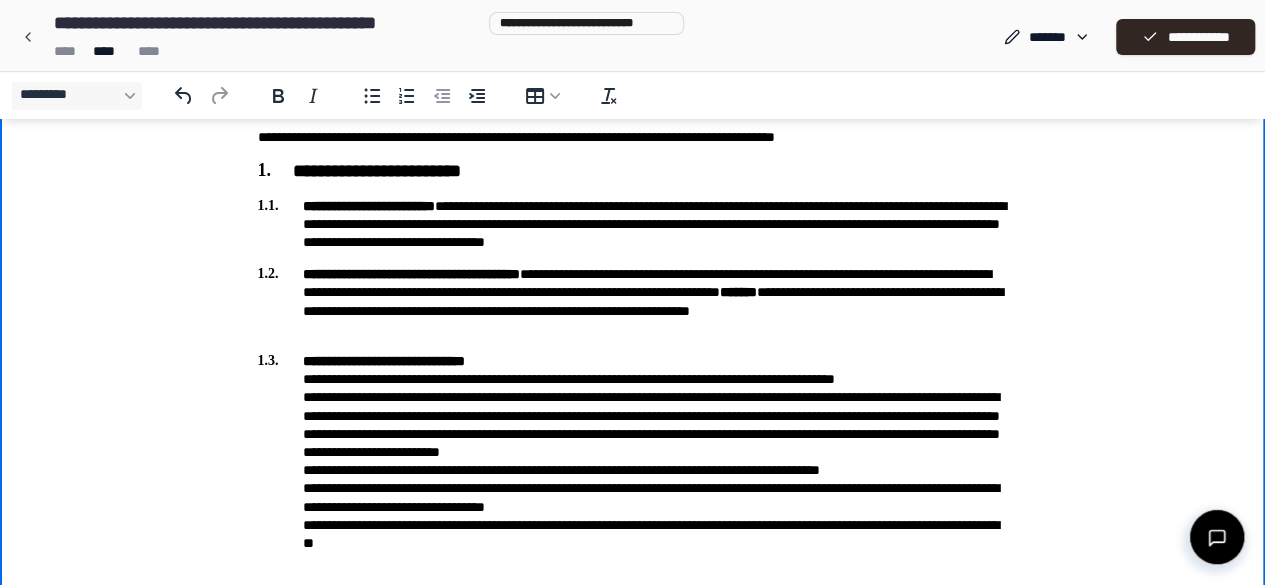 click on "**********" at bounding box center [633, 461] 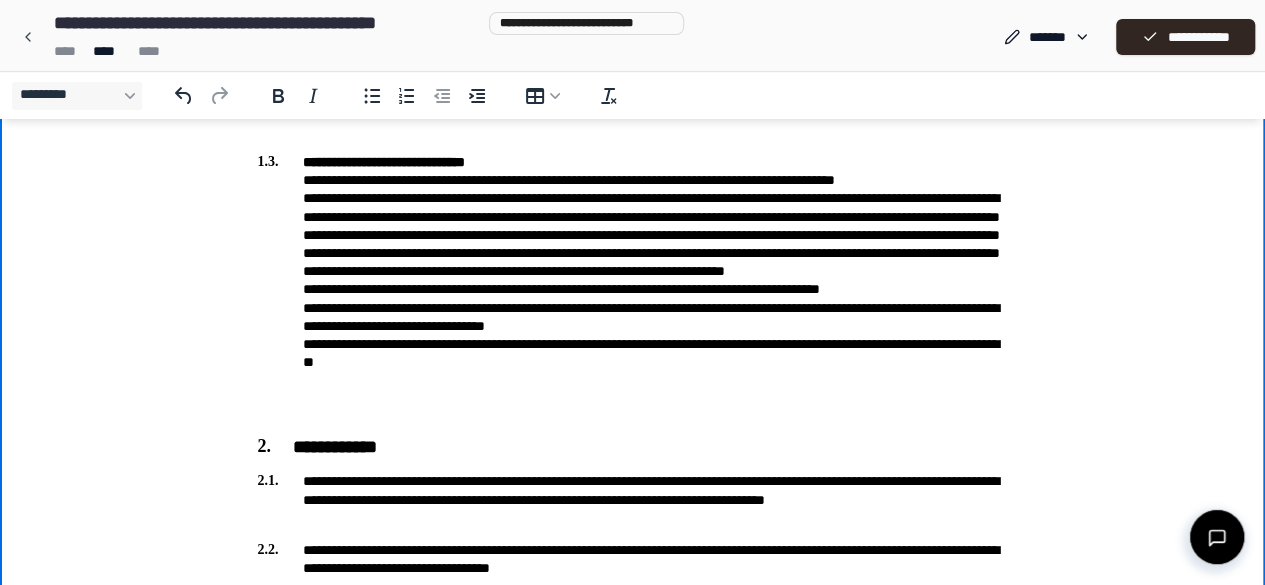 scroll, scrollTop: 500, scrollLeft: 0, axis: vertical 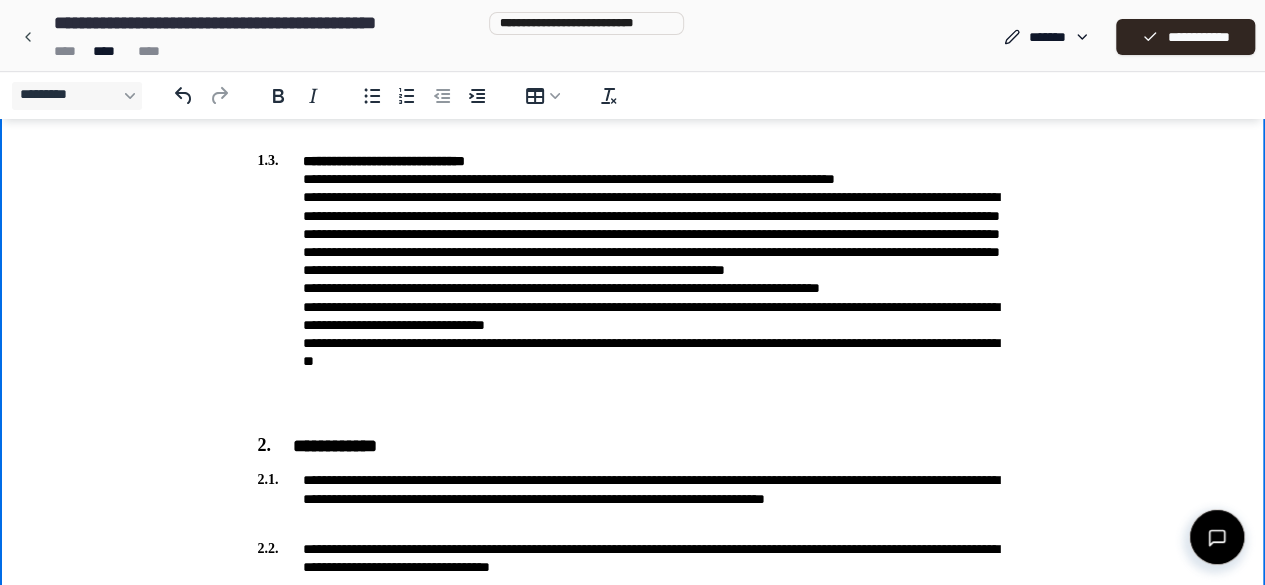 click on "**********" at bounding box center [633, 270] 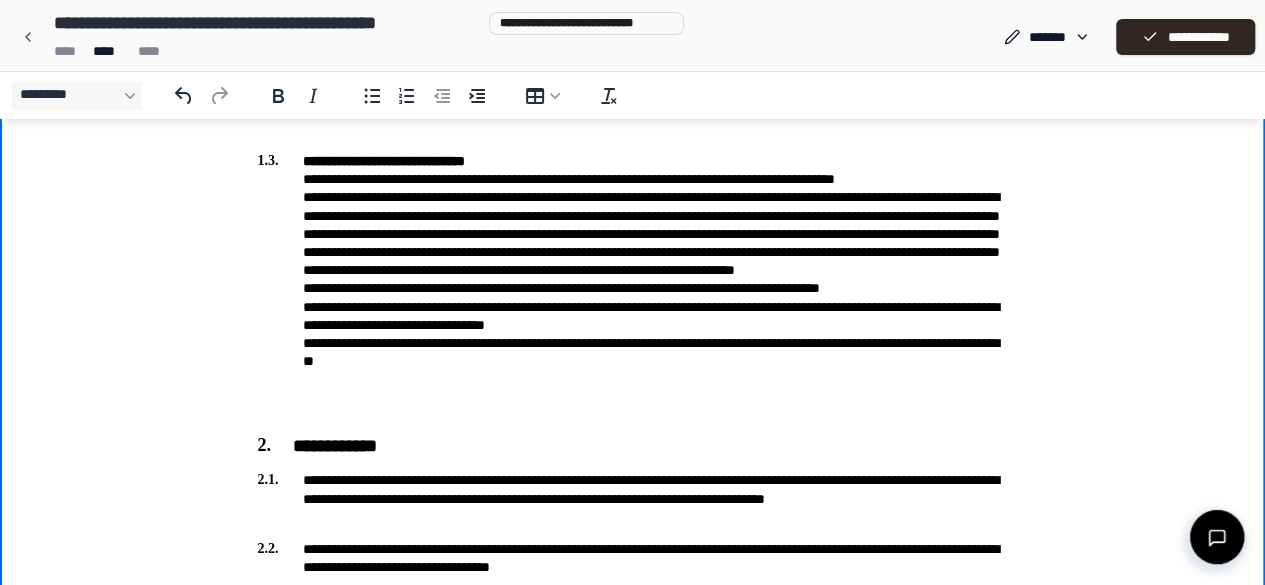 drag, startPoint x: 1207, startPoint y: 34, endPoint x: 1202, endPoint y: 62, distance: 28.442924 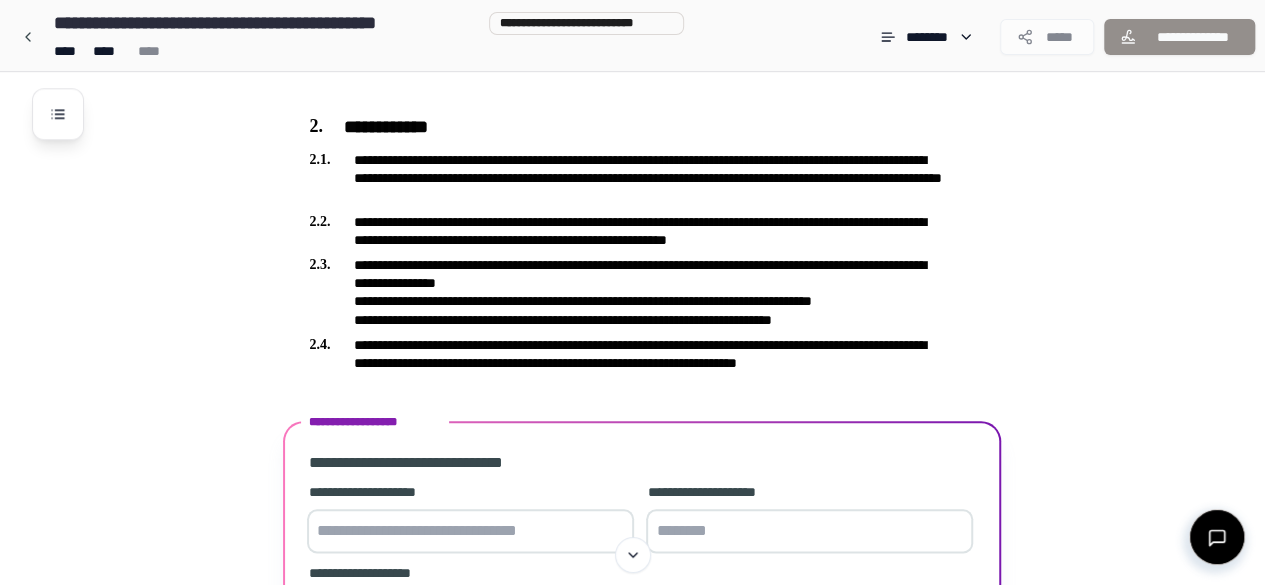 scroll, scrollTop: 1000, scrollLeft: 0, axis: vertical 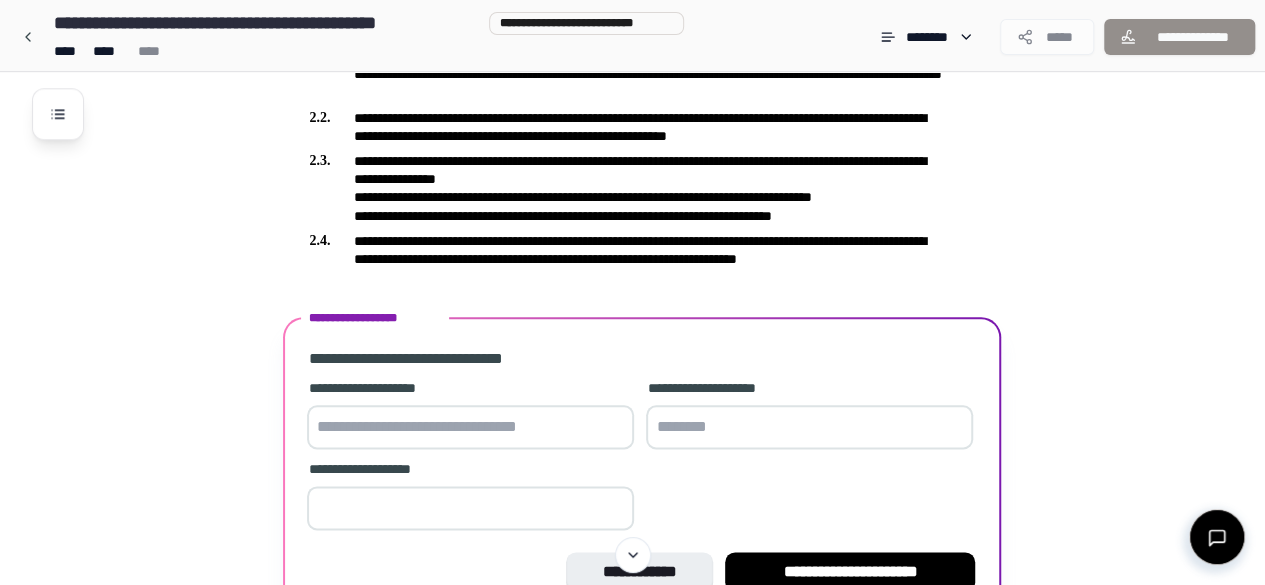 click at bounding box center [809, 427] 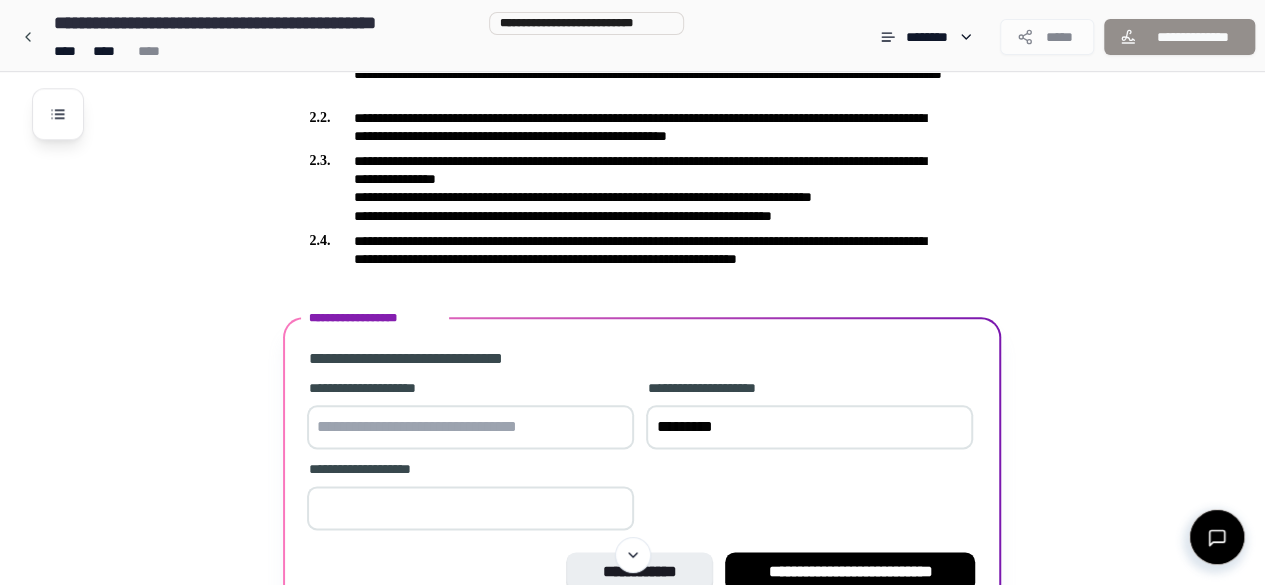 type on "********" 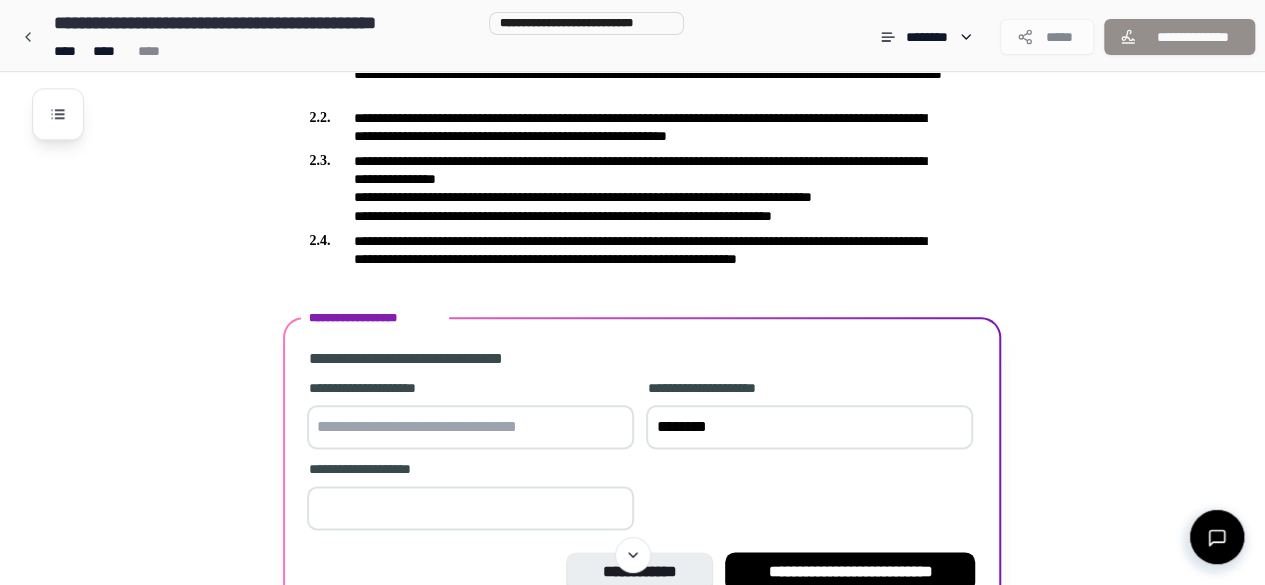 click at bounding box center (470, 427) 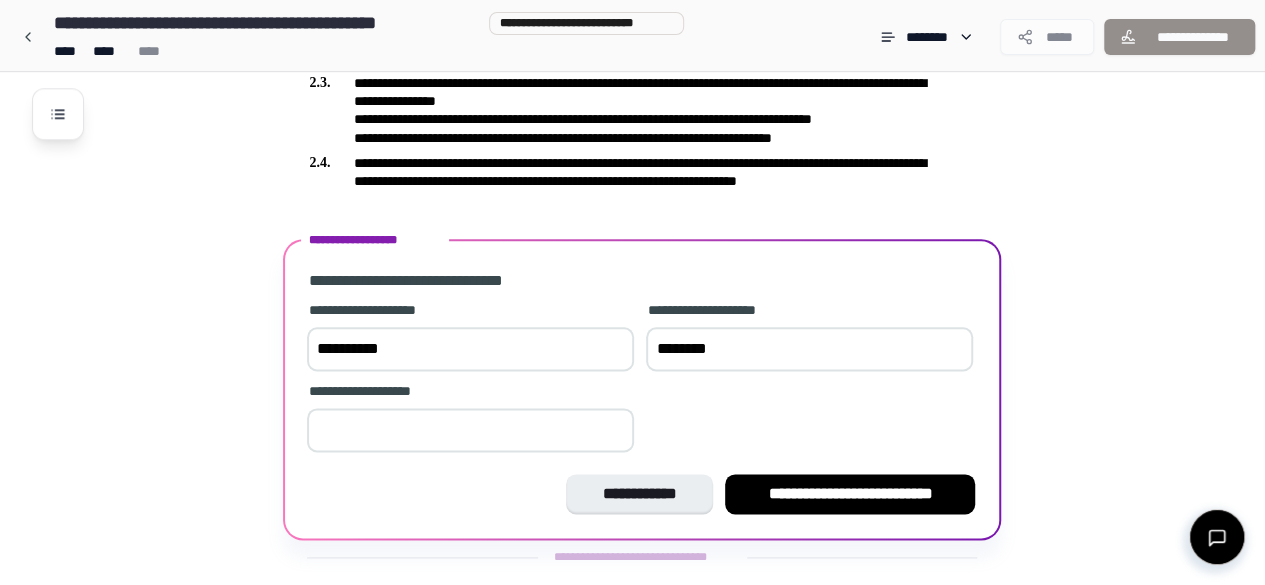 scroll, scrollTop: 1100, scrollLeft: 0, axis: vertical 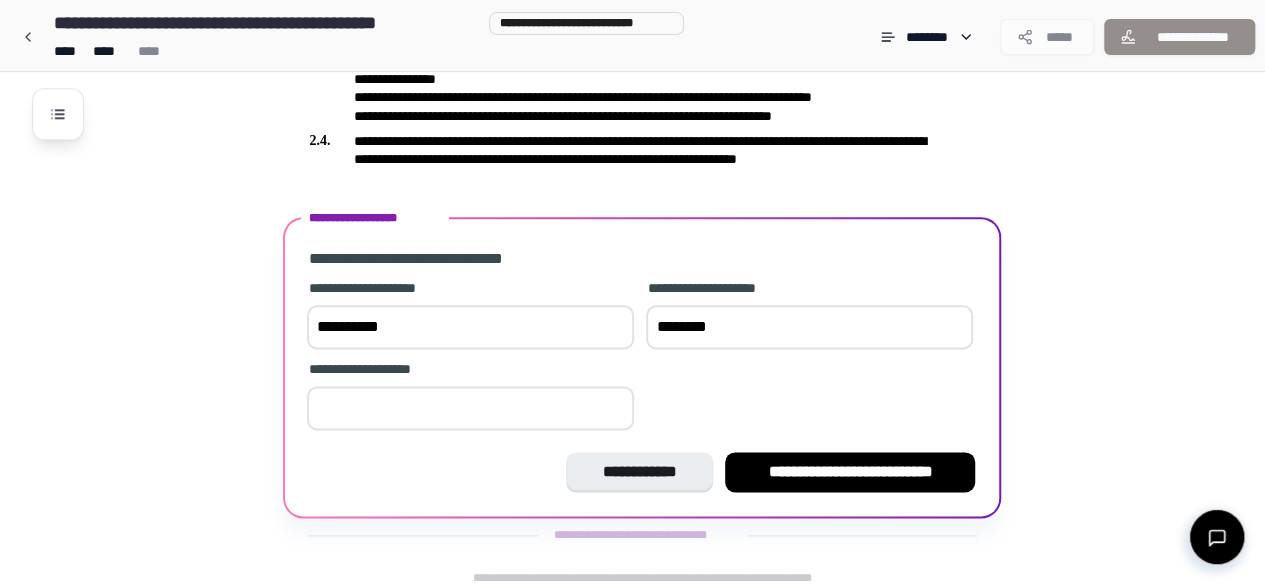 type on "**********" 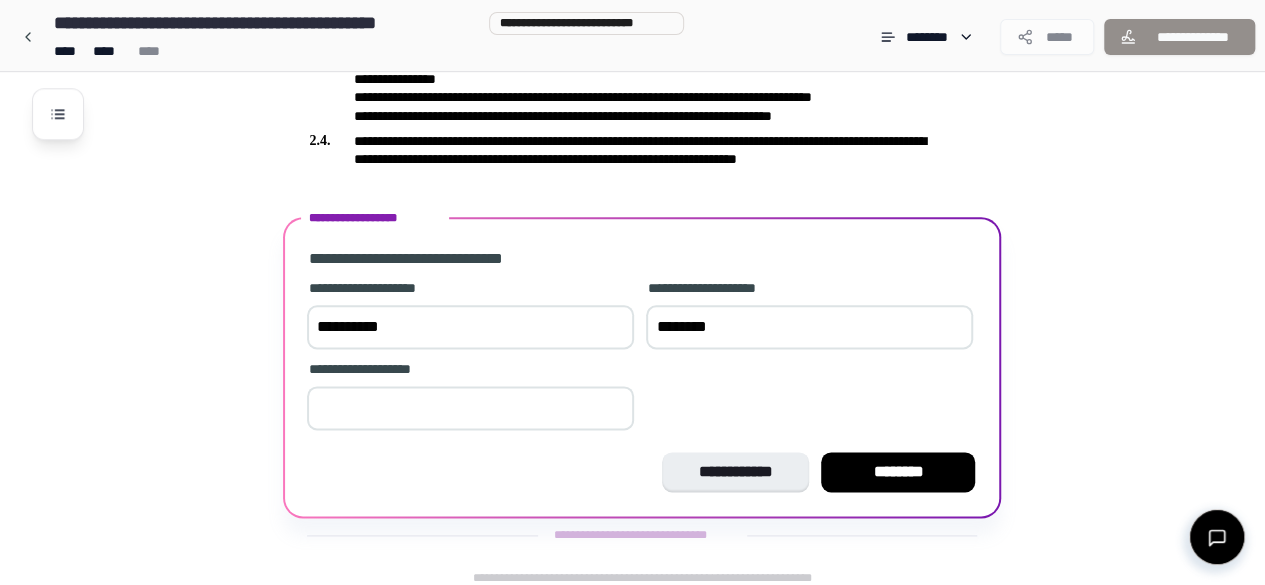 click on "**" at bounding box center [470, 408] 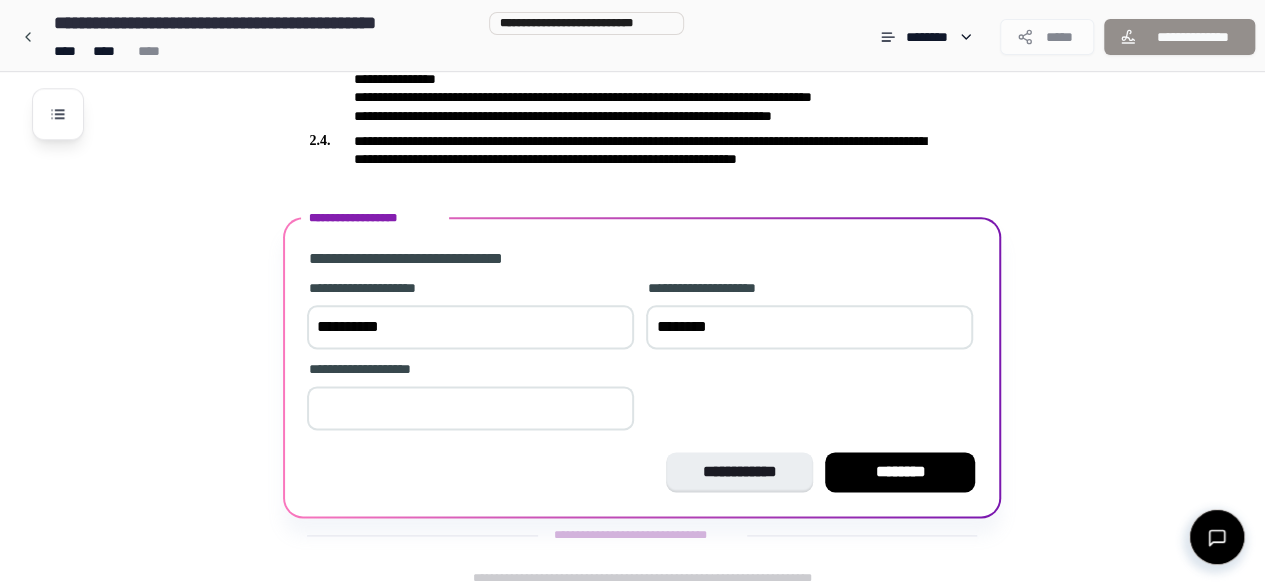 click on "**" at bounding box center (470, 408) 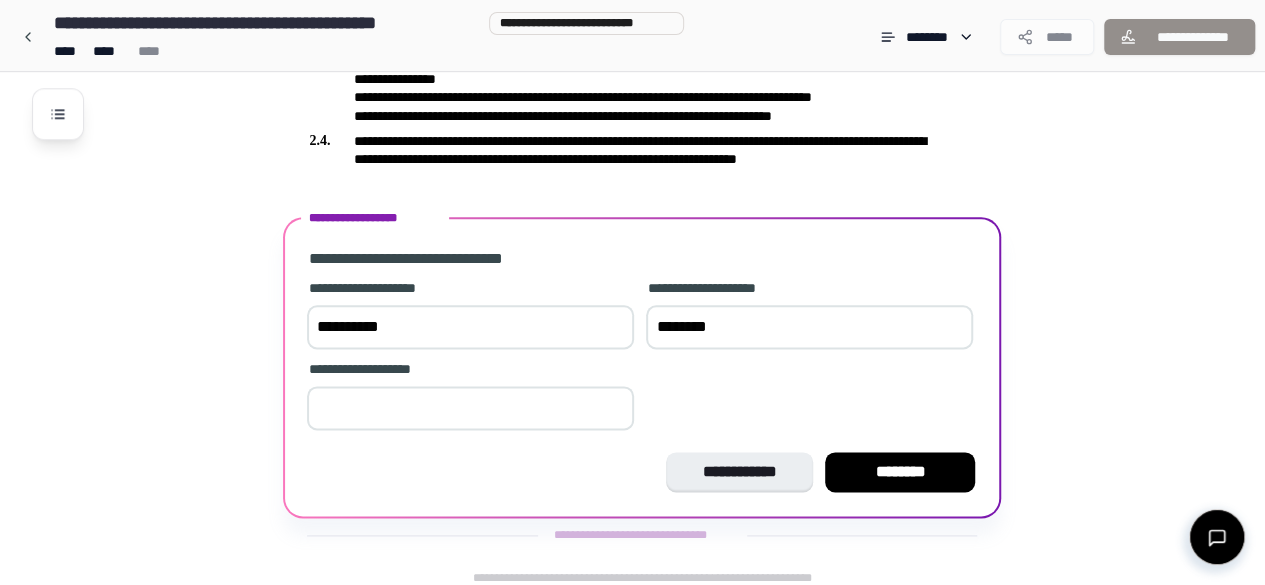type on "*" 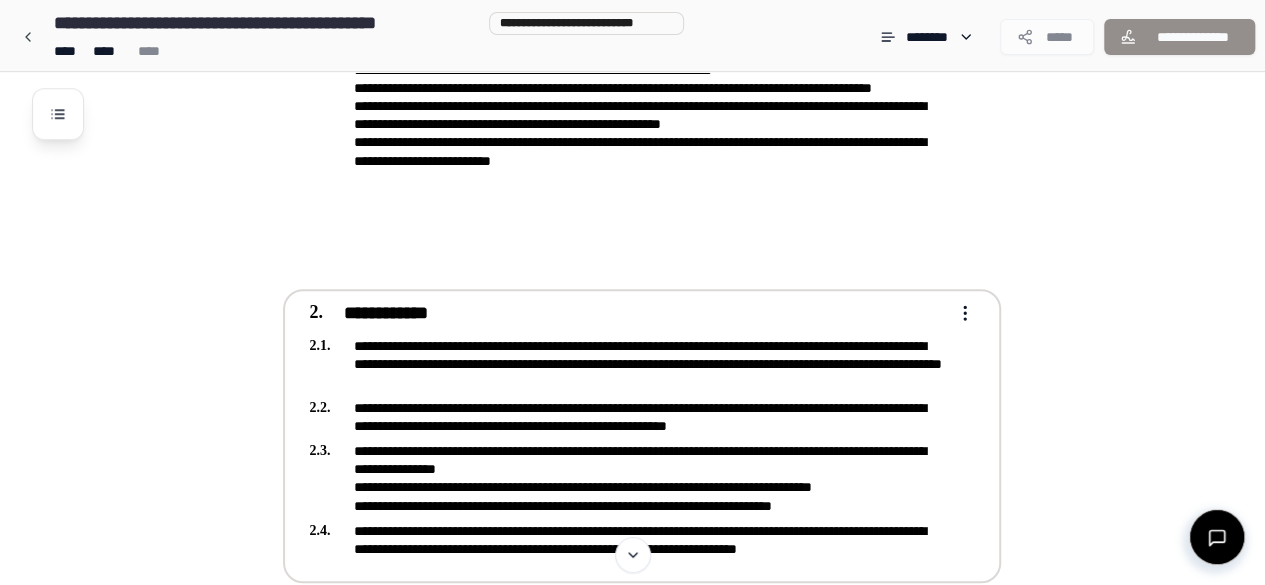 scroll, scrollTop: 1110, scrollLeft: 0, axis: vertical 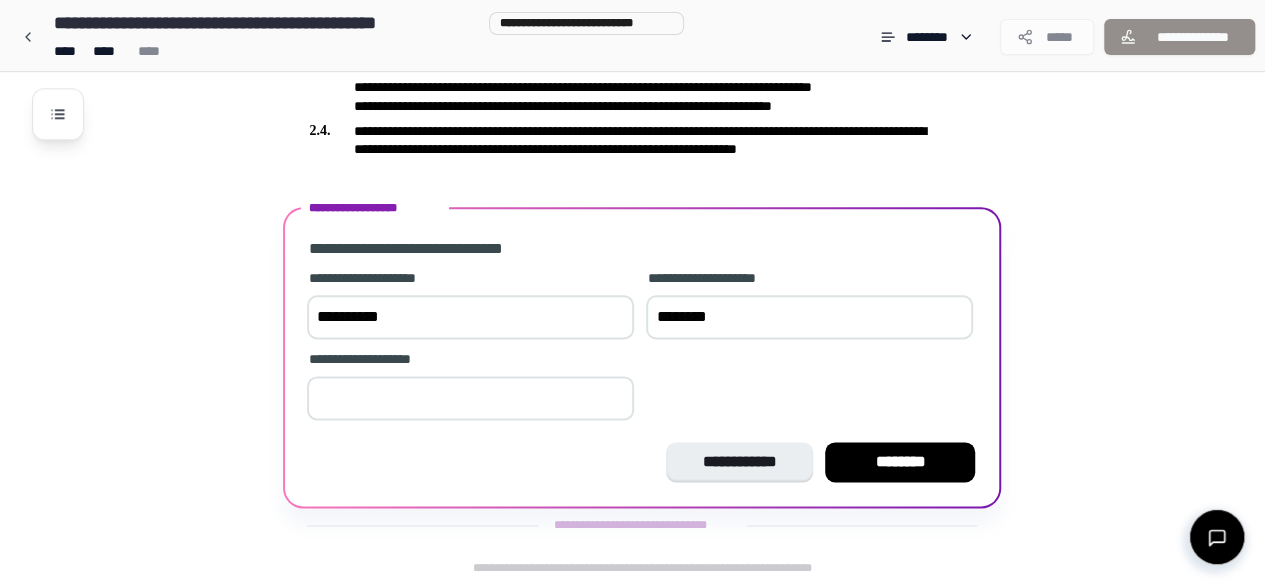 click on "********" at bounding box center [900, 462] 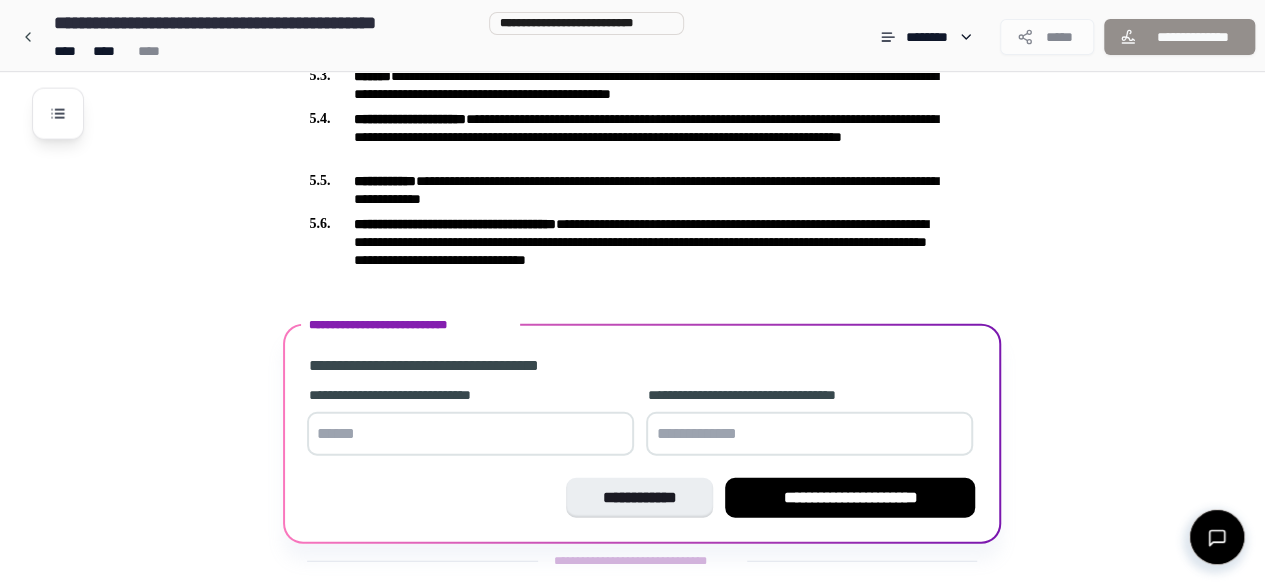 scroll, scrollTop: 2293, scrollLeft: 0, axis: vertical 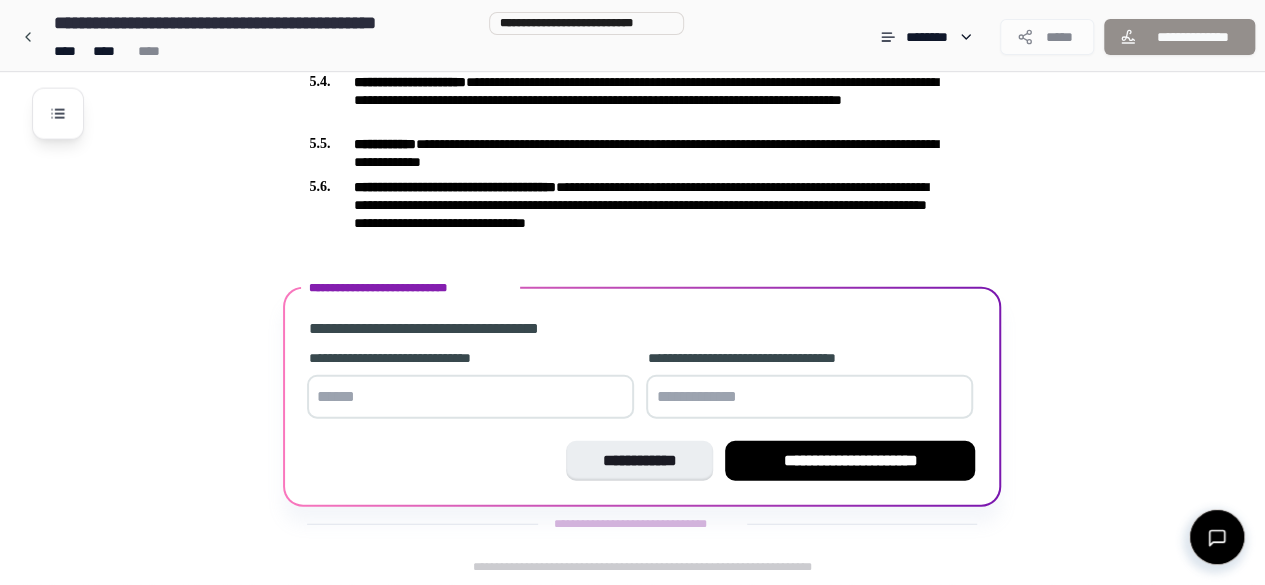 click at bounding box center [470, 397] 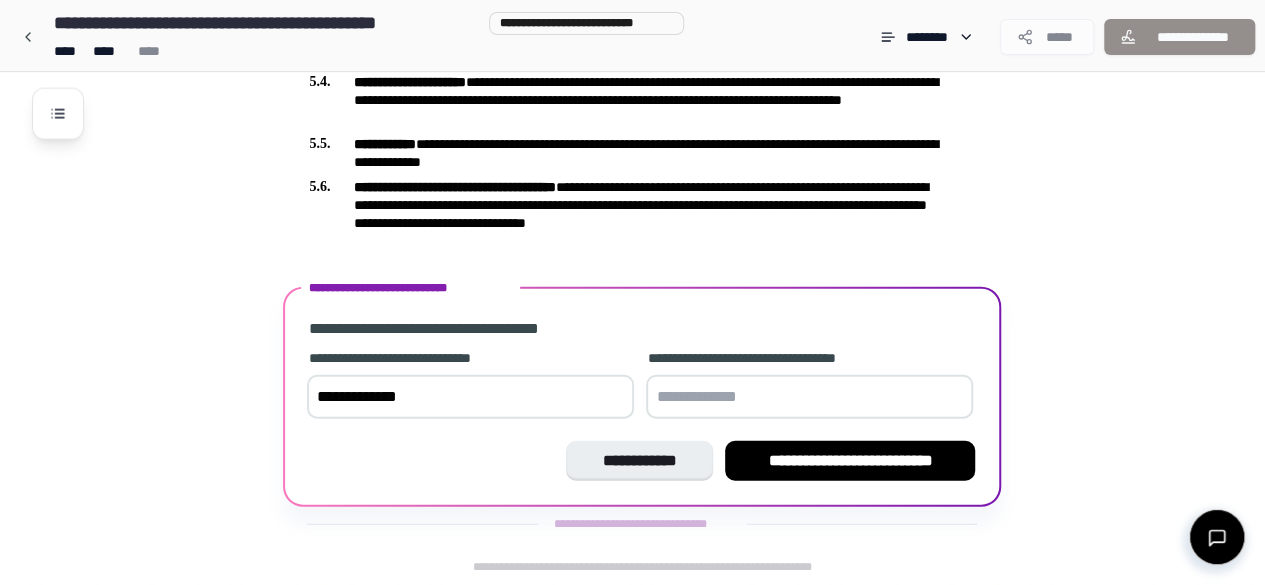 type on "**********" 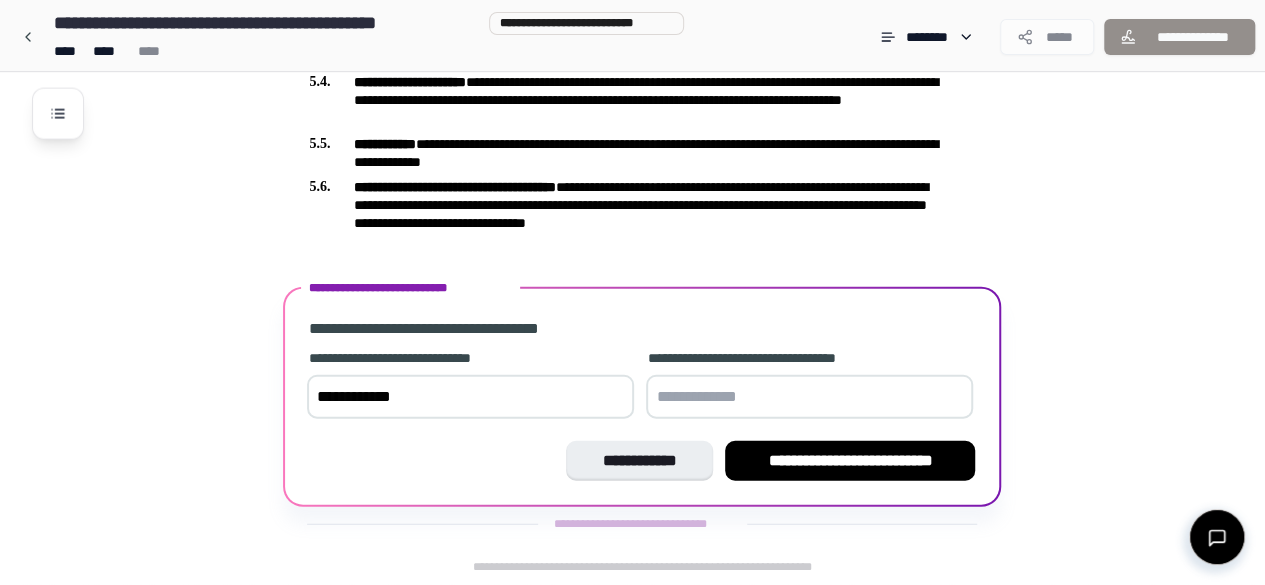 click at bounding box center [809, 397] 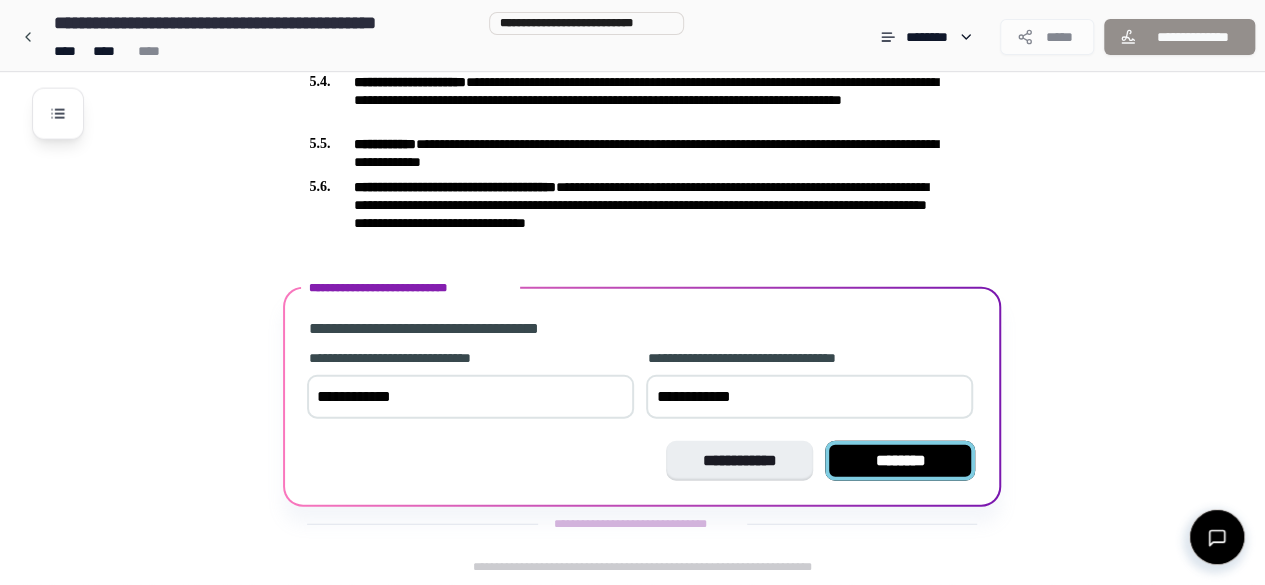 type on "**********" 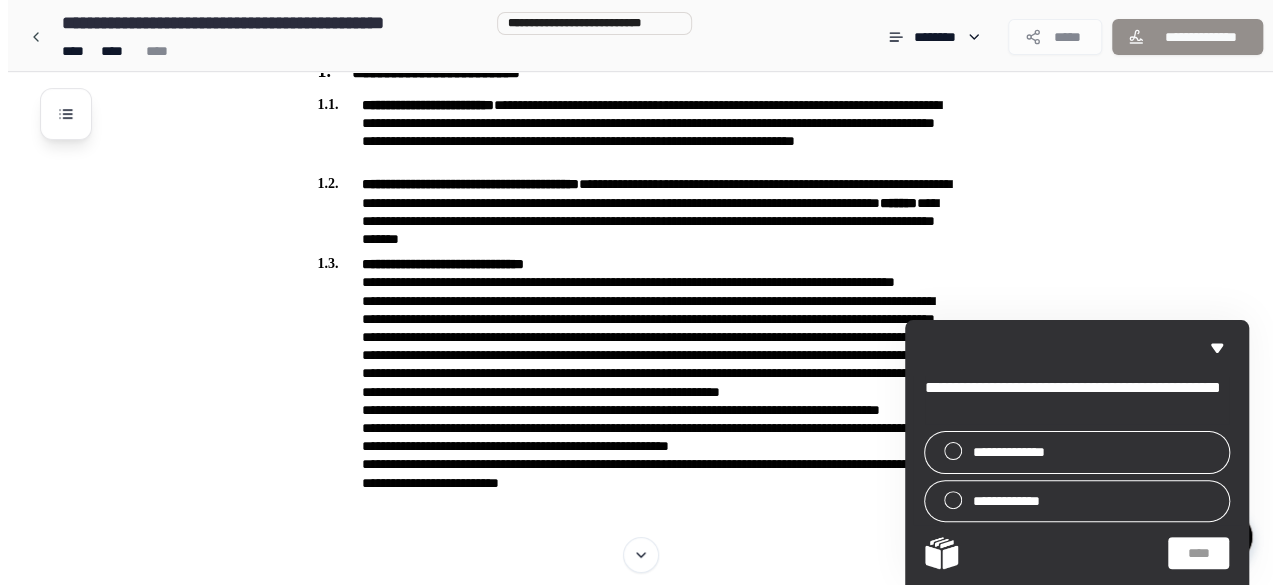 scroll, scrollTop: 274, scrollLeft: 0, axis: vertical 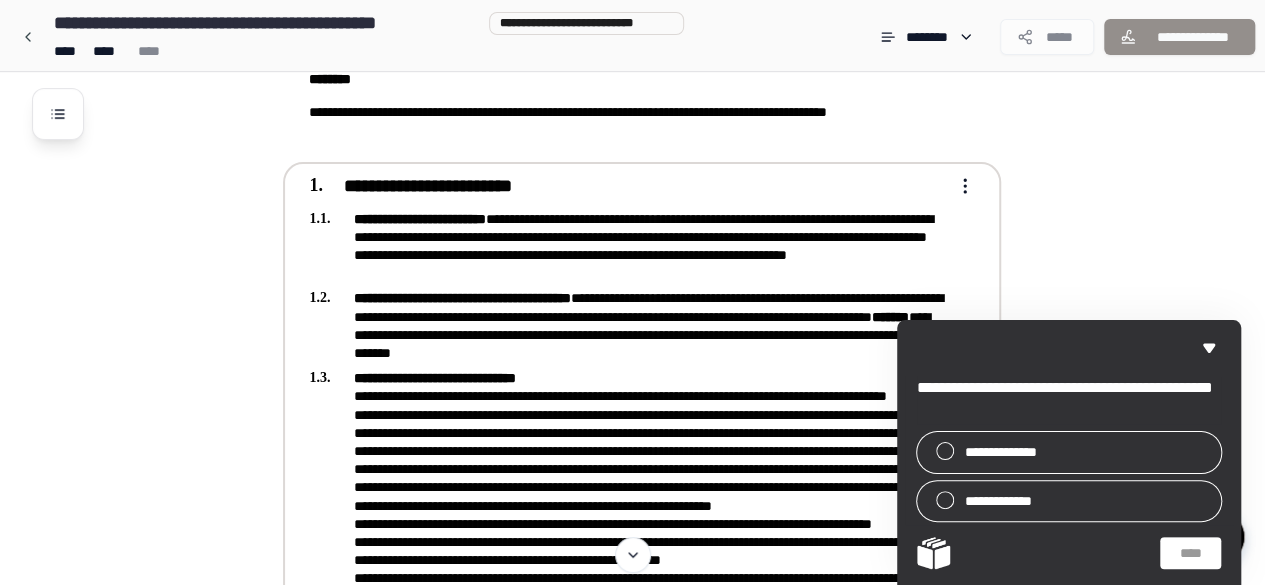 click on "**********" at bounding box center (632, 1305) 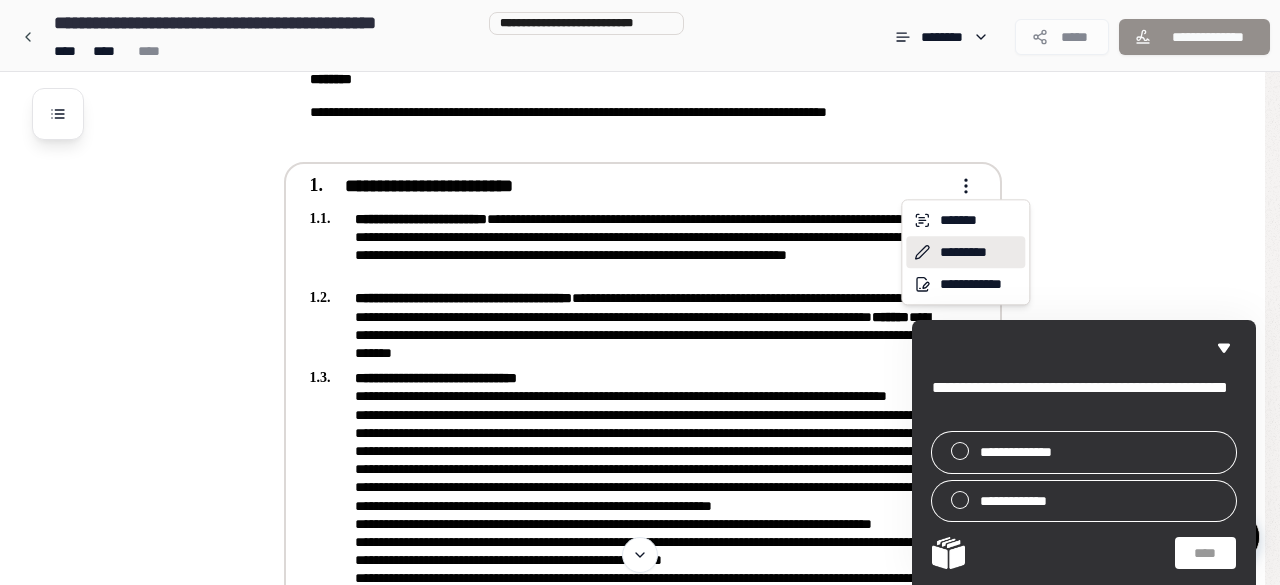 click on "*********" at bounding box center [965, 252] 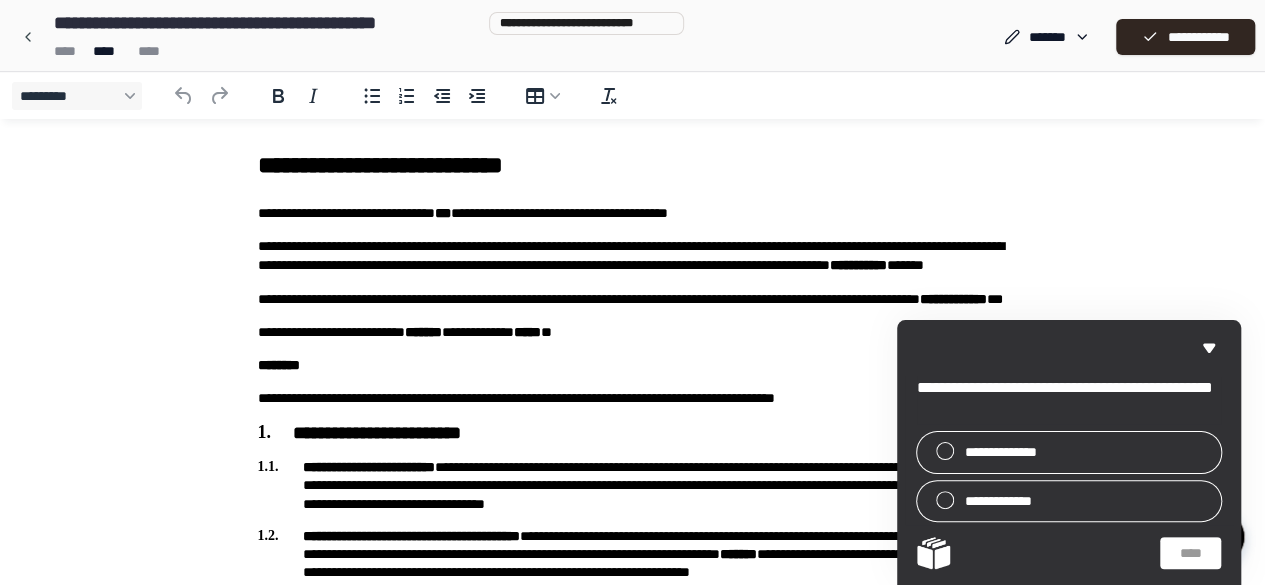 scroll, scrollTop: 0, scrollLeft: 0, axis: both 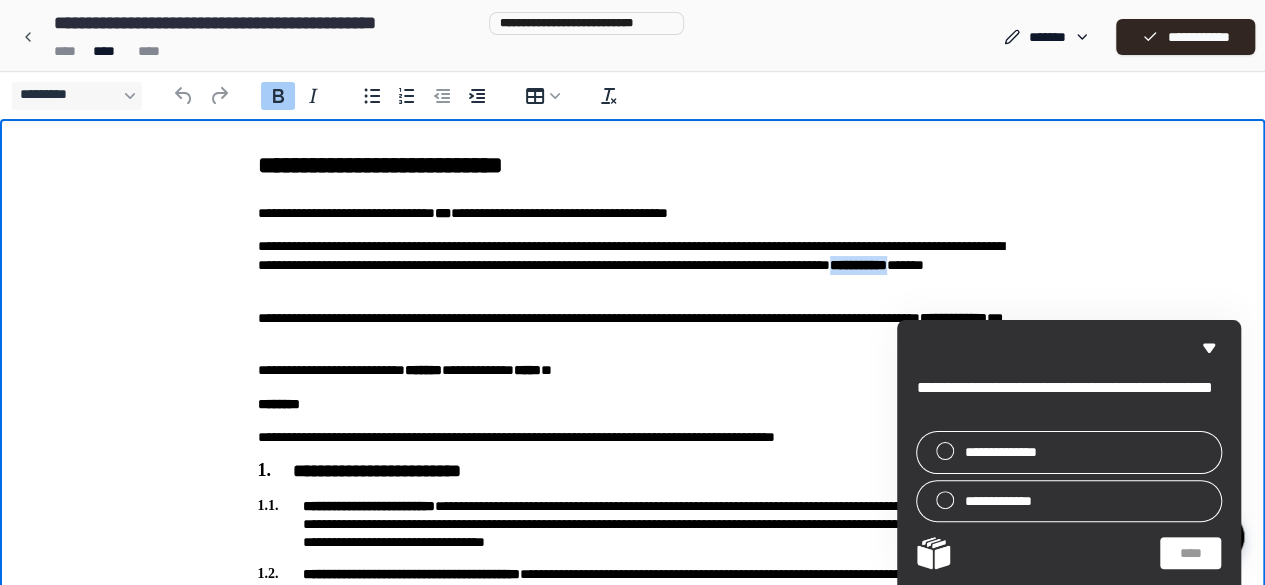 type 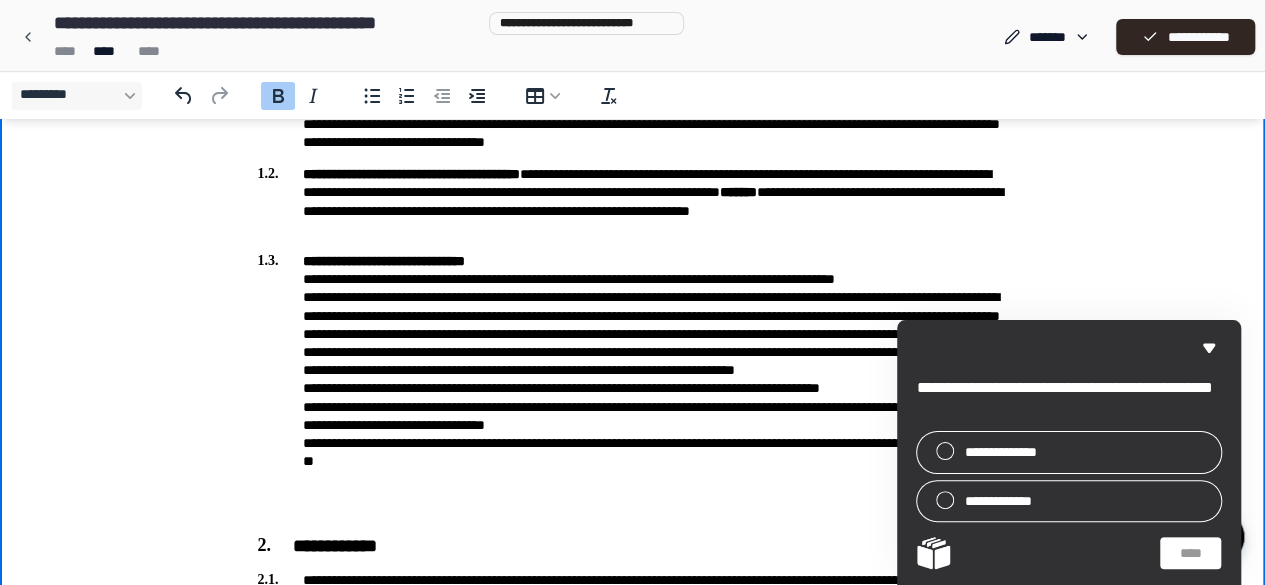 scroll, scrollTop: 300, scrollLeft: 0, axis: vertical 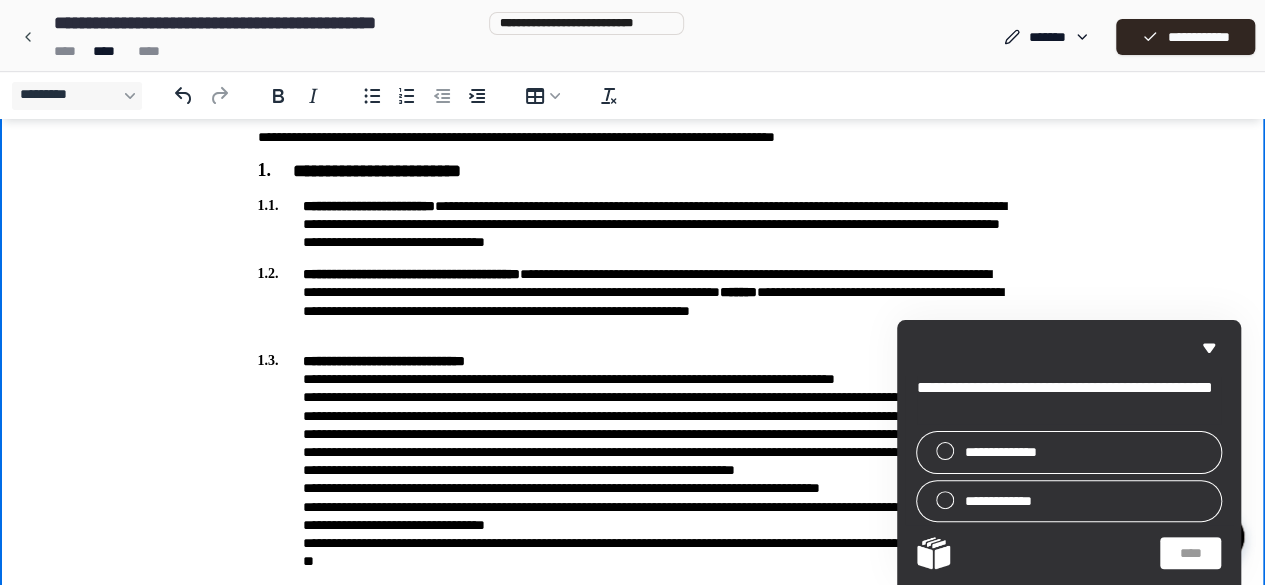 click on "**********" at bounding box center [633, 224] 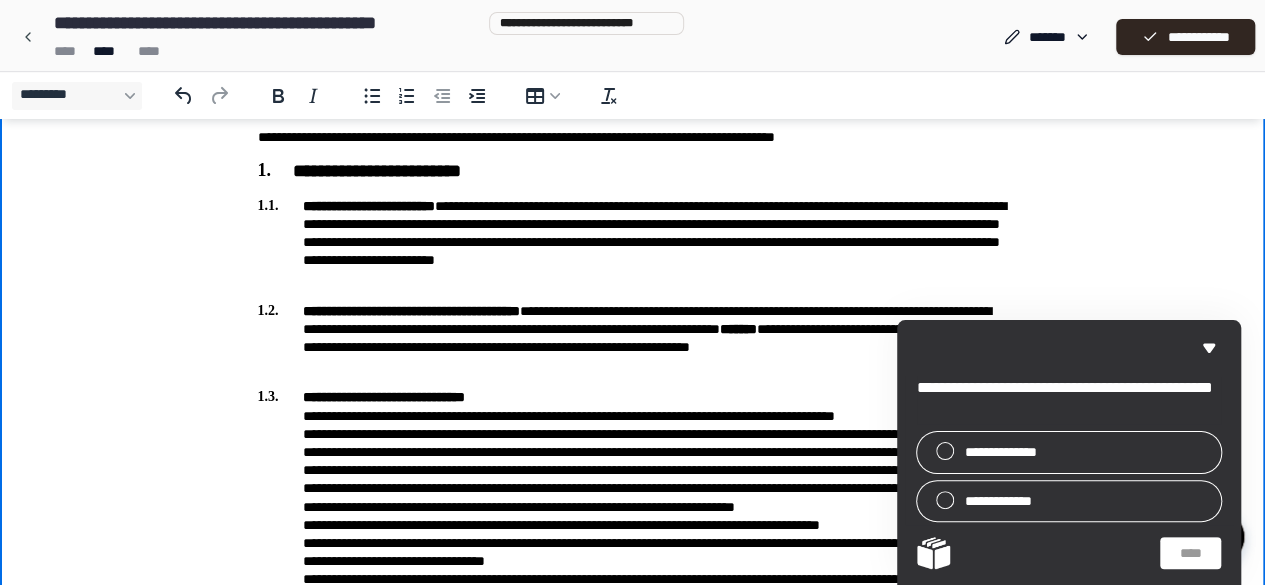 click on "**********" at bounding box center (633, 242) 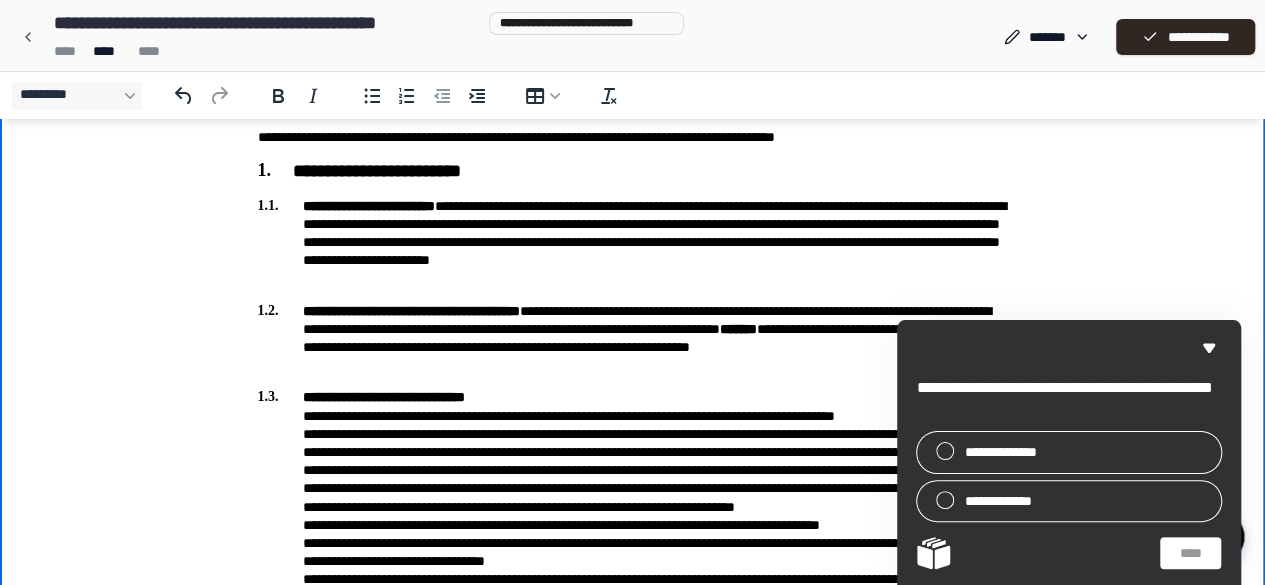 click on "**********" at bounding box center (633, 242) 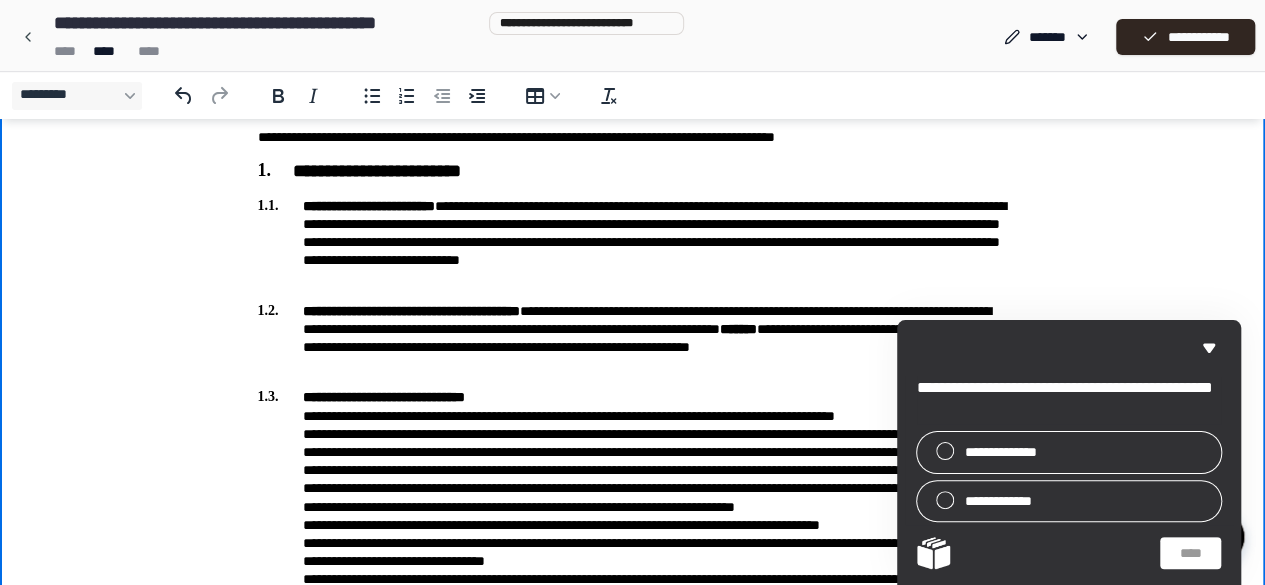 click on "**********" at bounding box center [633, 242] 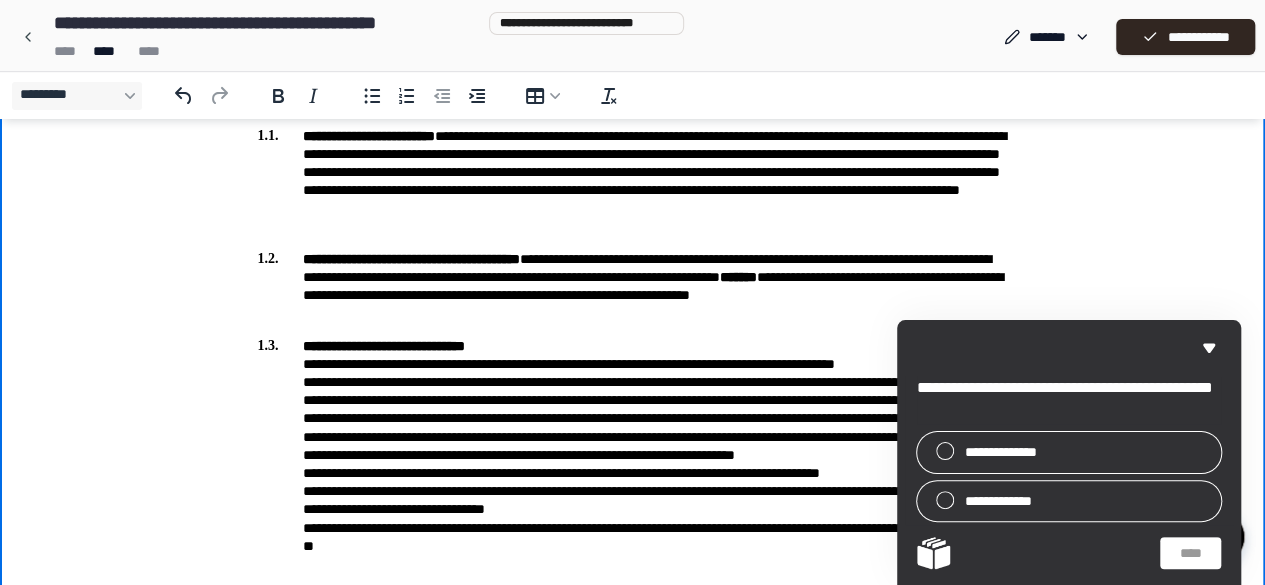 scroll, scrollTop: 400, scrollLeft: 0, axis: vertical 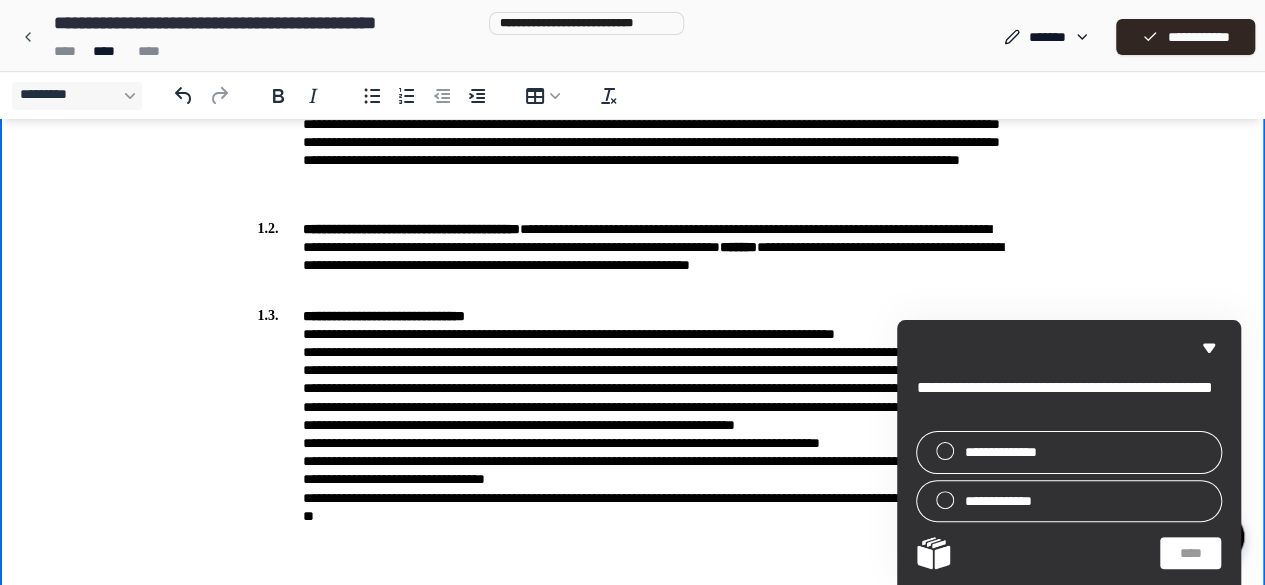 click on "**********" at bounding box center [633, 256] 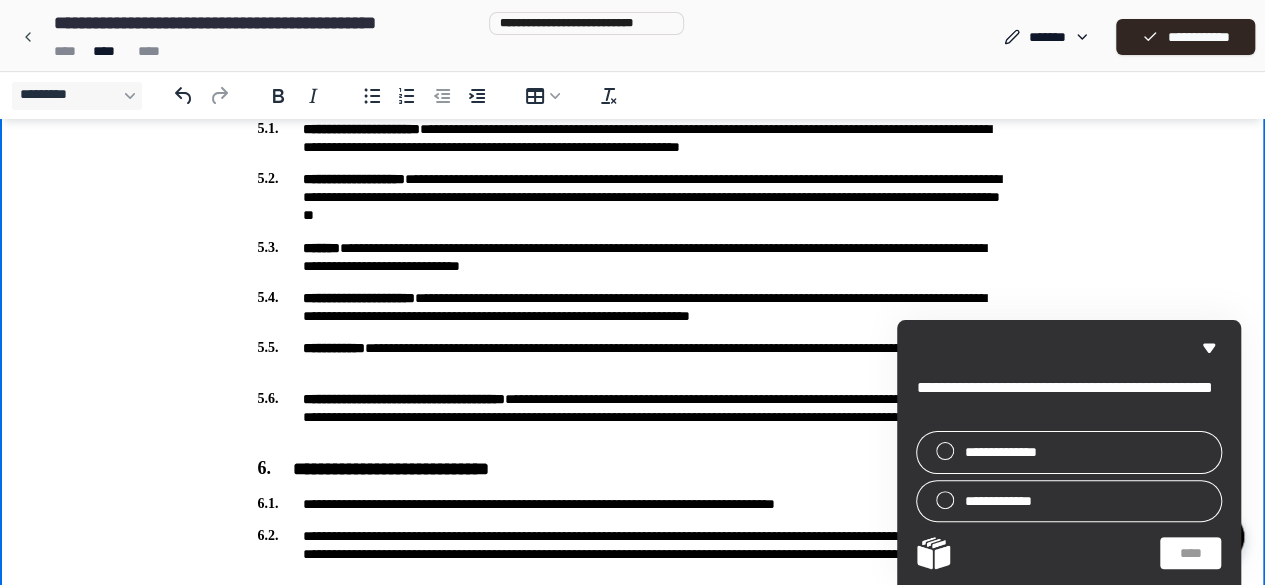 scroll, scrollTop: 2000, scrollLeft: 0, axis: vertical 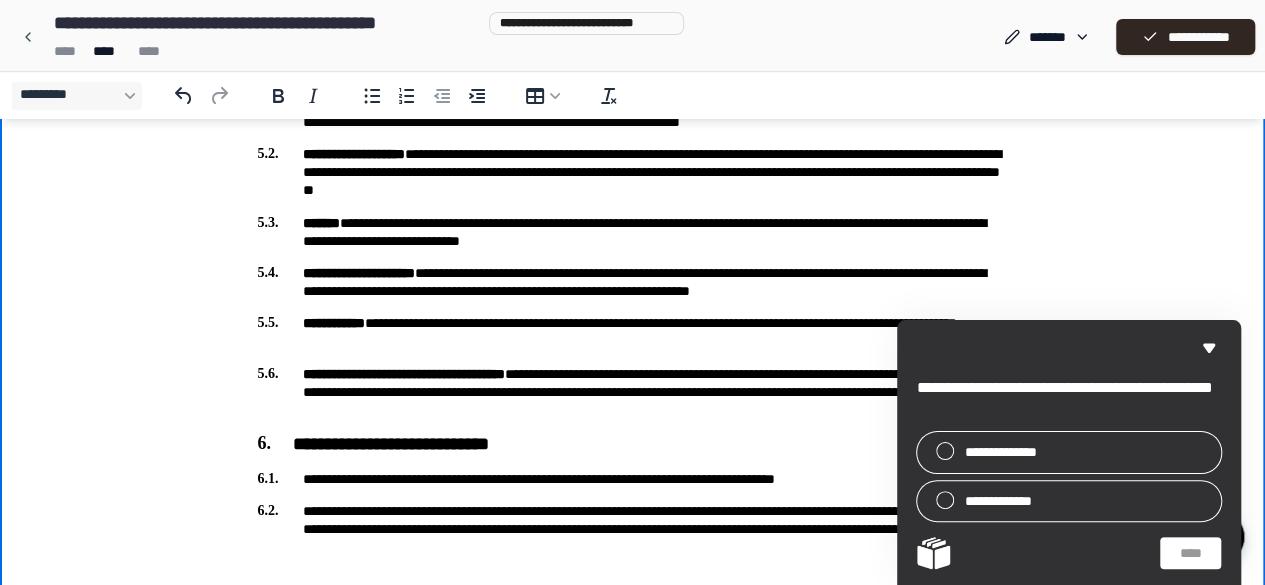 click on "**********" at bounding box center (633, 232) 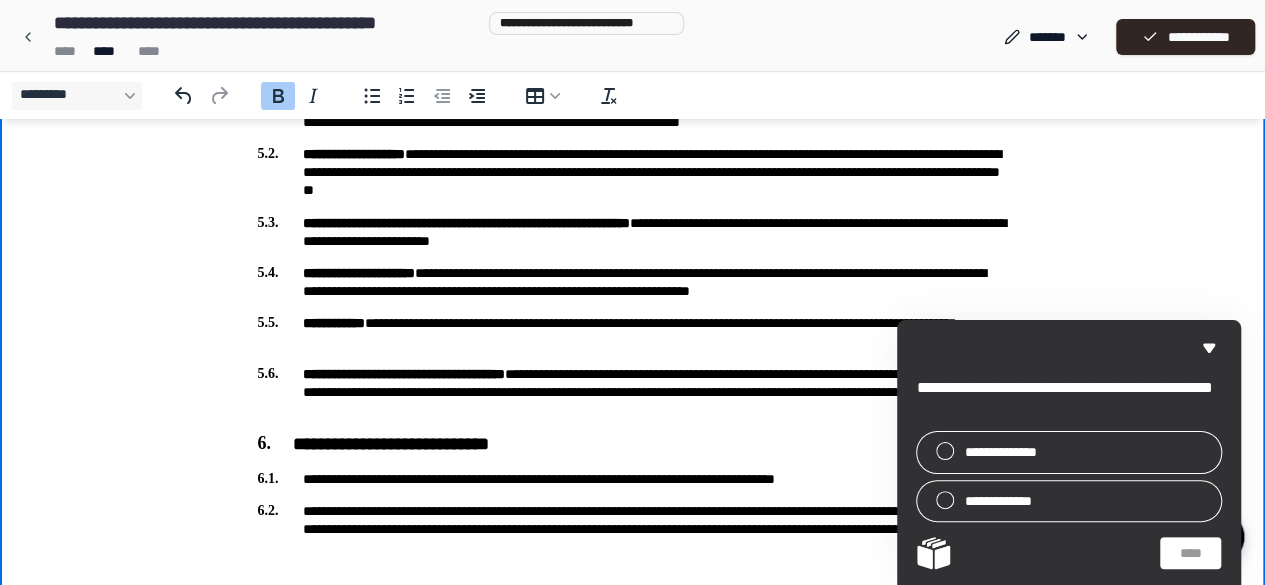 click on "**********" at bounding box center [466, 223] 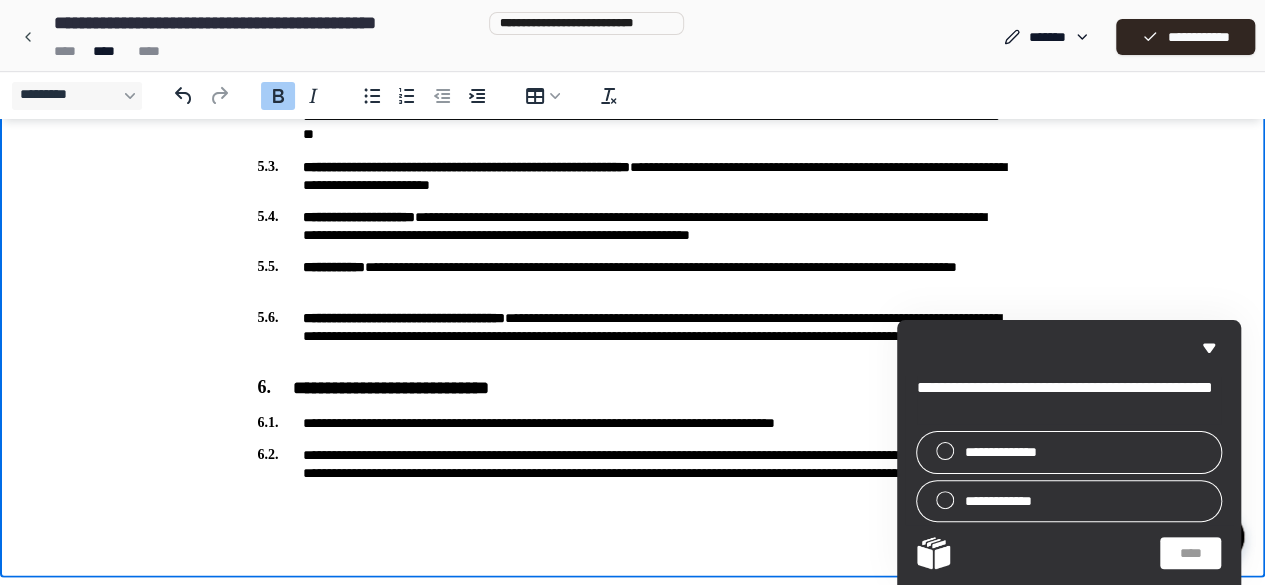 click on "**********" at bounding box center [466, 167] 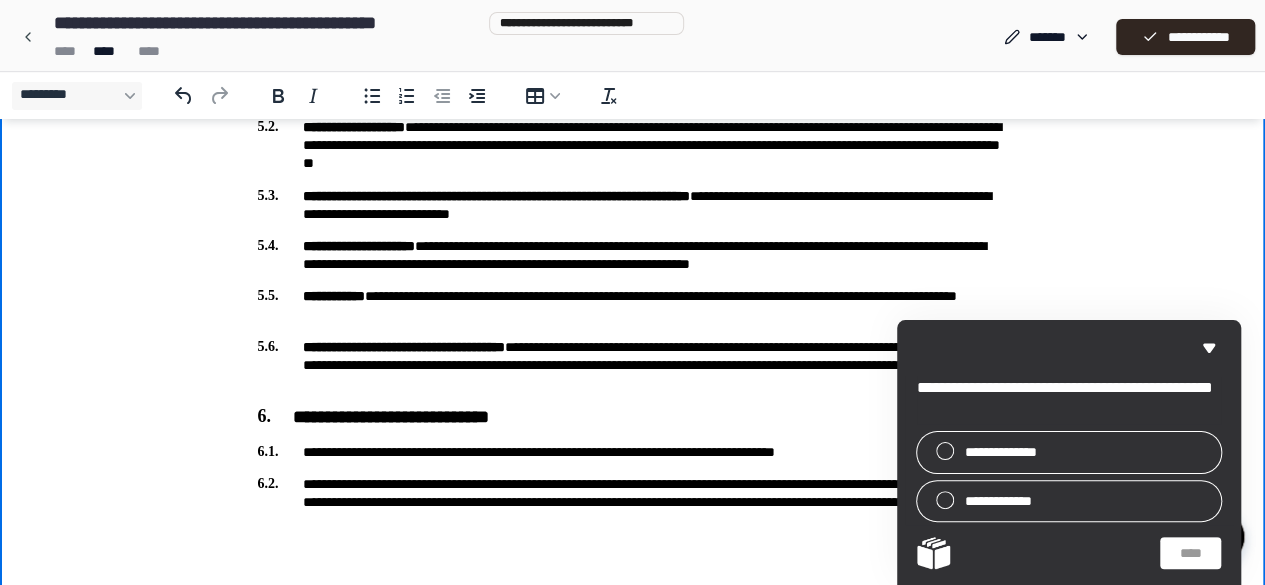 scroll, scrollTop: 2056, scrollLeft: 0, axis: vertical 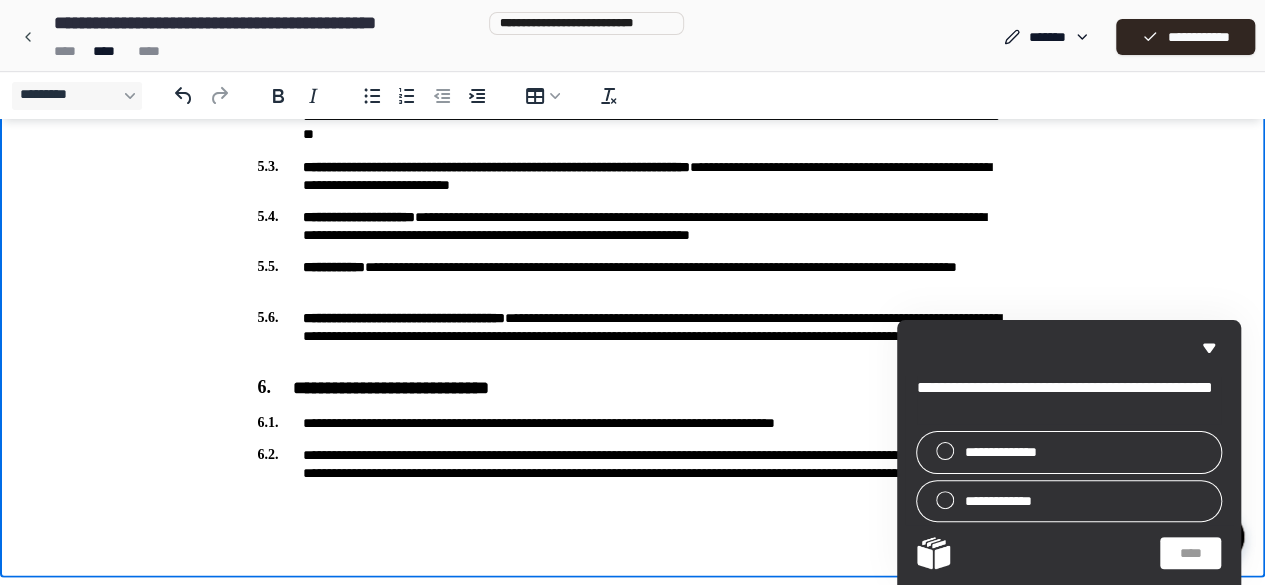 click on "**********" at bounding box center (633, 389) 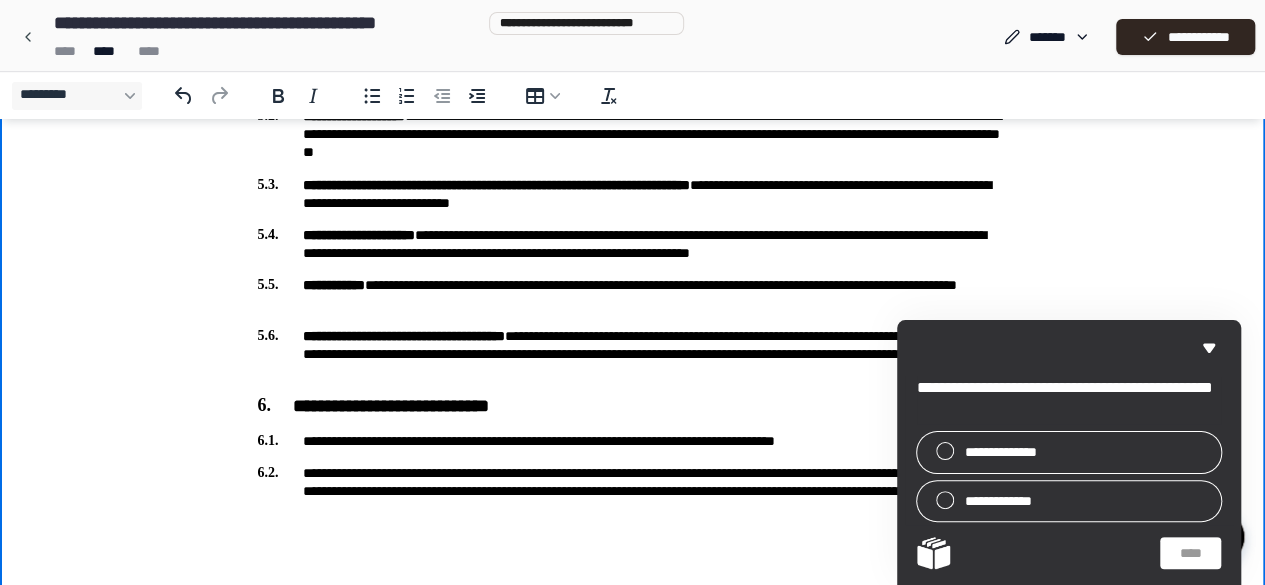 scroll, scrollTop: 2056, scrollLeft: 0, axis: vertical 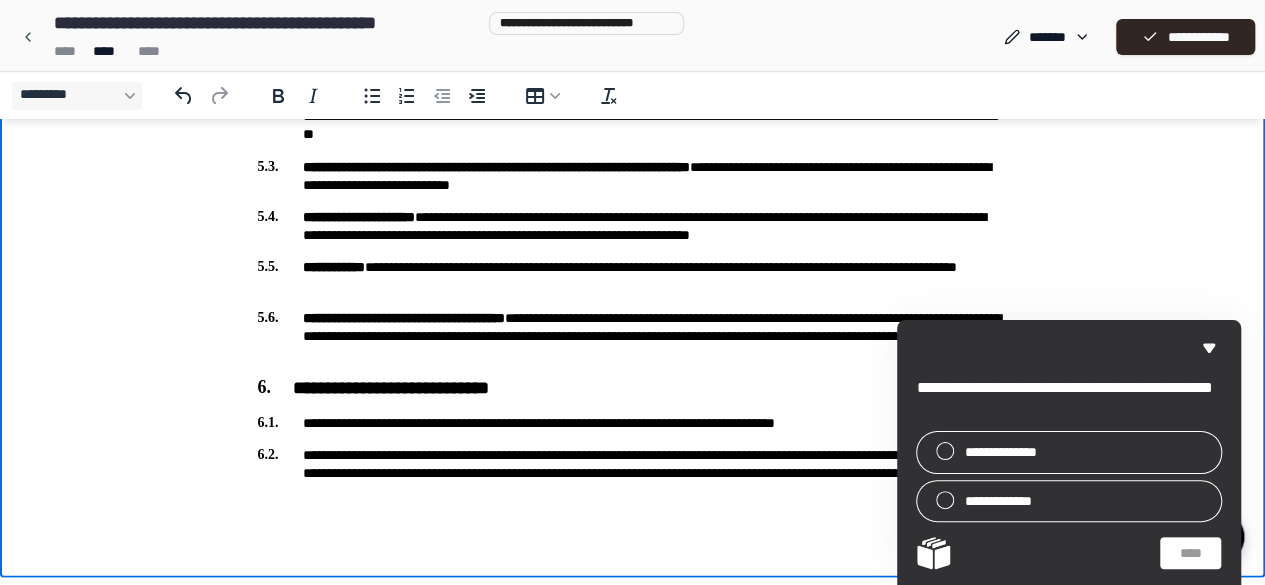 click on "**********" at bounding box center (632, -707) 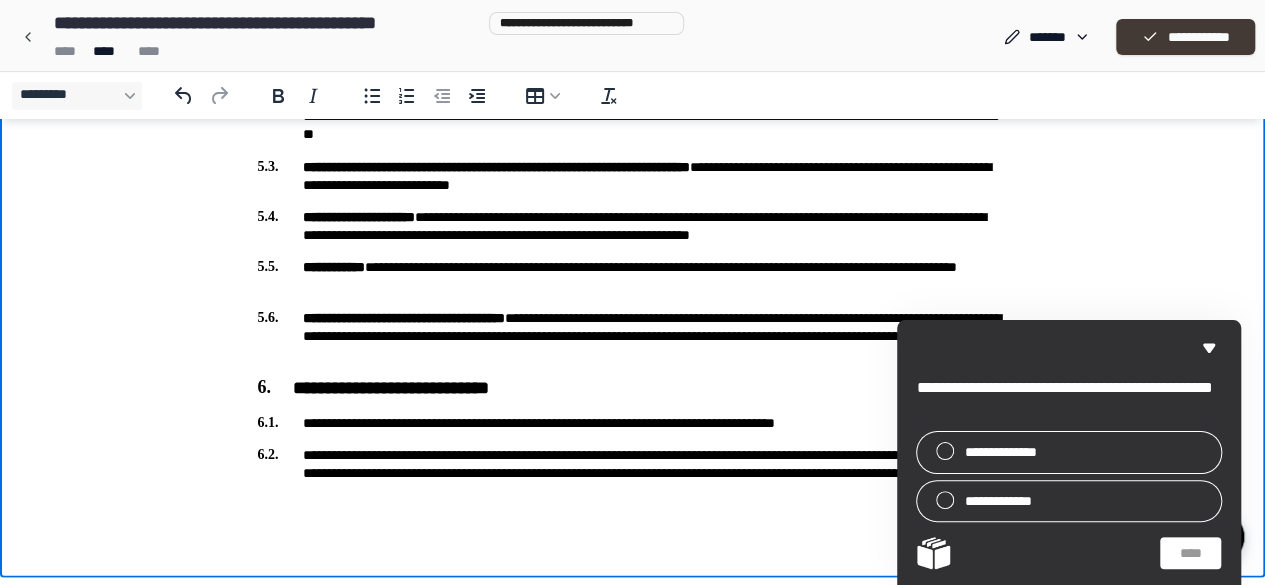 click on "**********" at bounding box center [1185, 37] 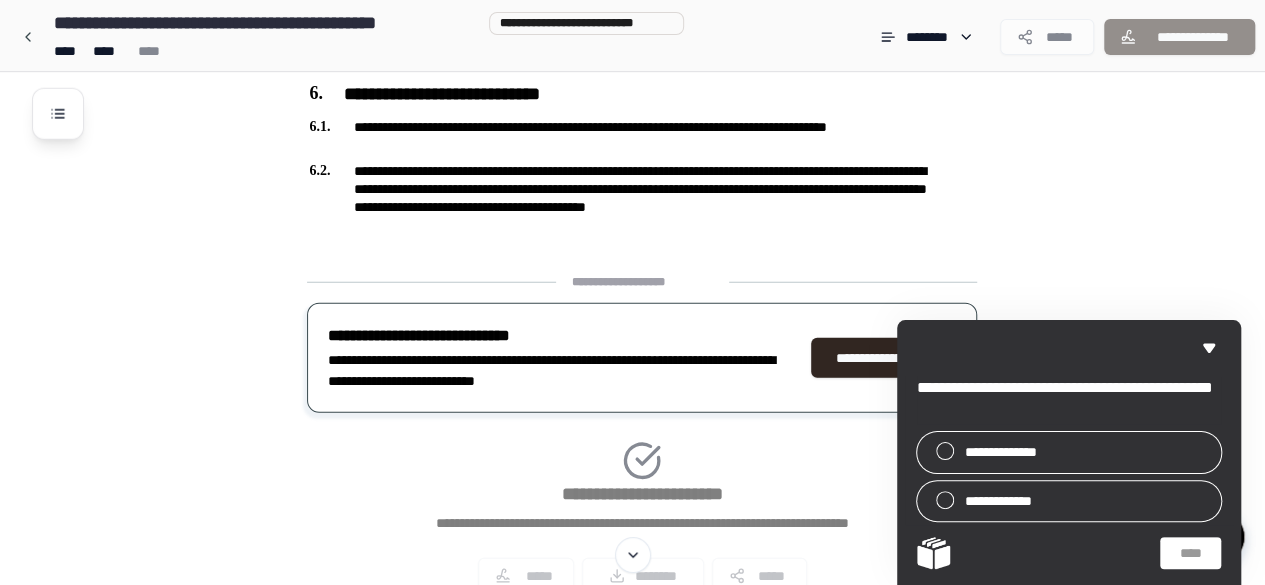 scroll, scrollTop: 2628, scrollLeft: 0, axis: vertical 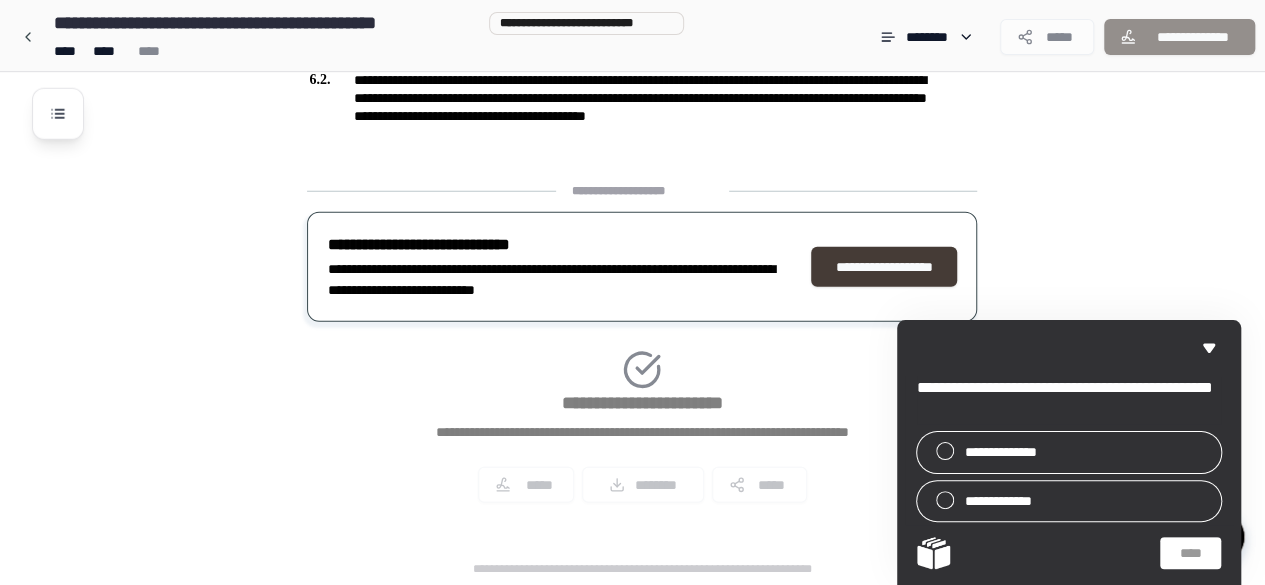 click on "**********" at bounding box center [884, 267] 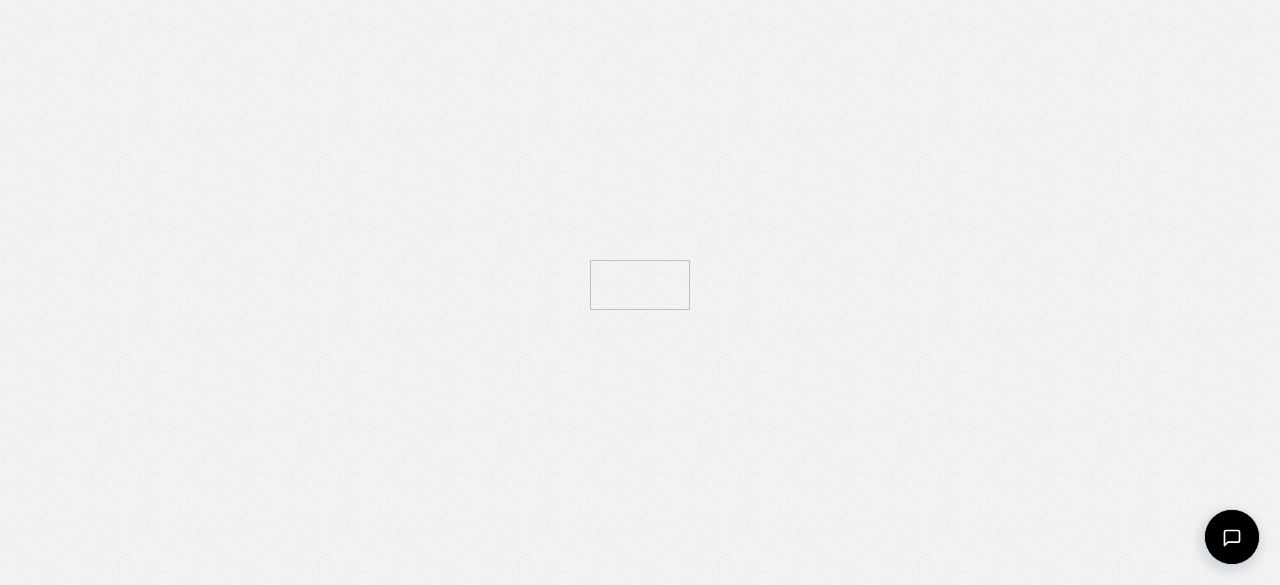 scroll, scrollTop: 0, scrollLeft: 0, axis: both 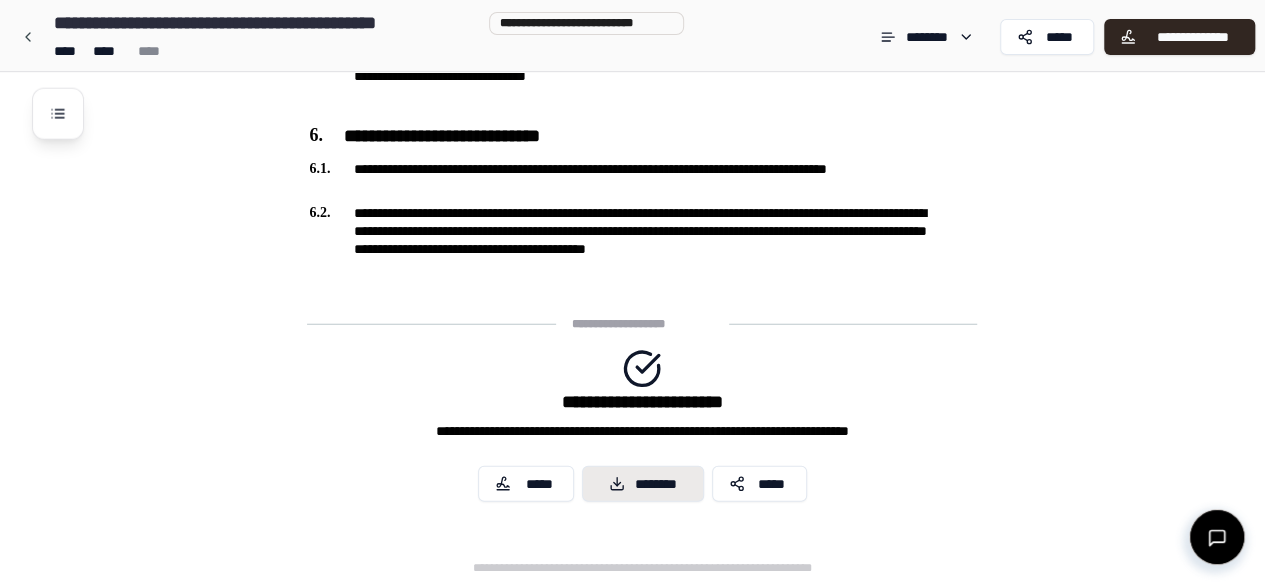 click on "********" at bounding box center [643, 484] 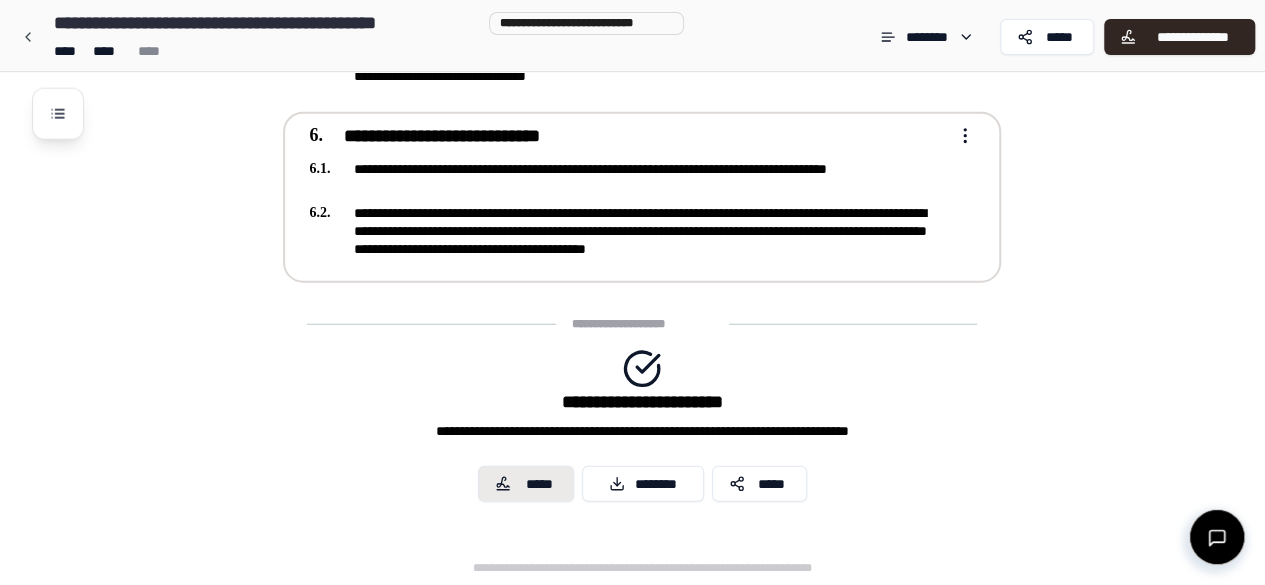 click on "*****" at bounding box center [526, 484] 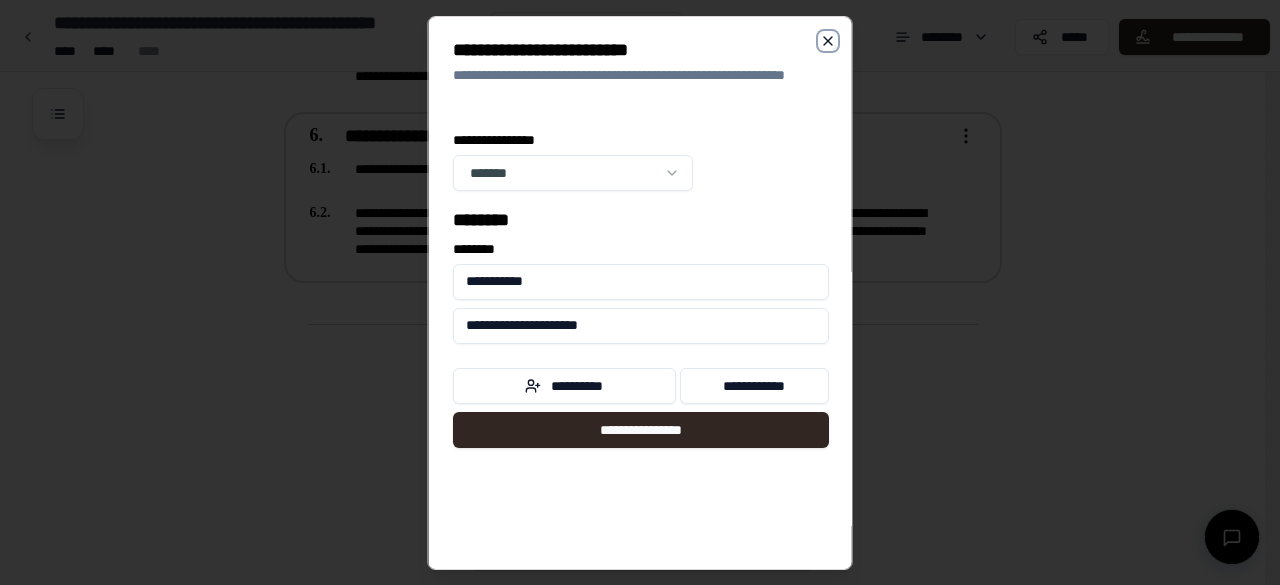 click 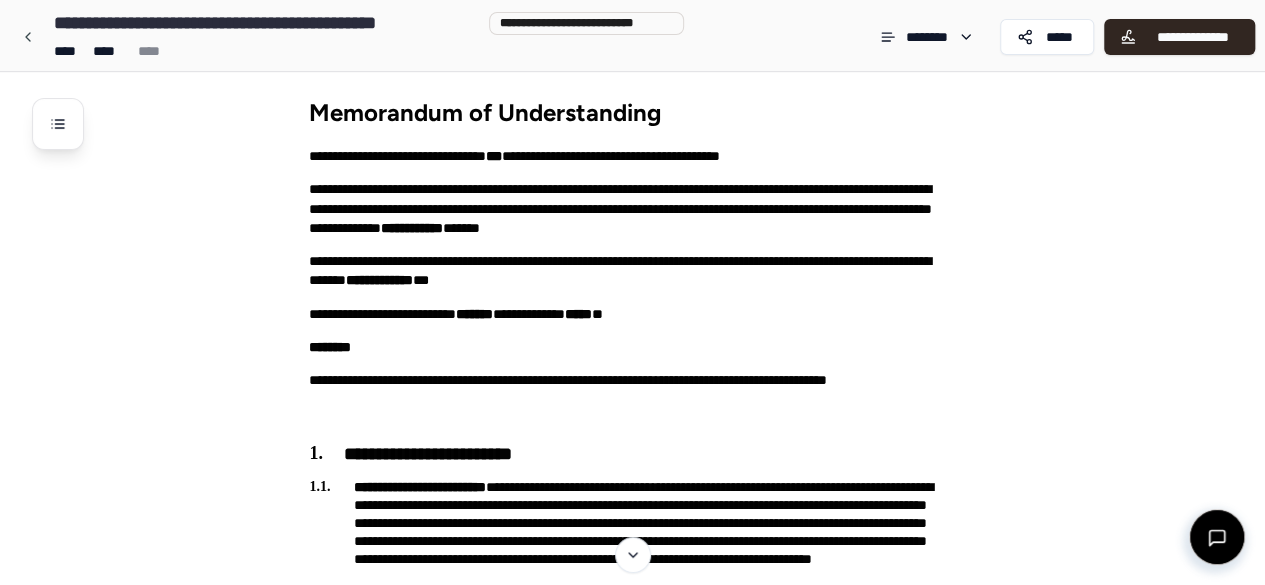 scroll, scrollTop: 0, scrollLeft: 0, axis: both 